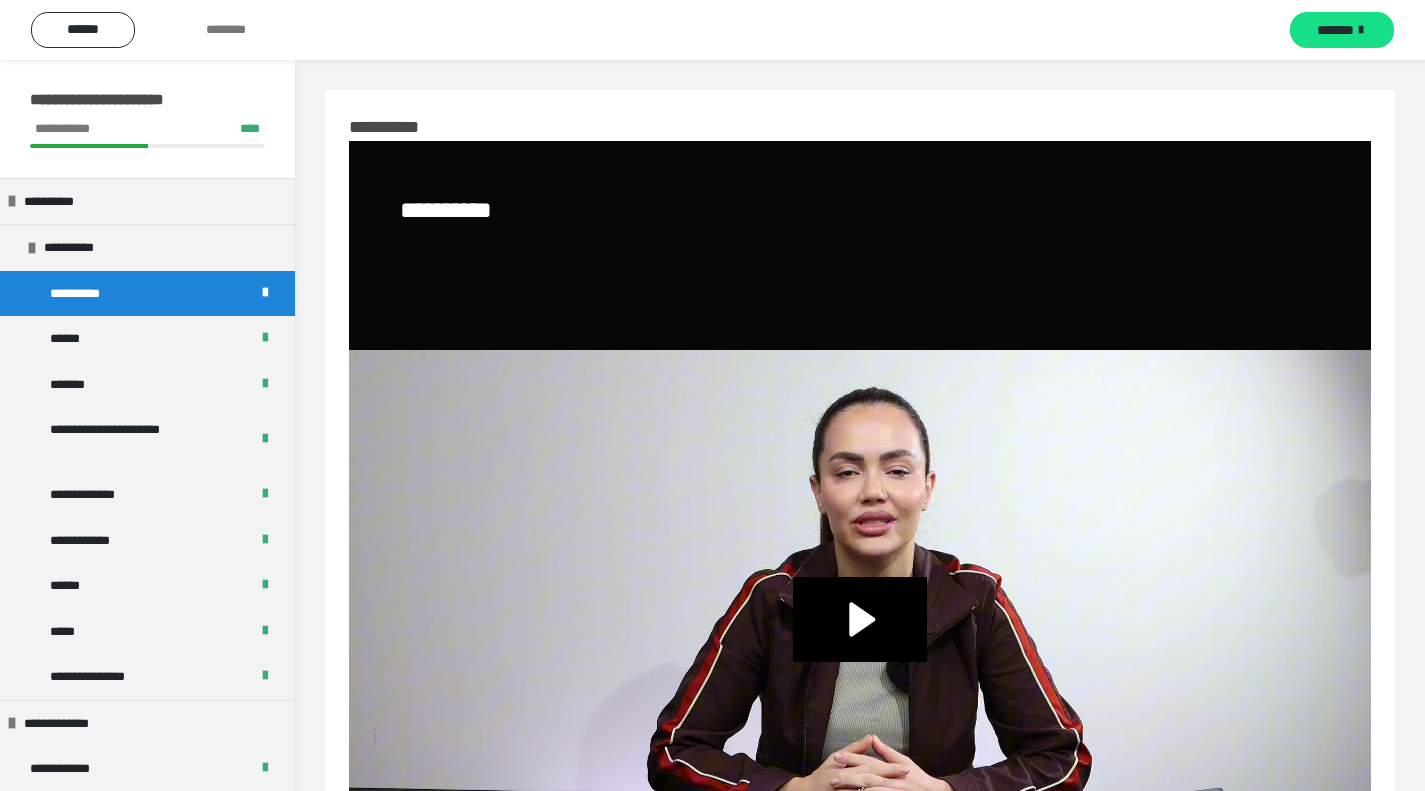 scroll, scrollTop: 0, scrollLeft: 0, axis: both 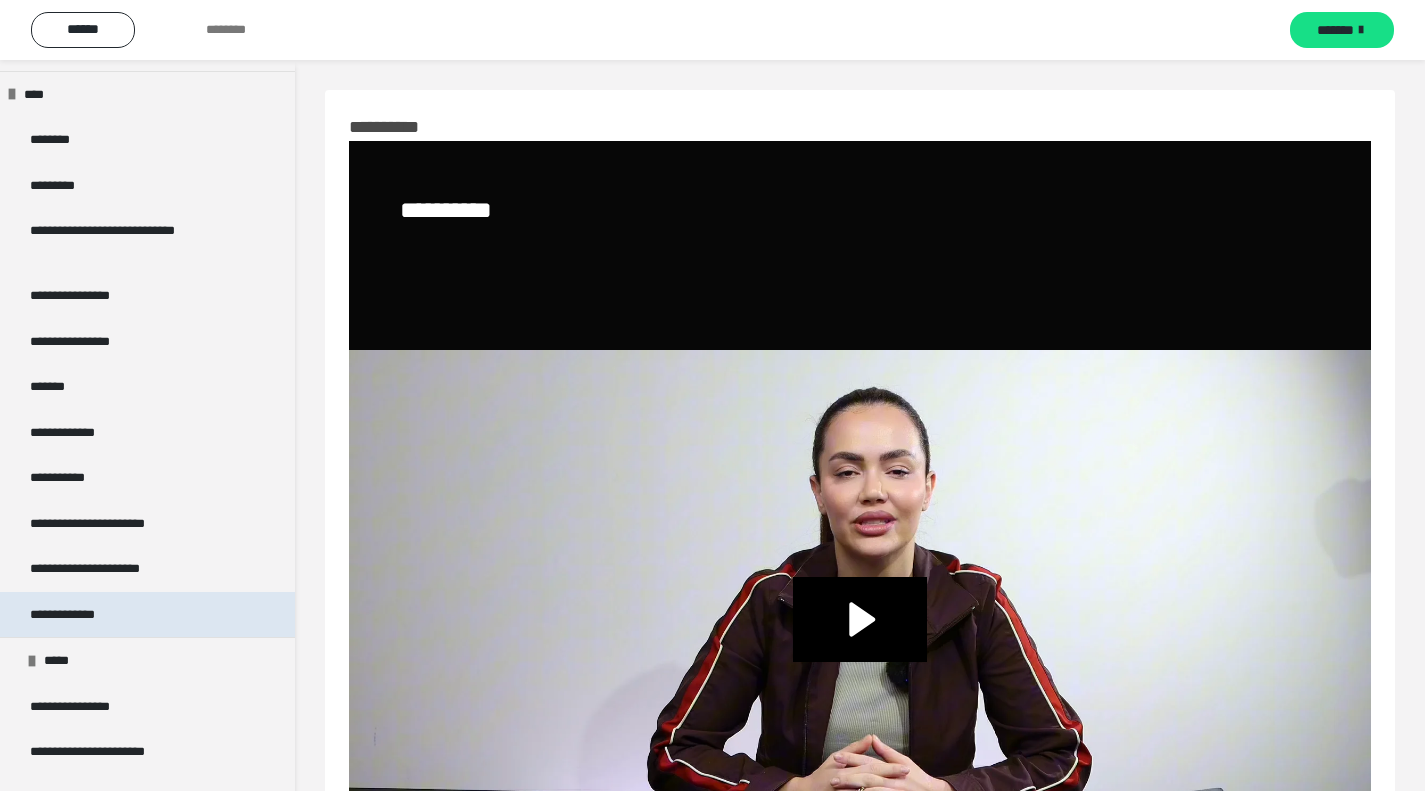 click on "**********" at bounding box center (147, 615) 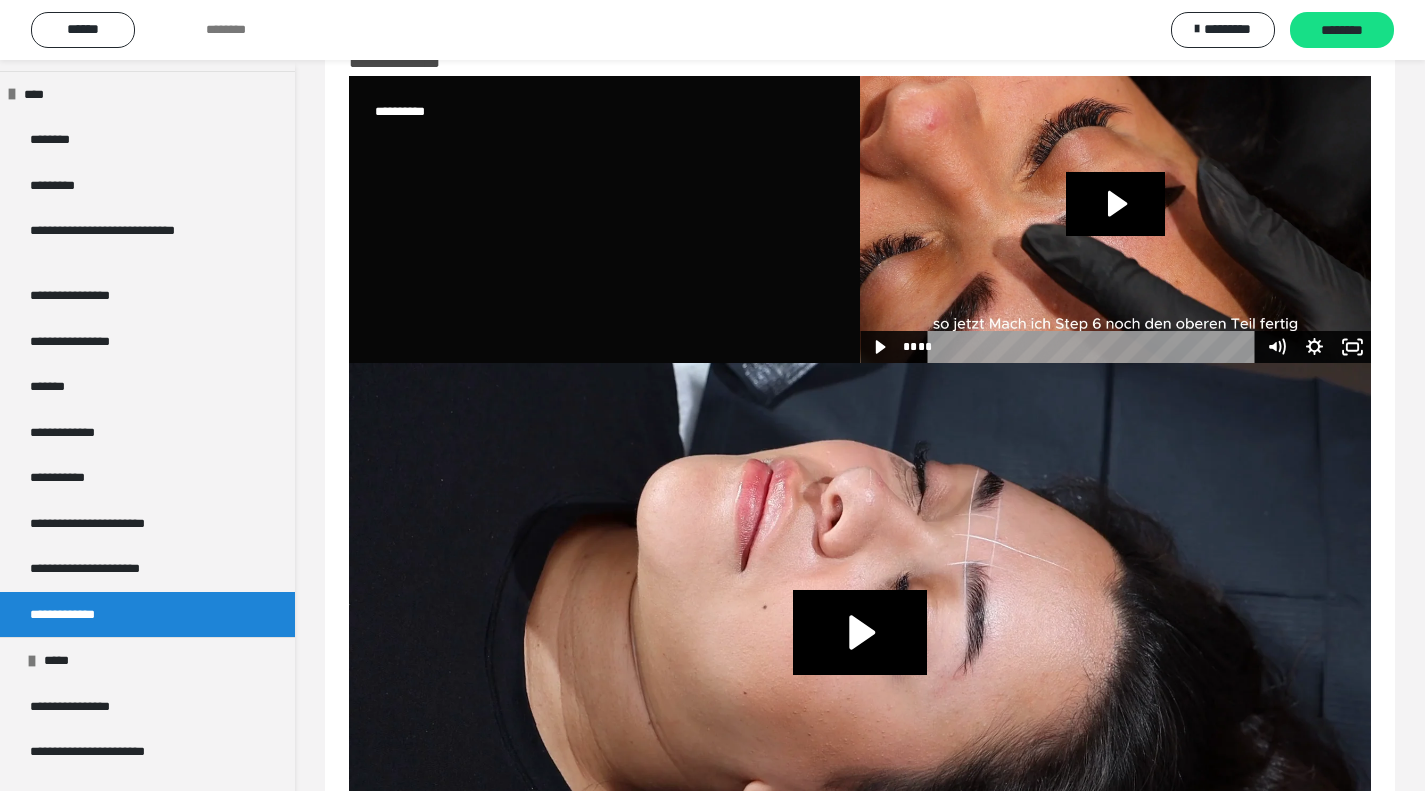 scroll, scrollTop: 0, scrollLeft: 0, axis: both 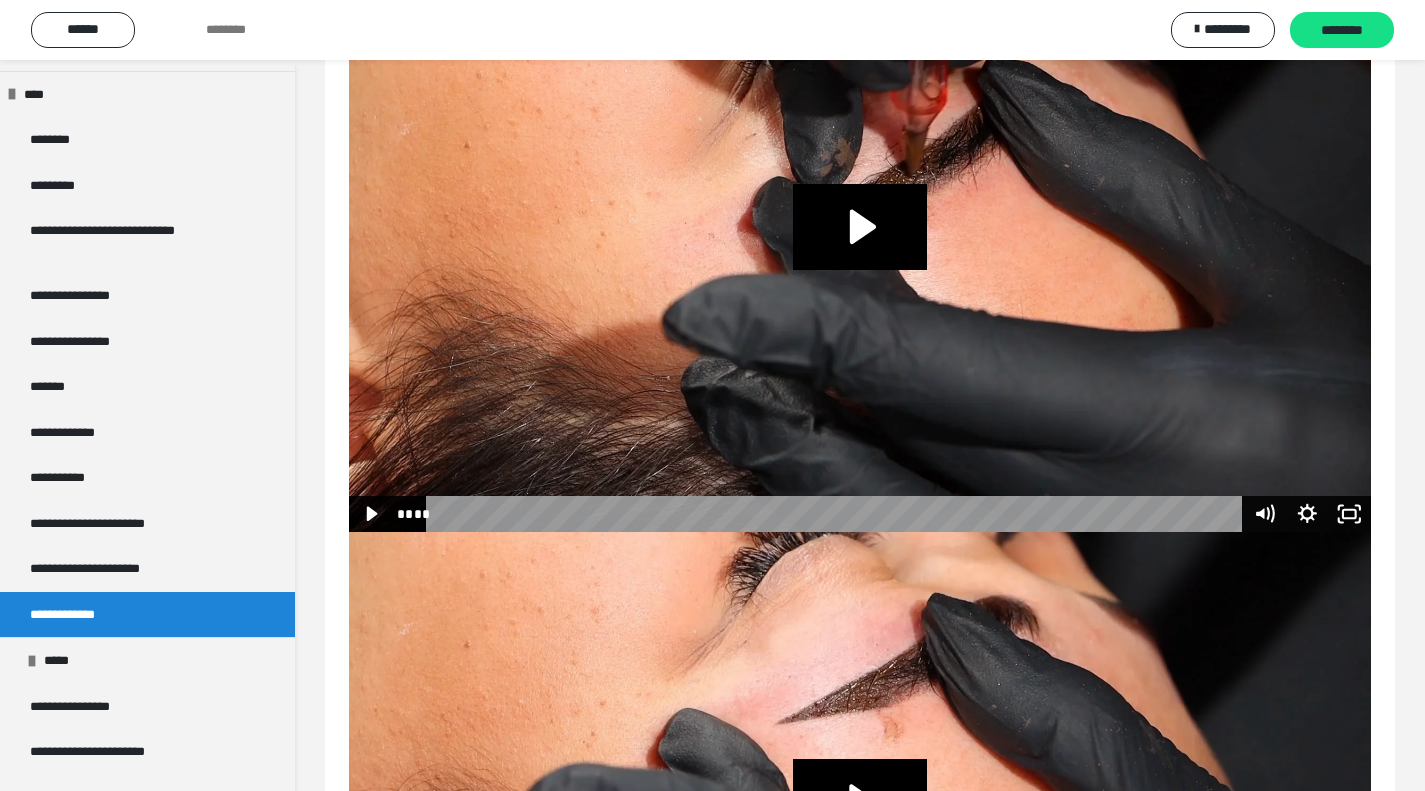 click on "**********" at bounding box center [860, 662] 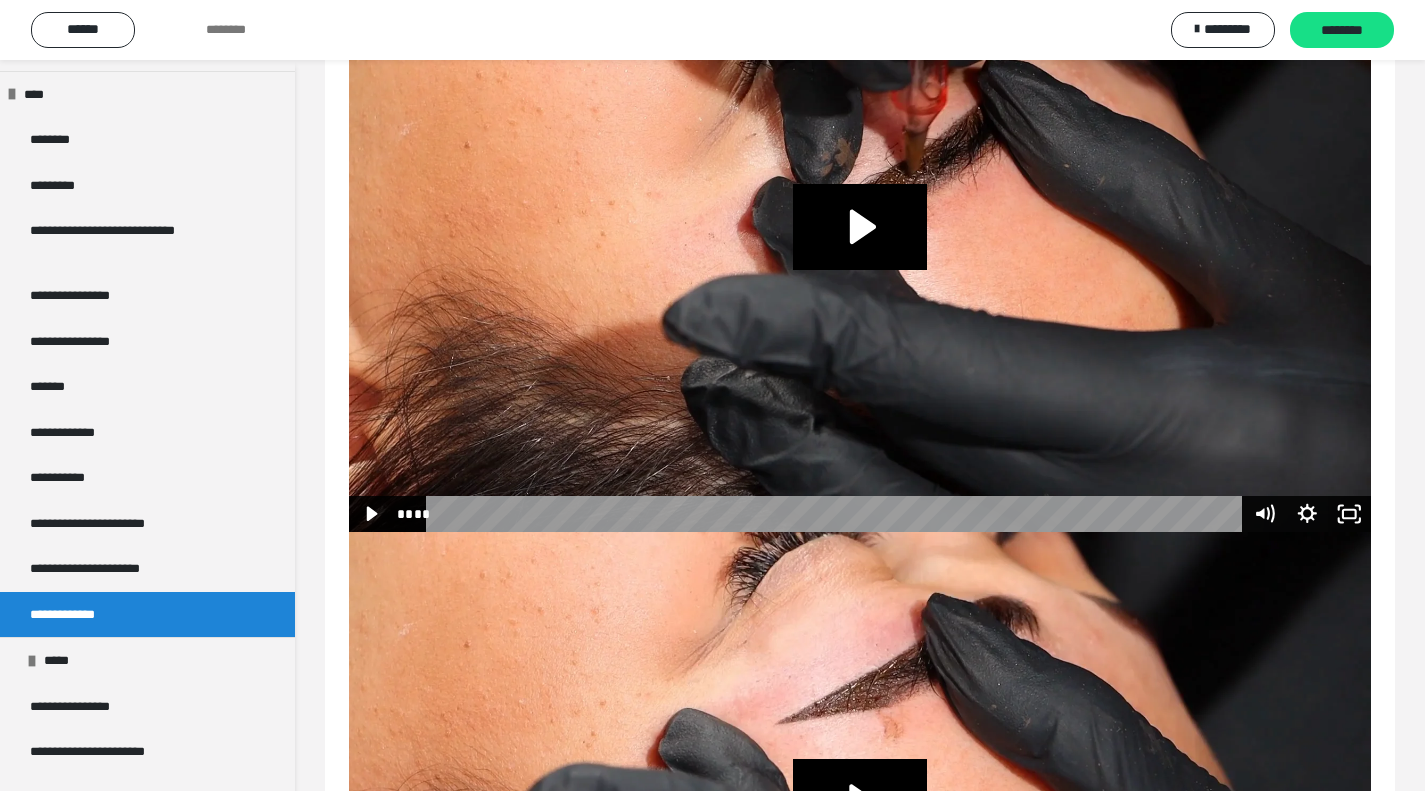 click 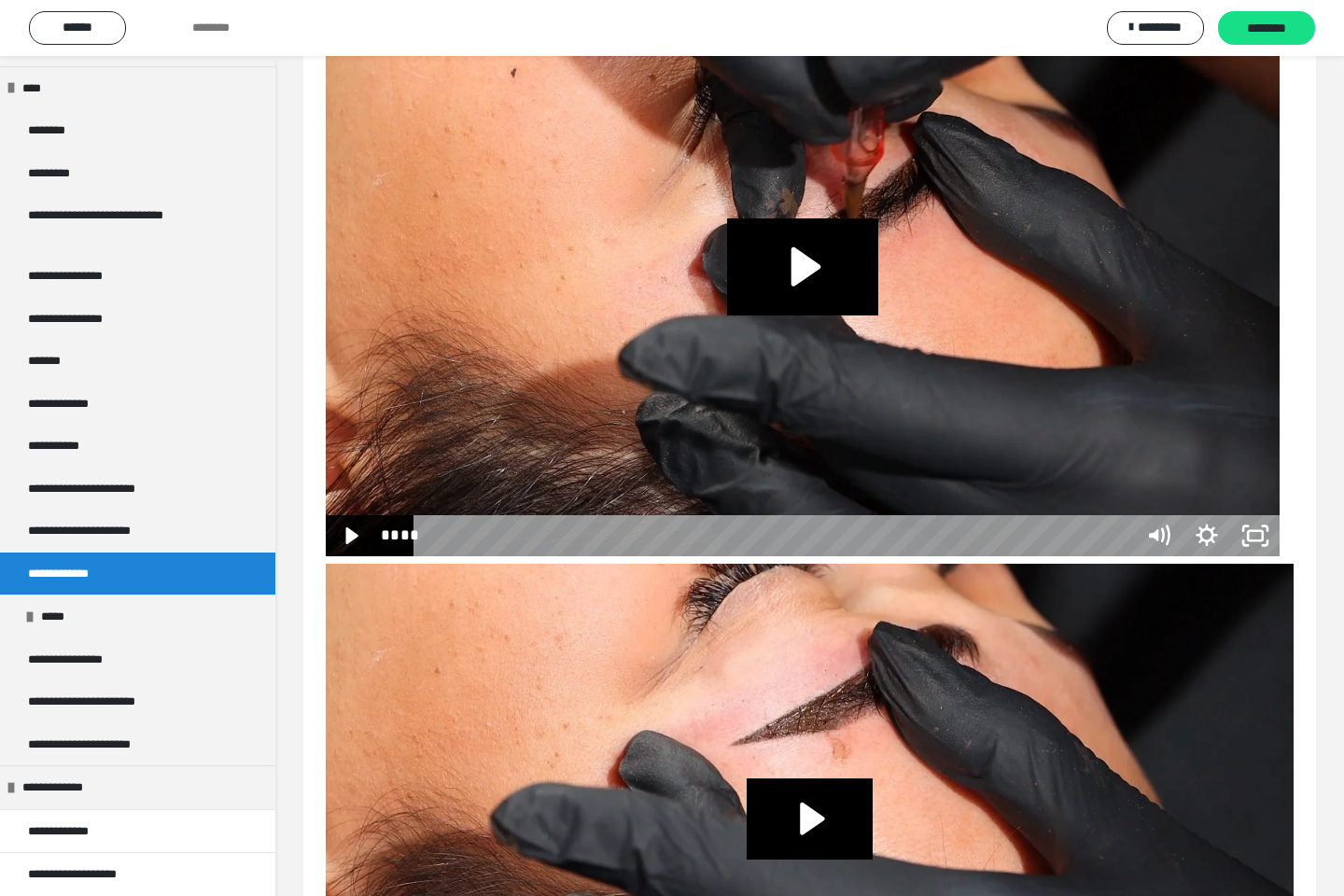 type 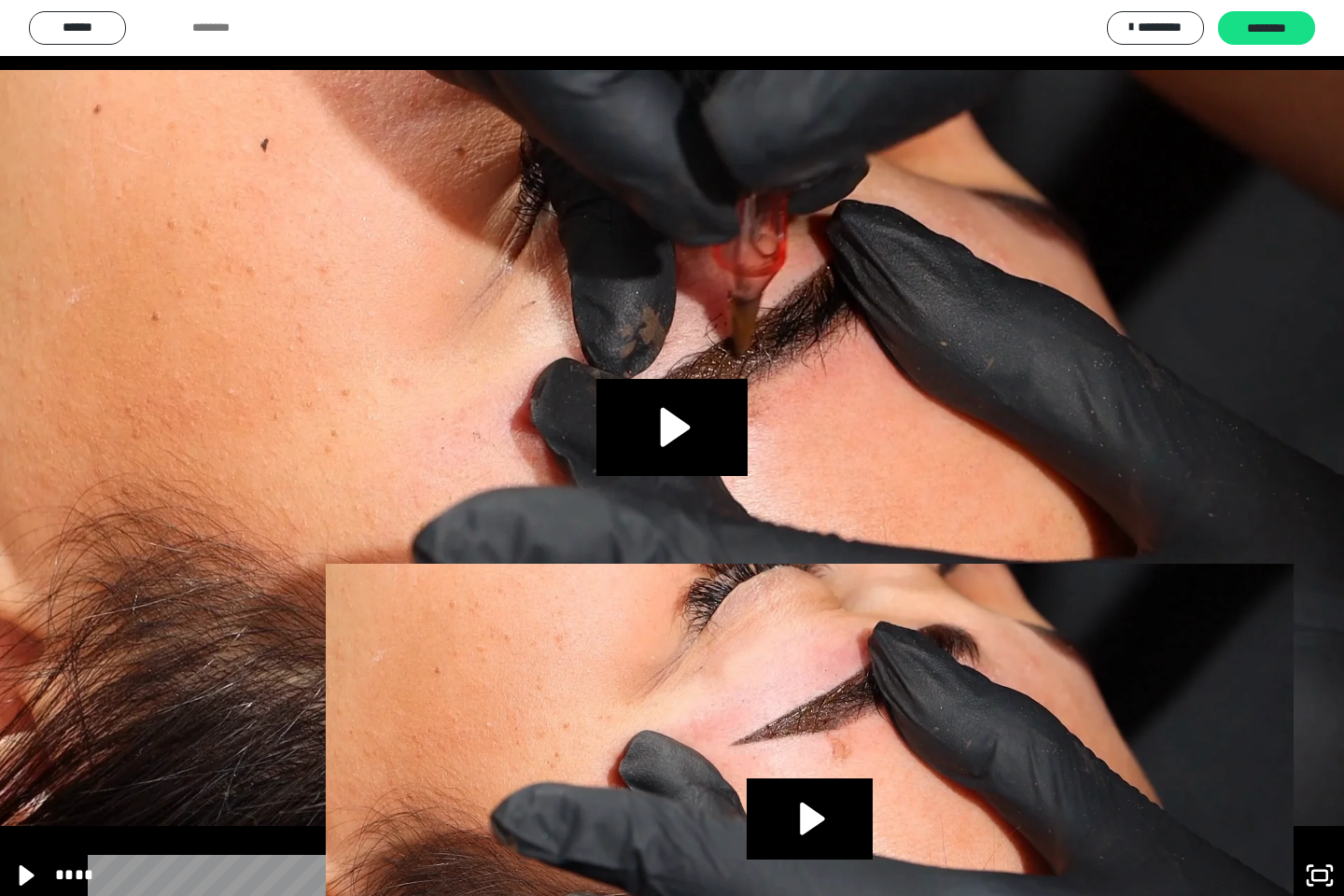 click 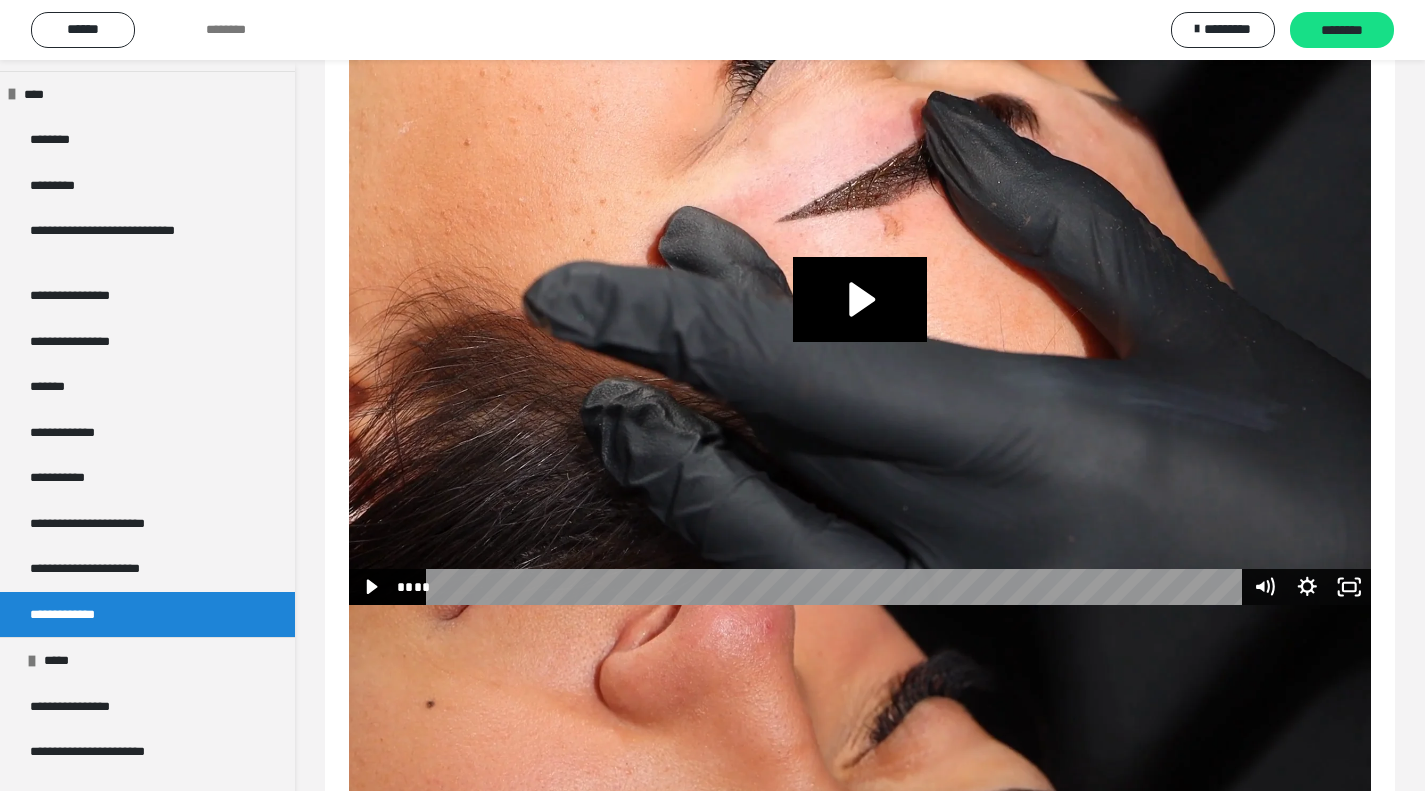 scroll, scrollTop: 5015, scrollLeft: 0, axis: vertical 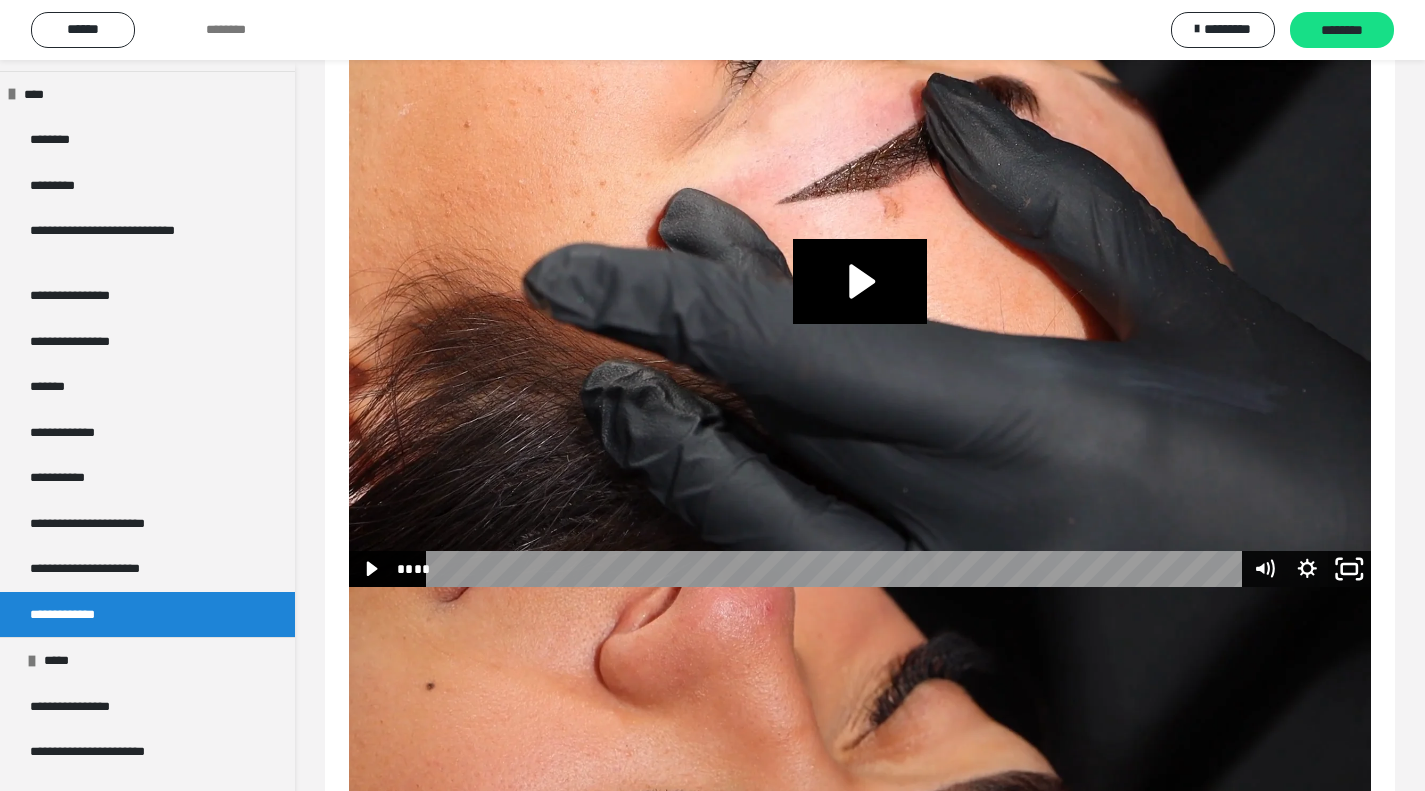 click 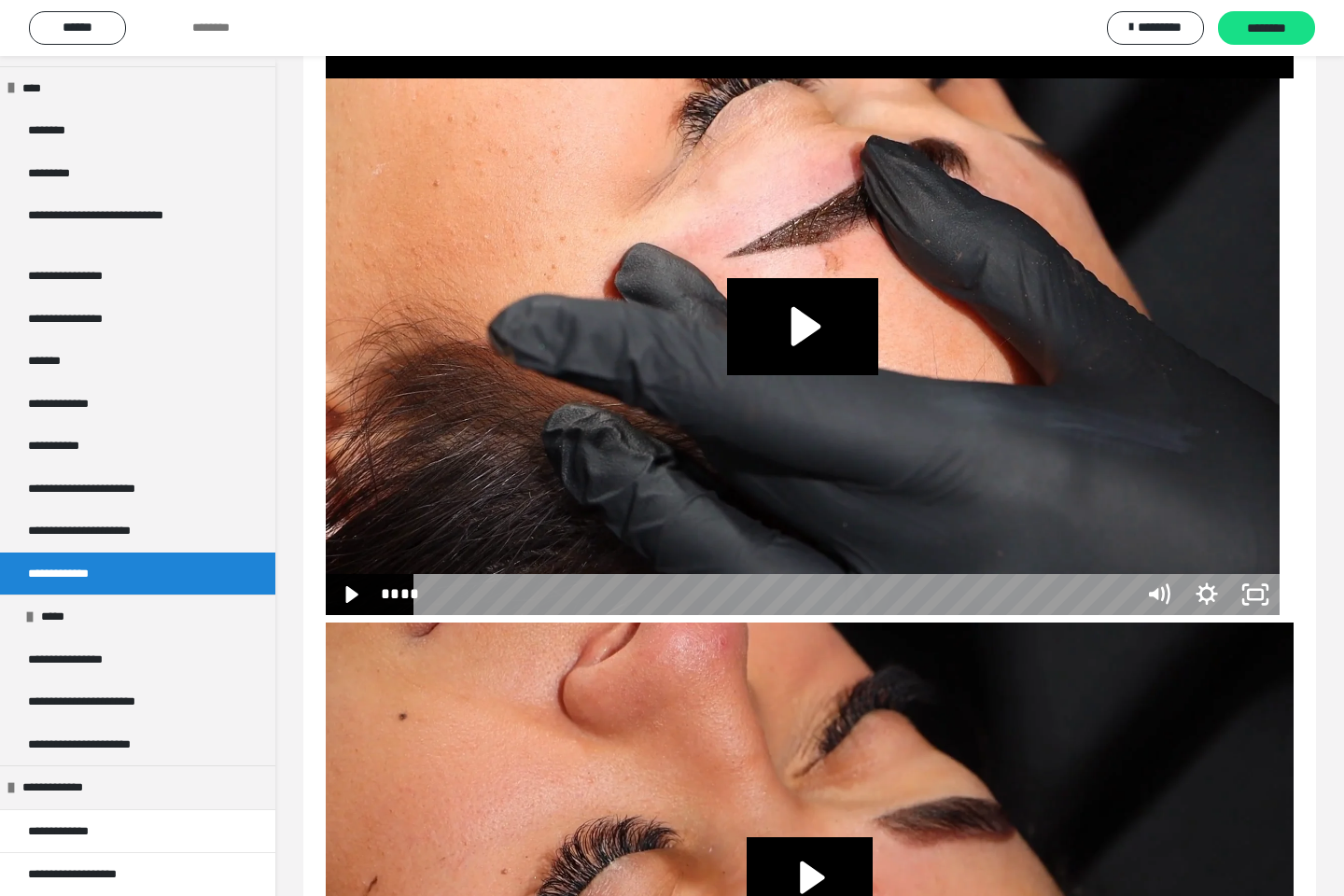 type 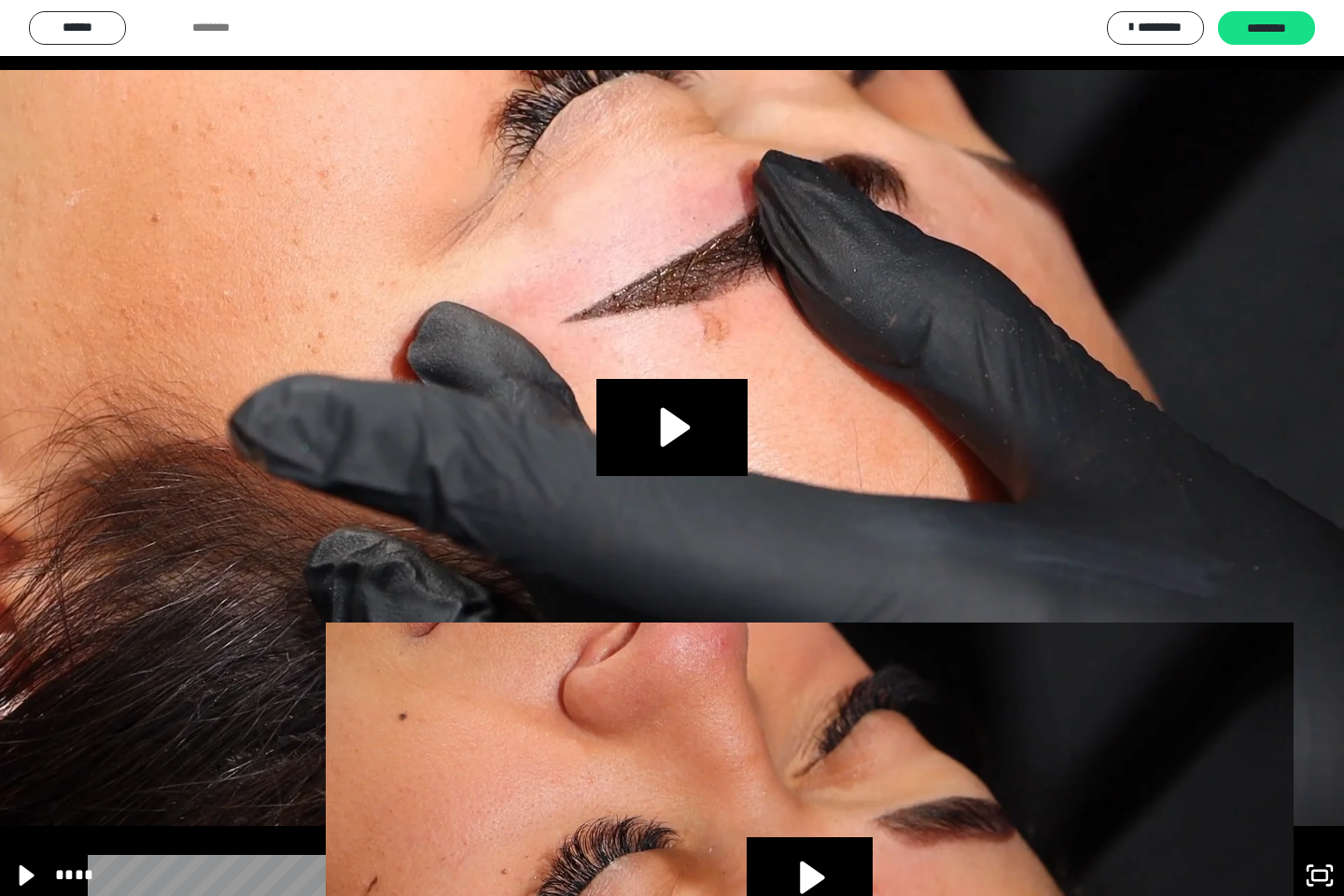 click 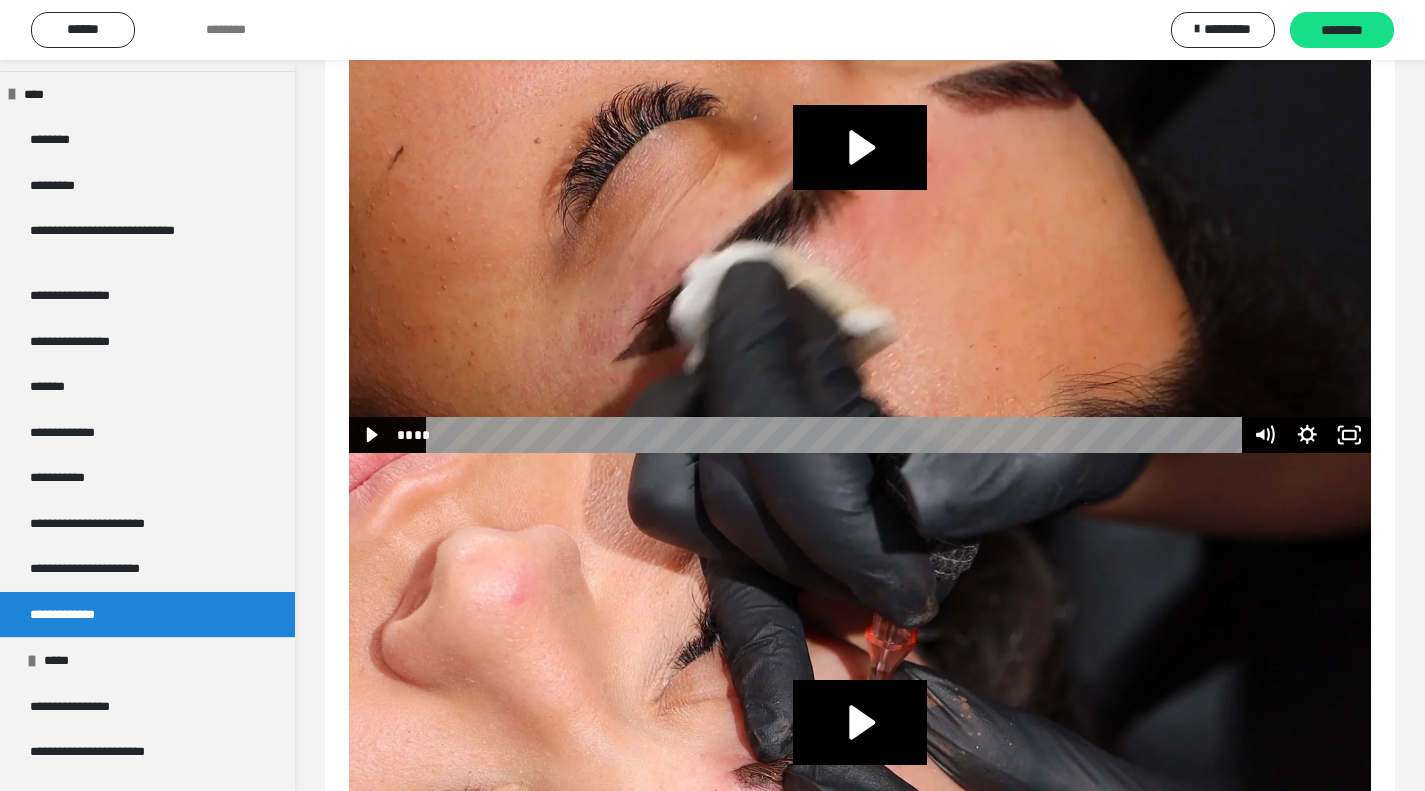 scroll, scrollTop: 5735, scrollLeft: 0, axis: vertical 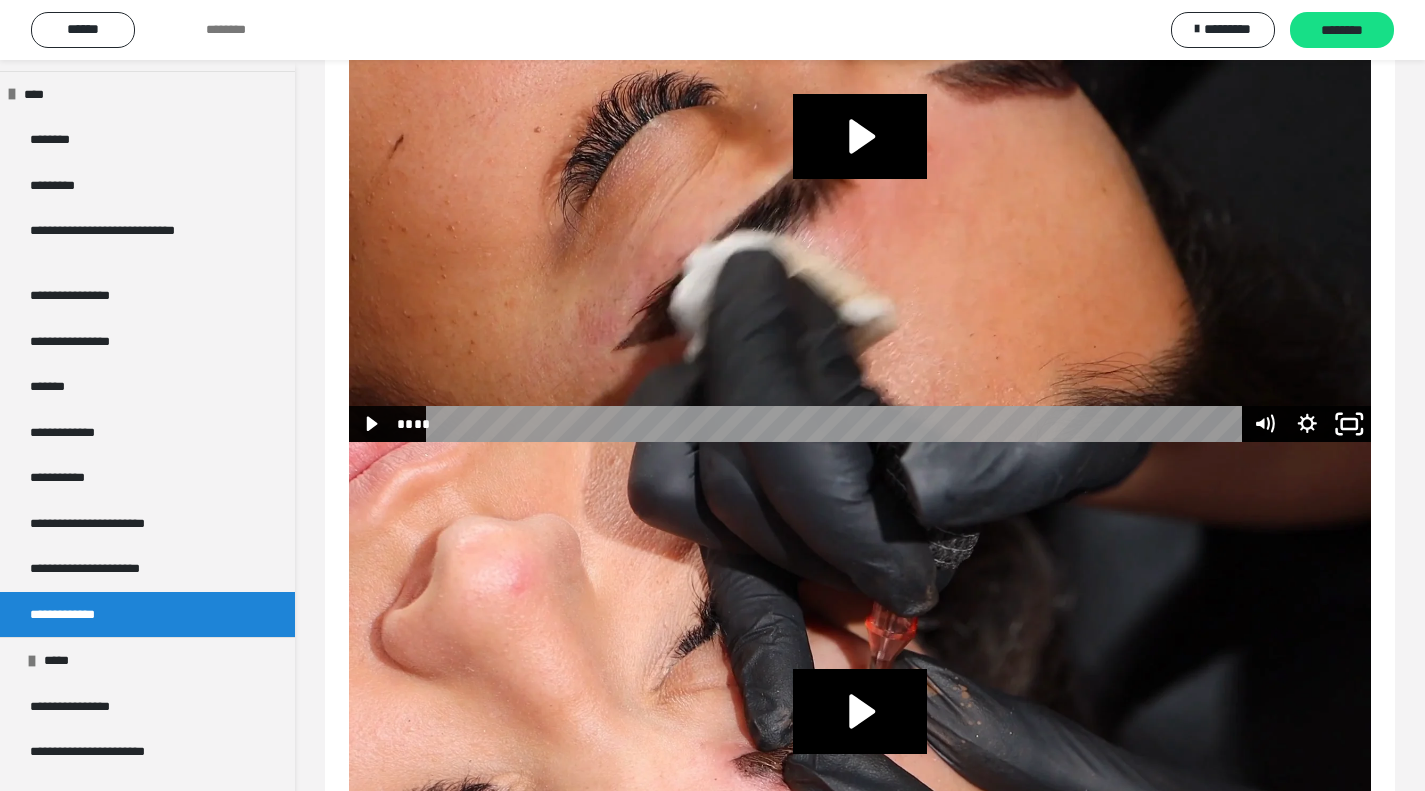 click 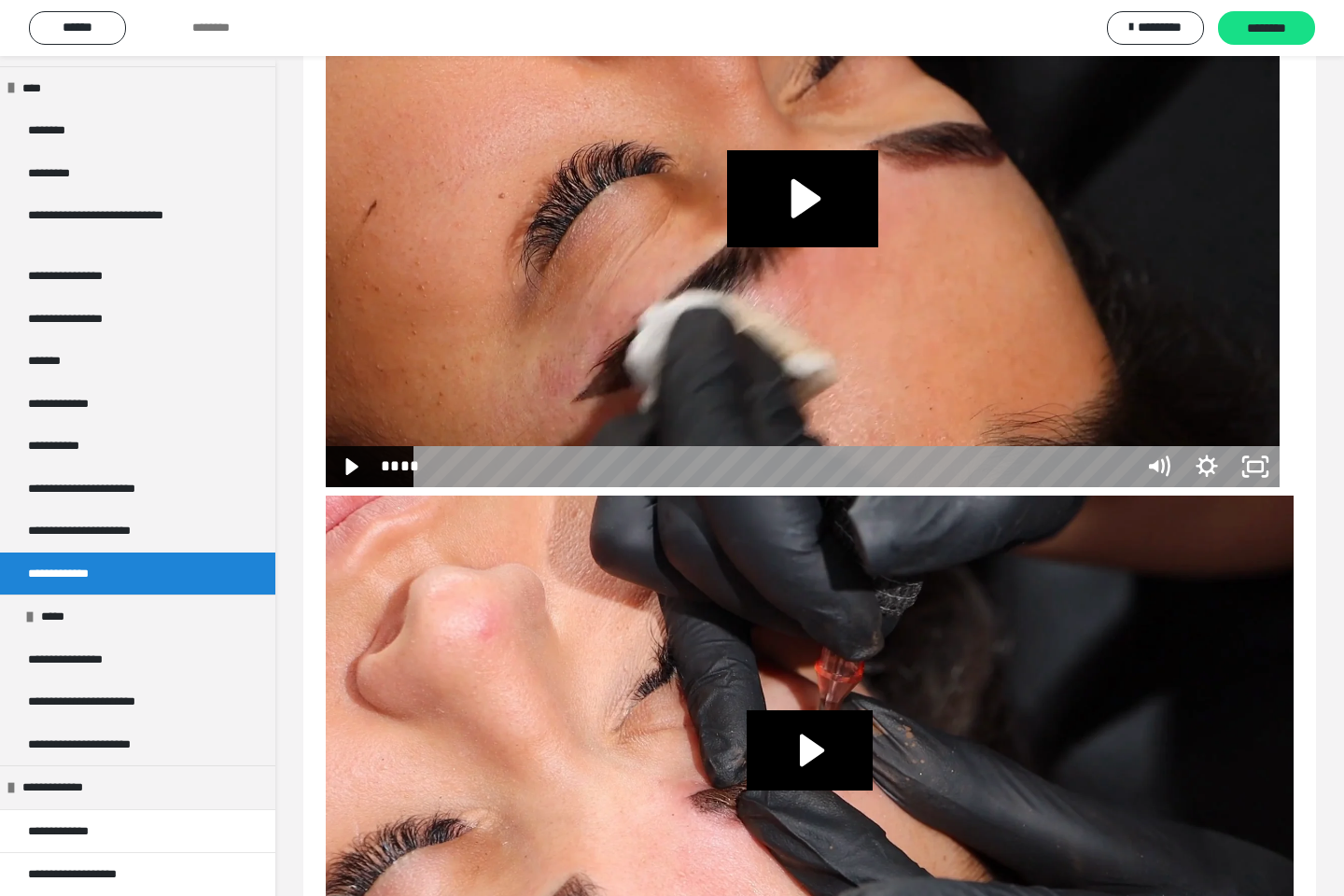 type 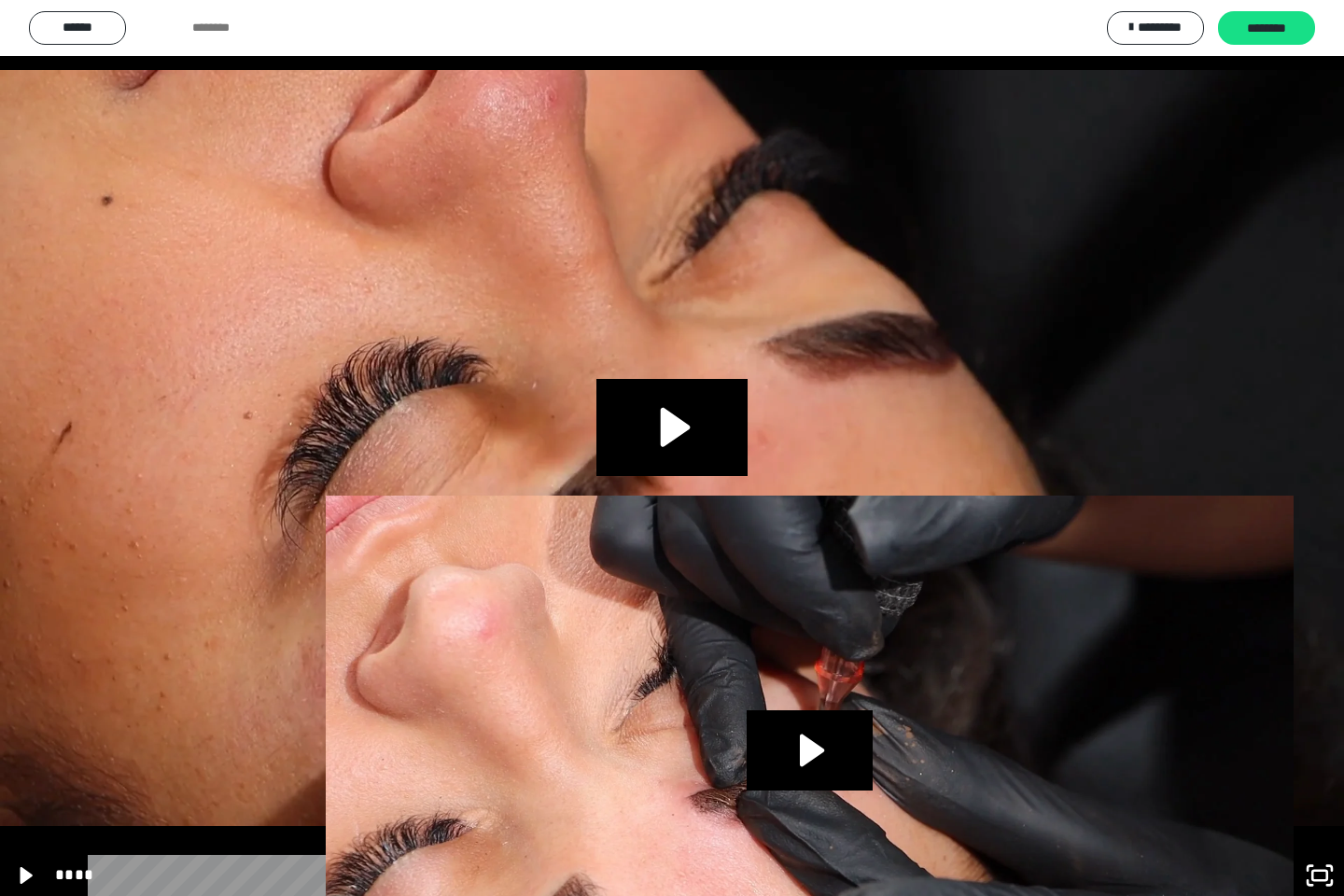 click 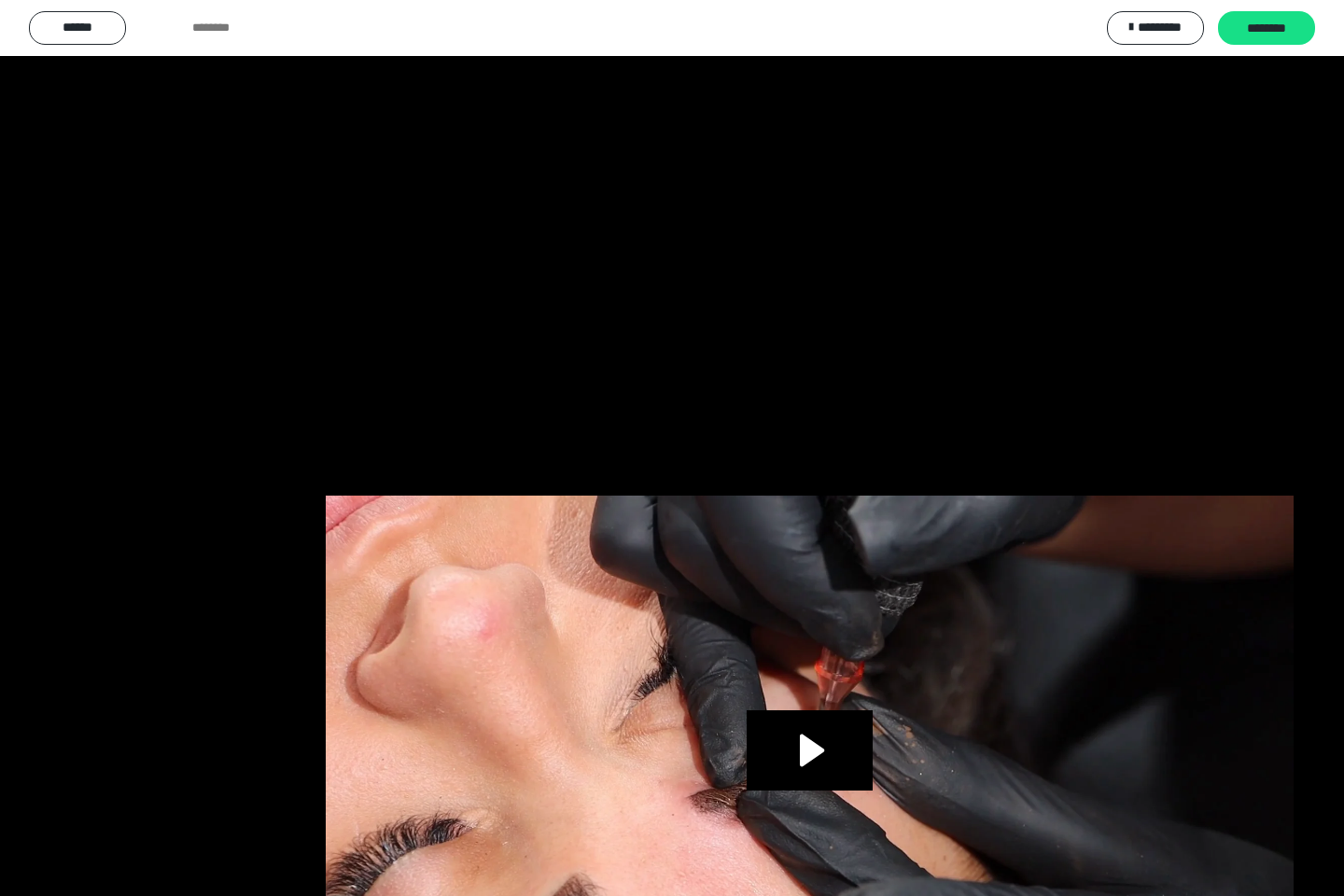 type 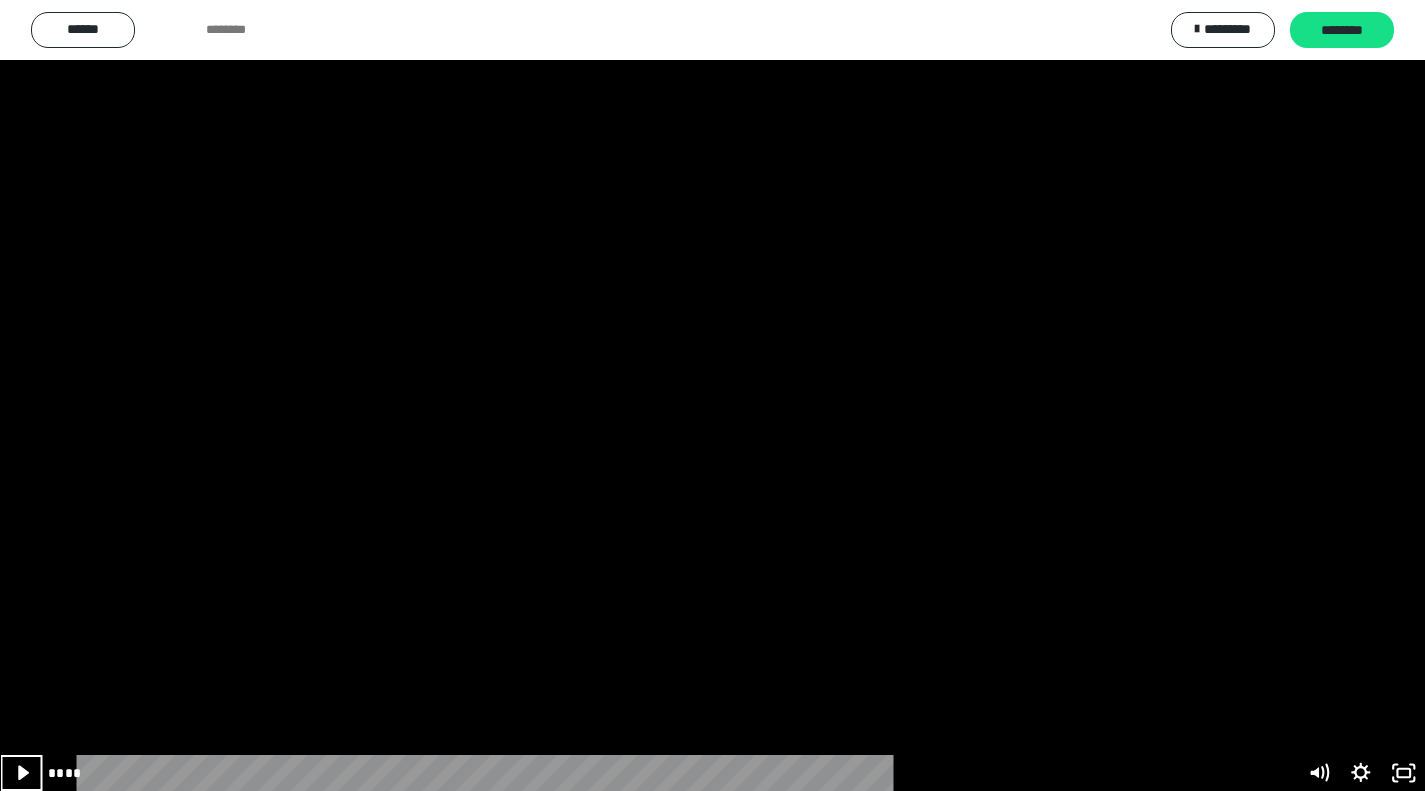 scroll, scrollTop: 4879, scrollLeft: 0, axis: vertical 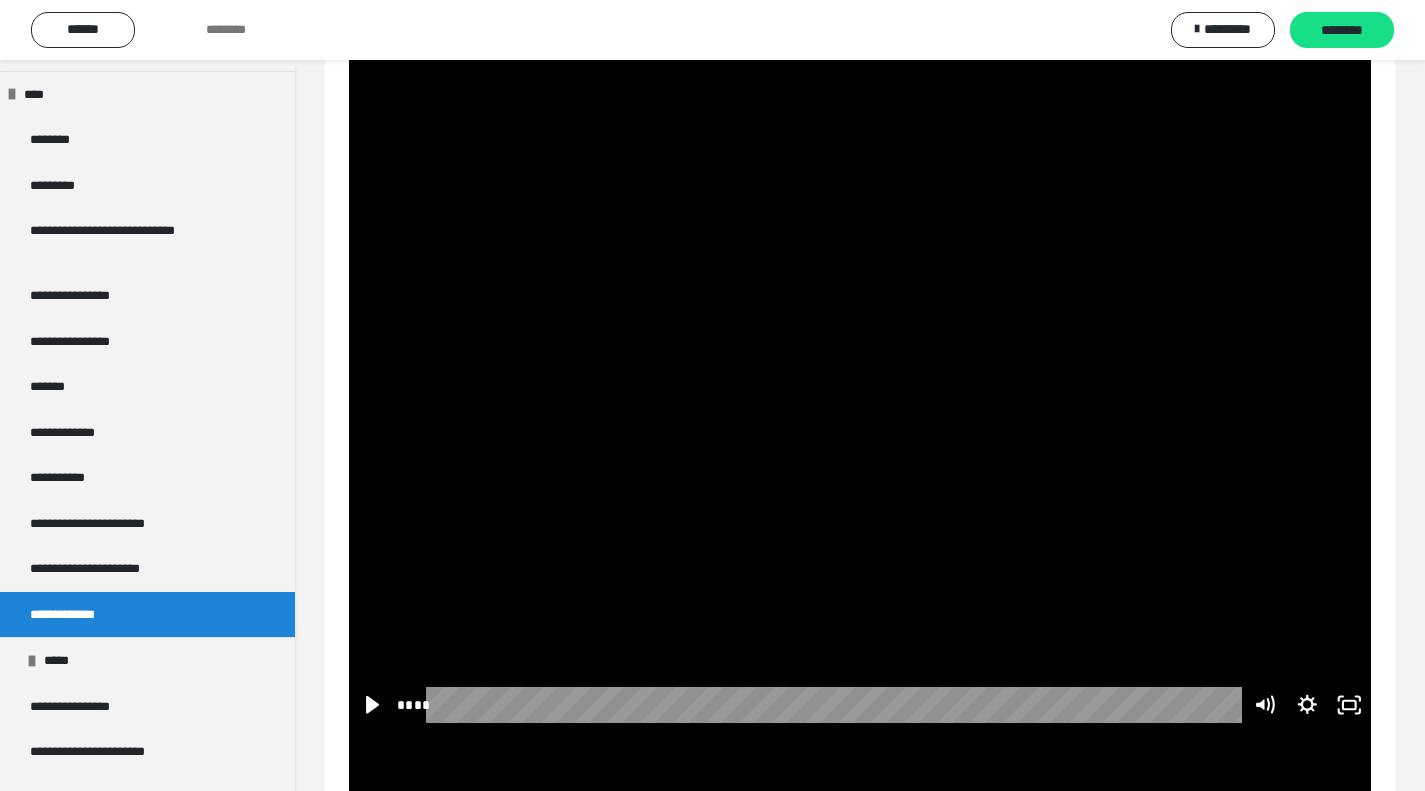 click 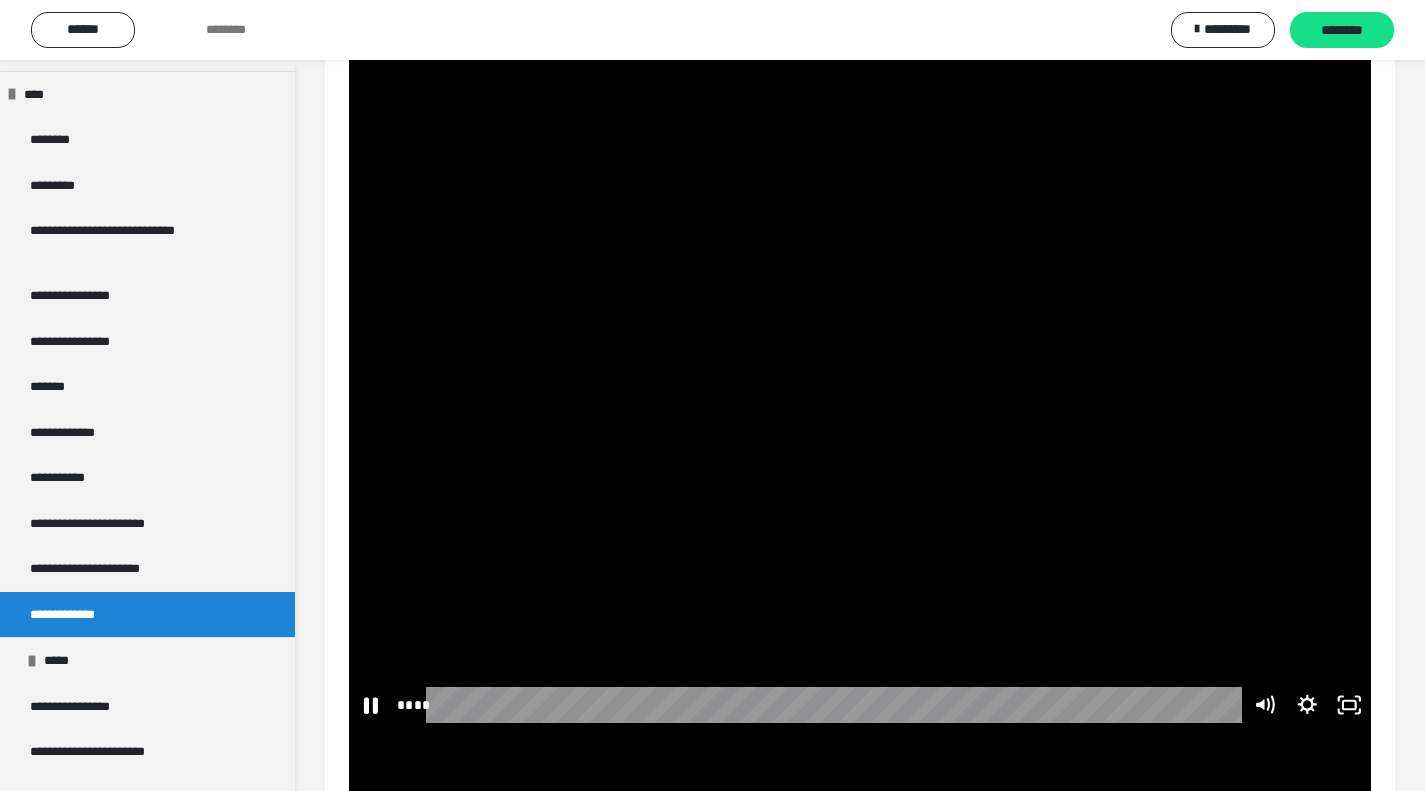 click 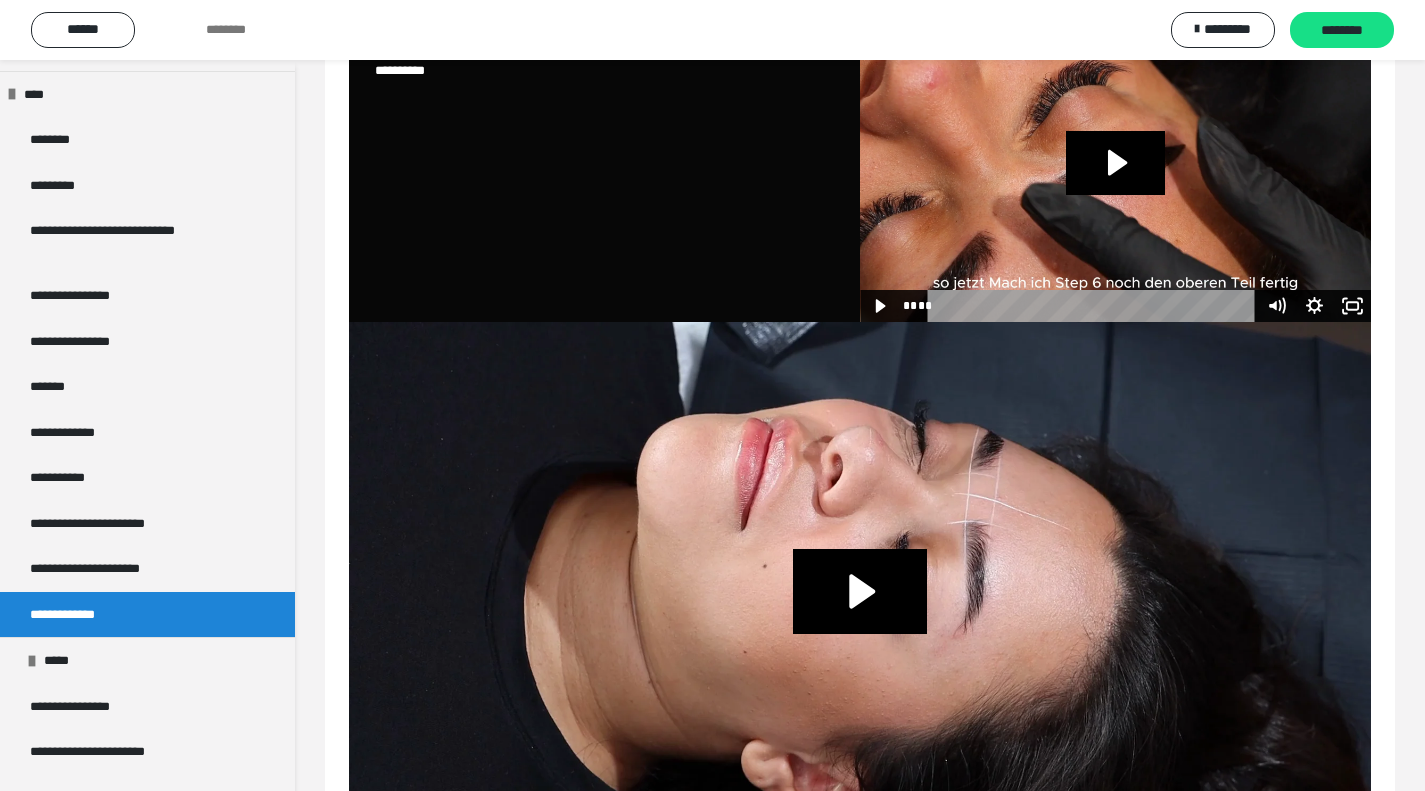 scroll, scrollTop: 0, scrollLeft: 0, axis: both 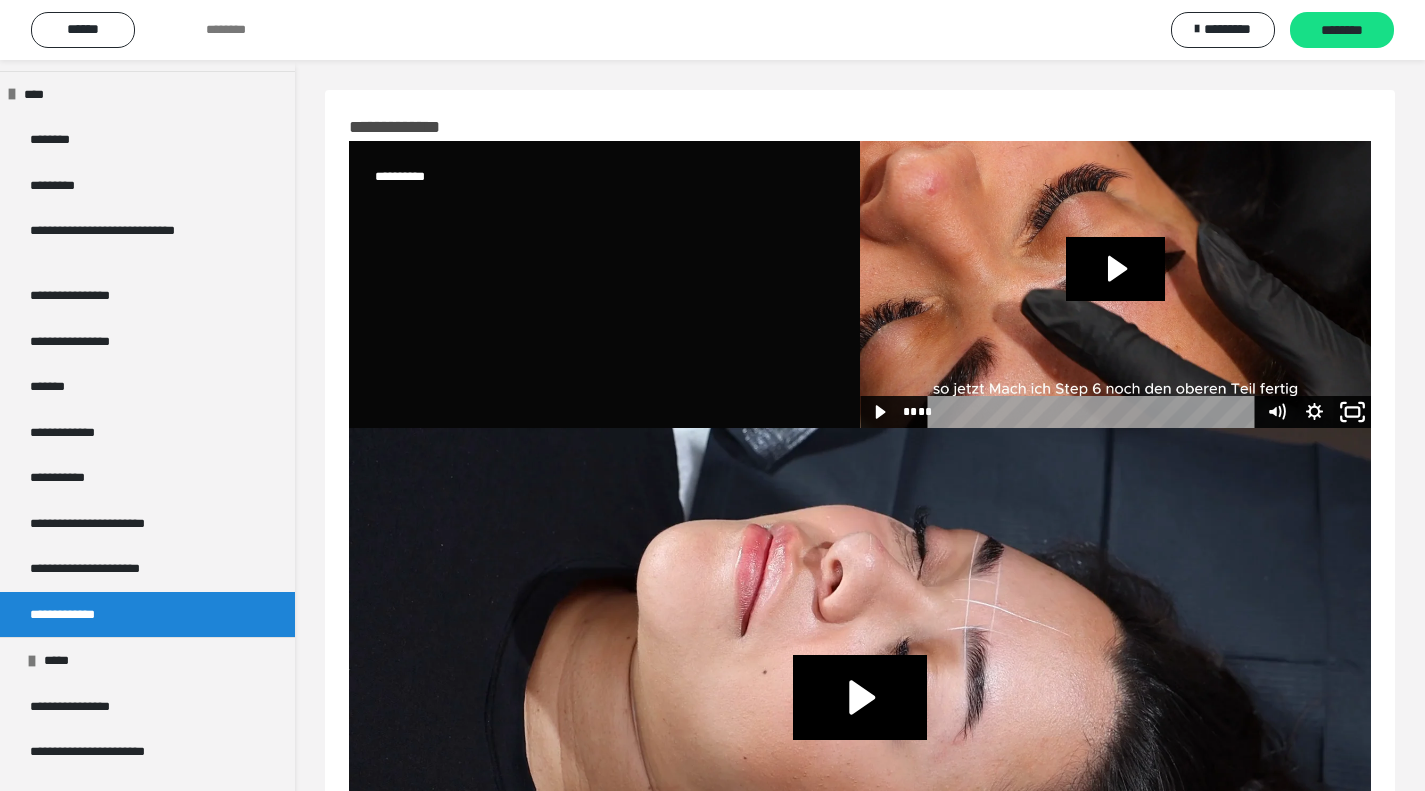 click 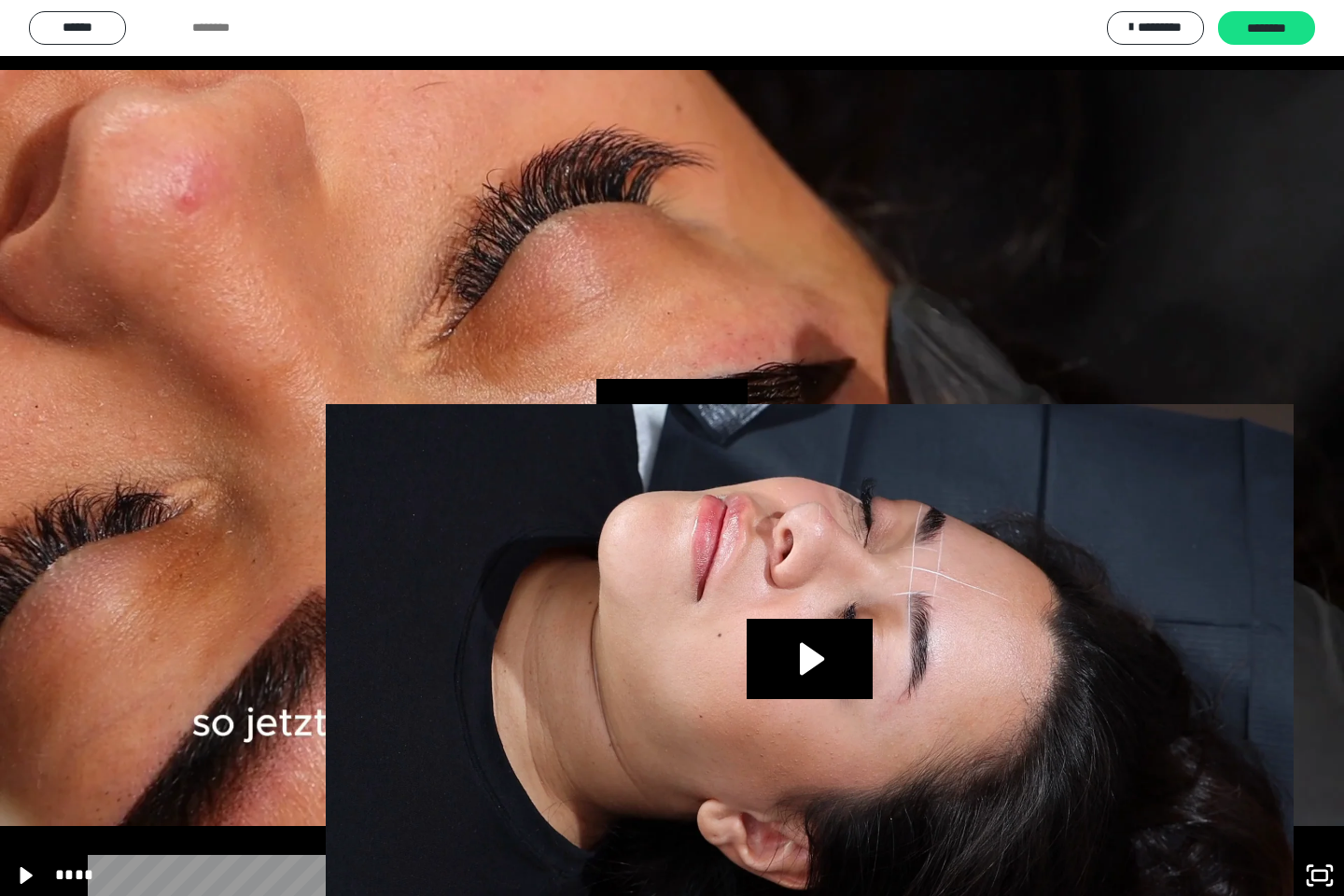 click at bounding box center [672, 448] 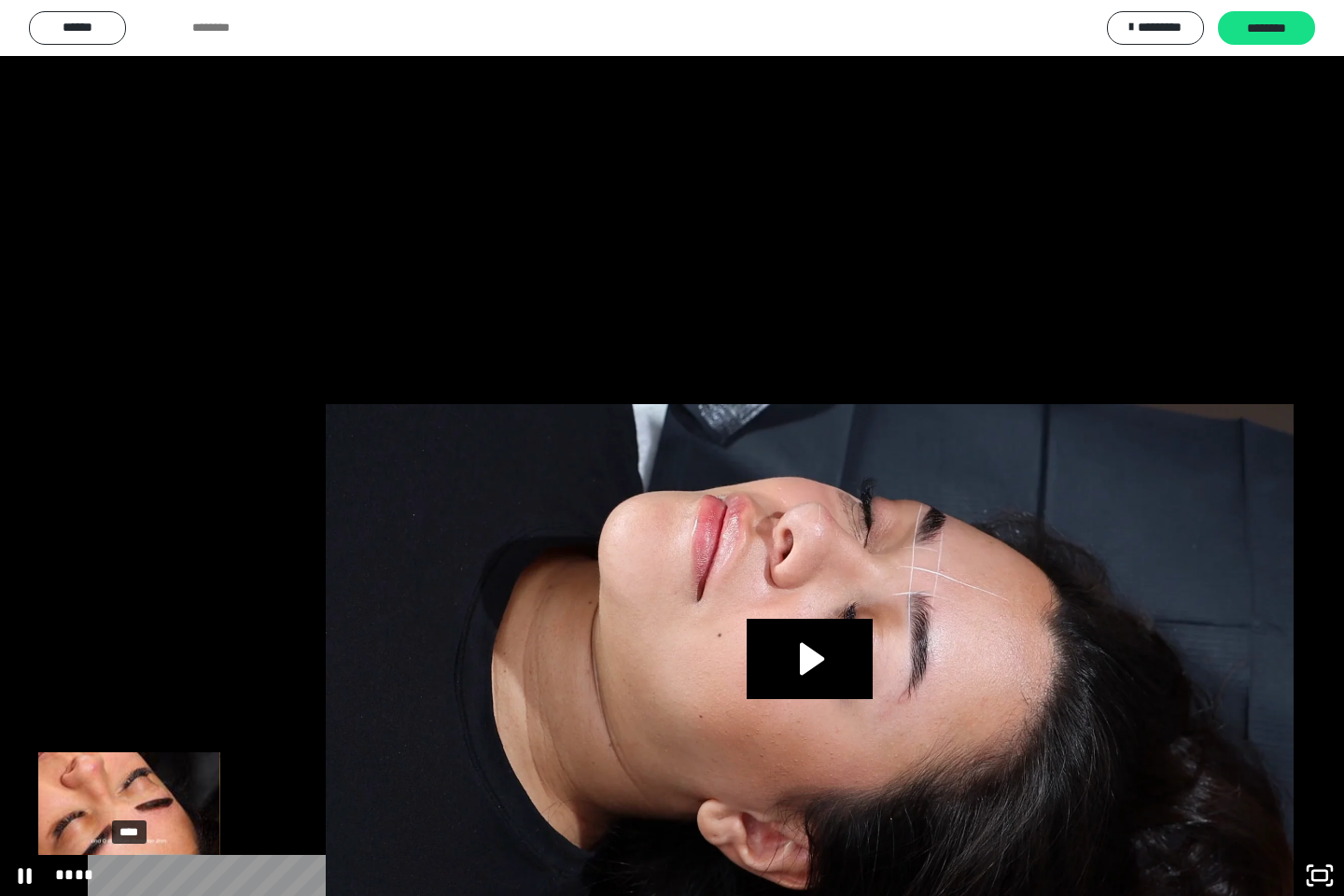 click on "**** ****" at bounding box center (623, 875) 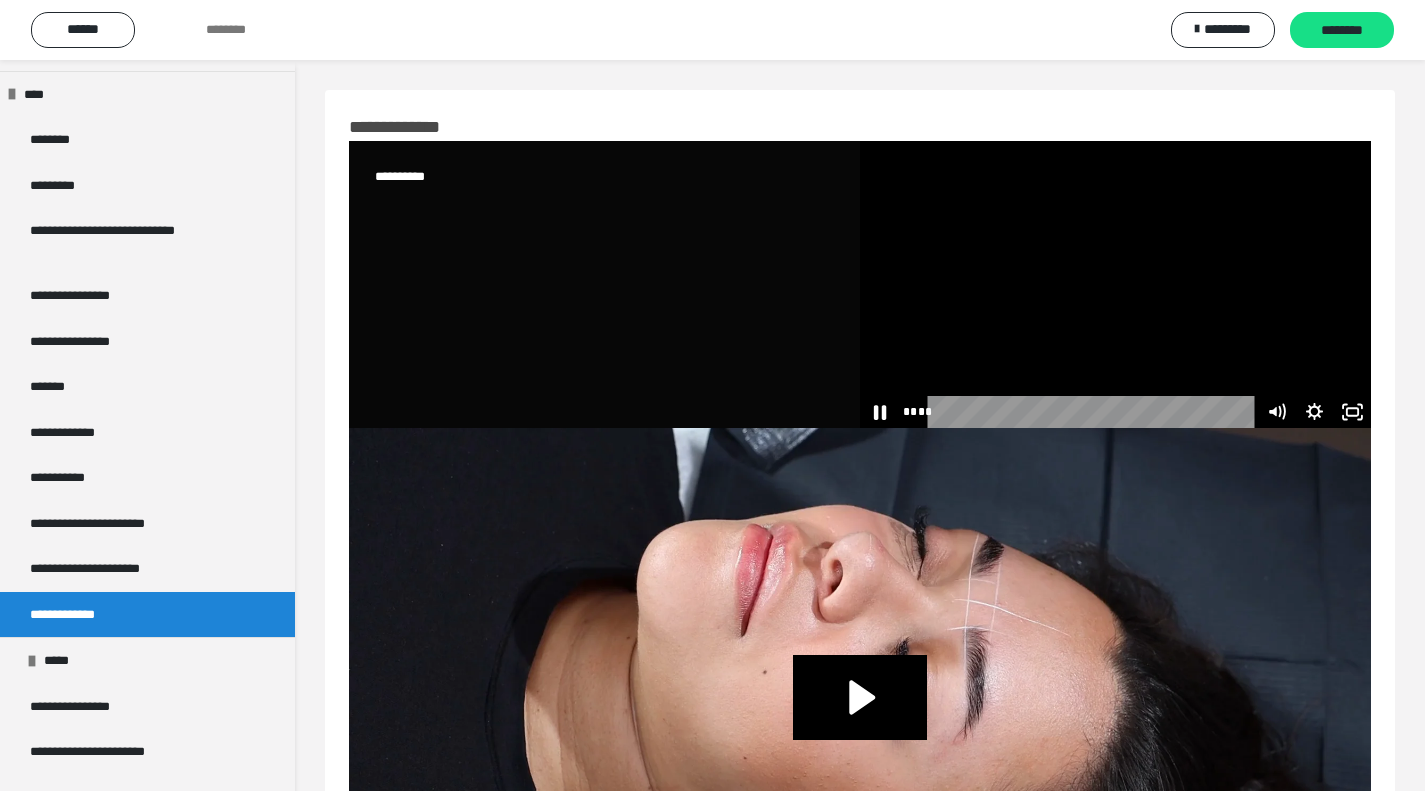 click 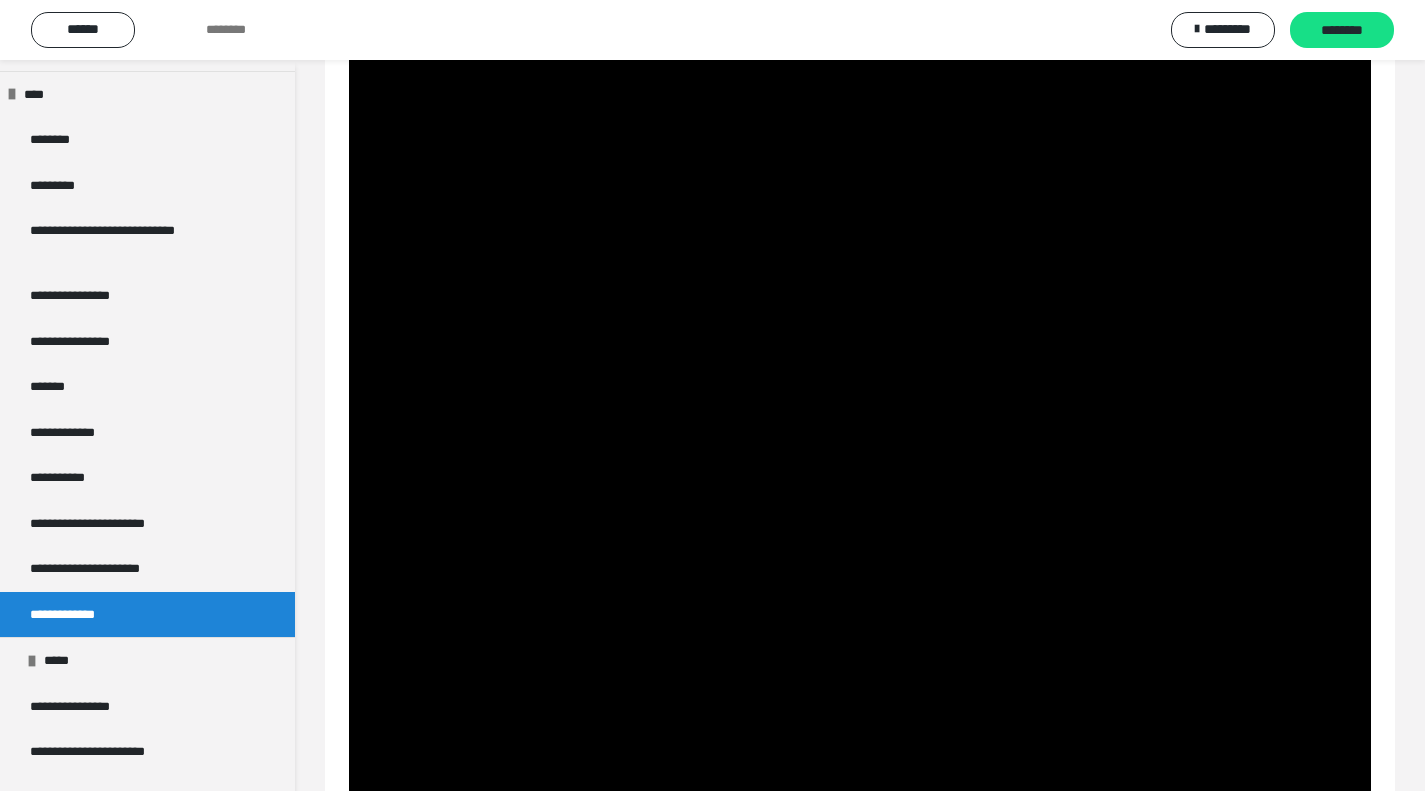 scroll, scrollTop: 4379, scrollLeft: 0, axis: vertical 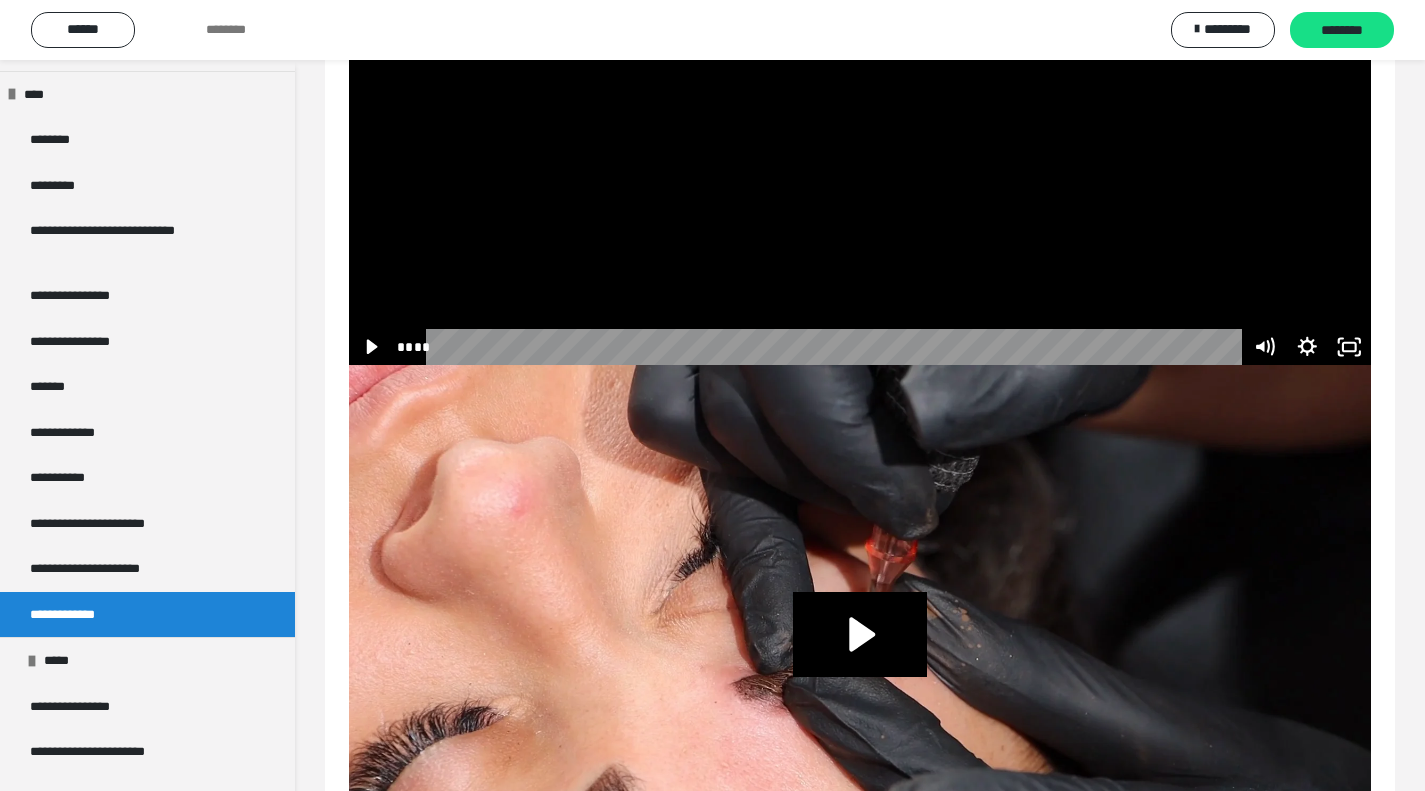 drag, startPoint x: 463, startPoint y: 350, endPoint x: 402, endPoint y: 364, distance: 62.58594 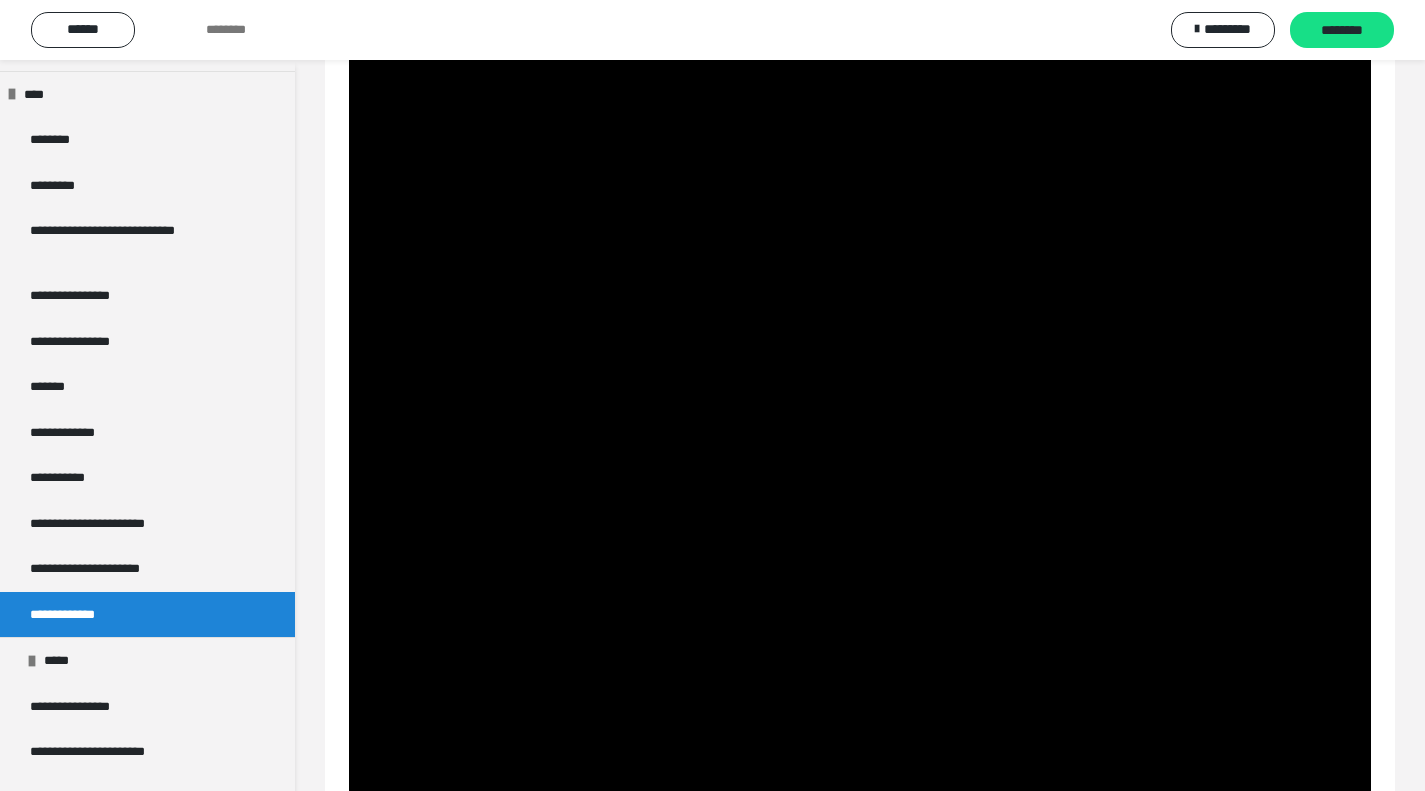 scroll, scrollTop: 5038, scrollLeft: 0, axis: vertical 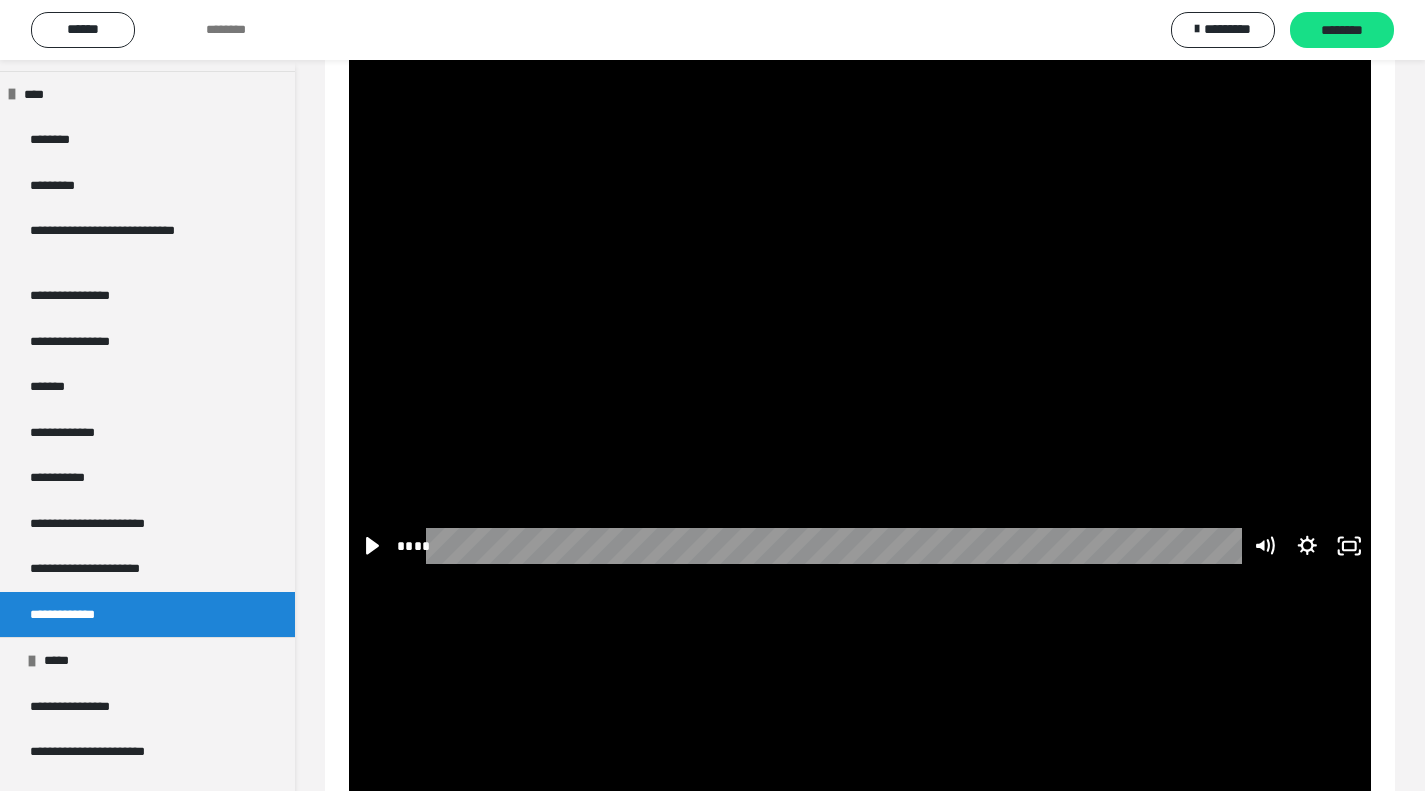 click 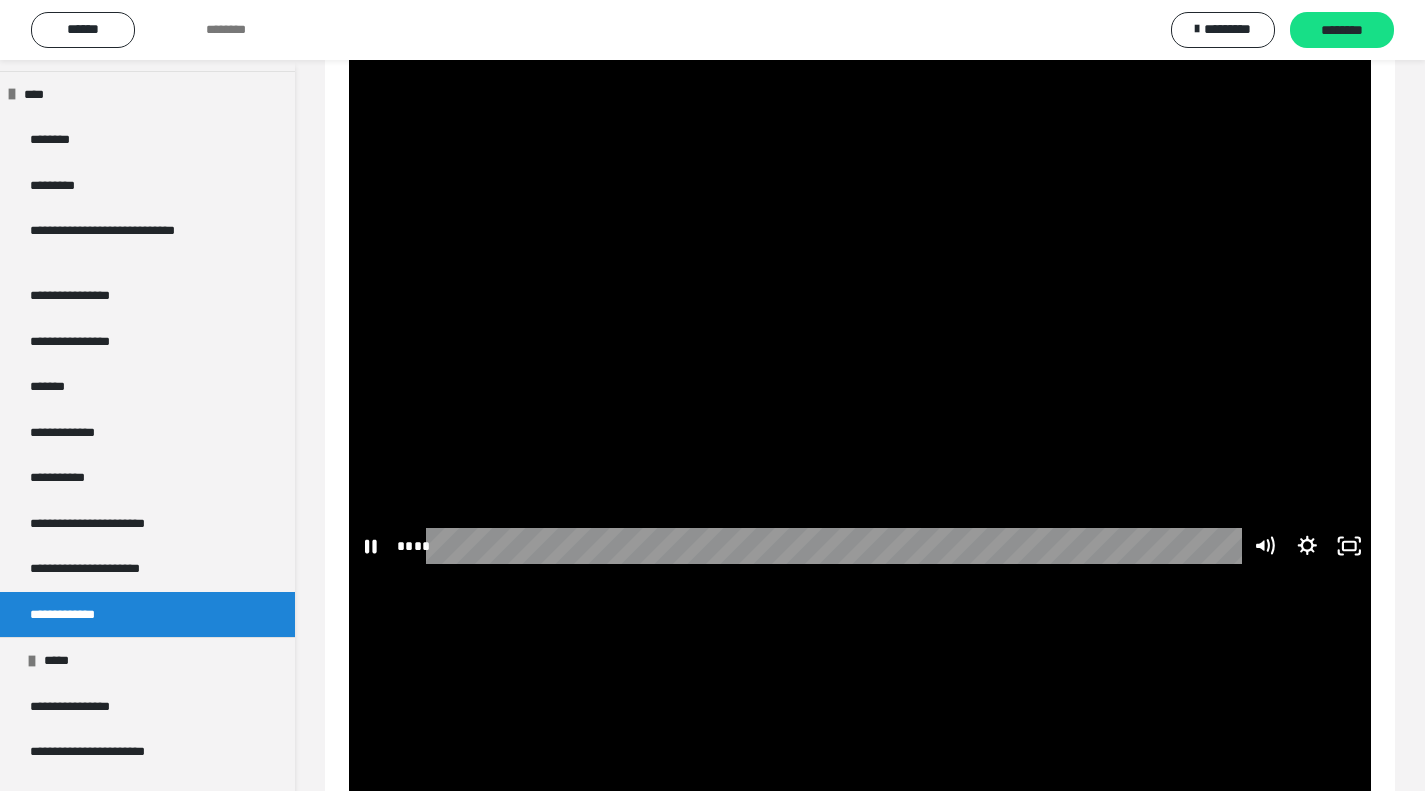 type 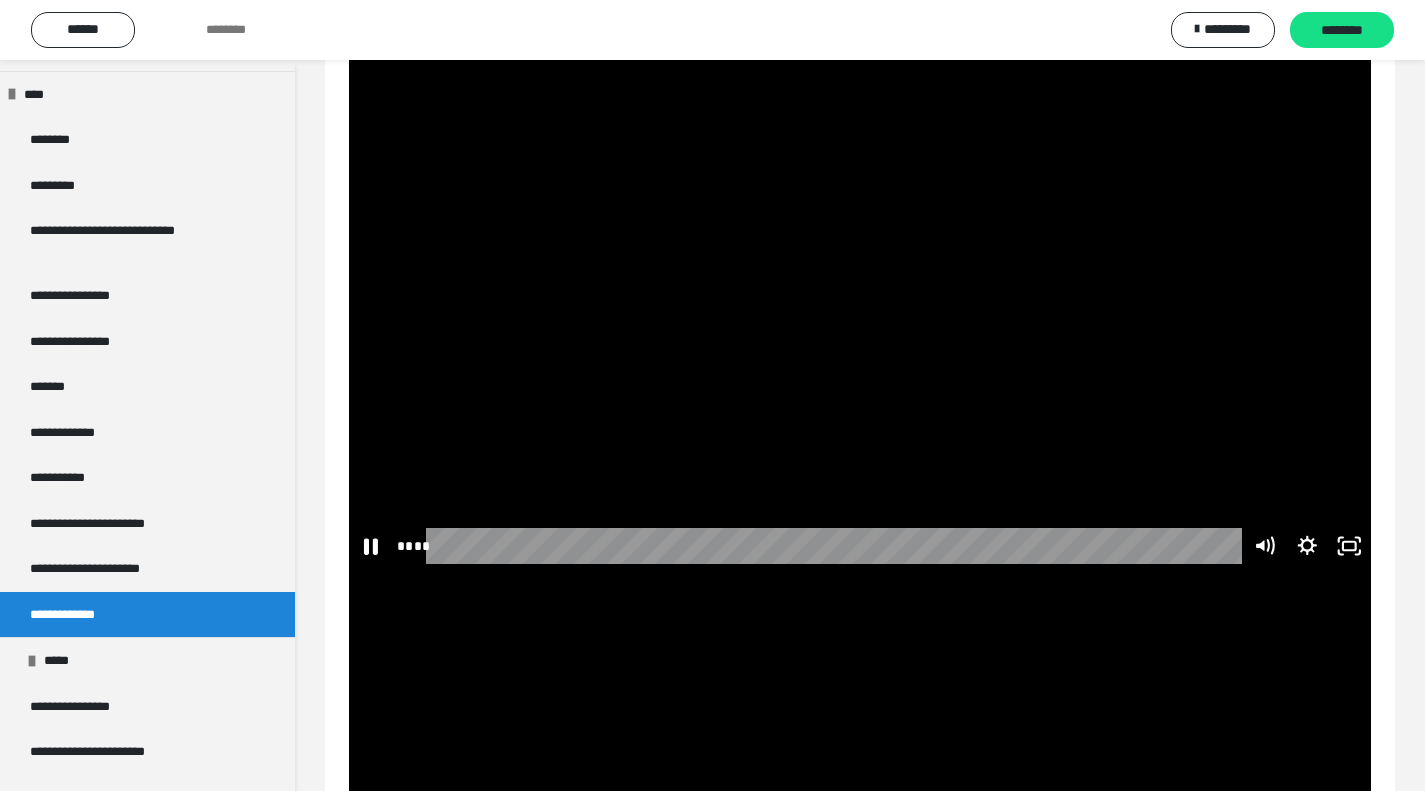 click 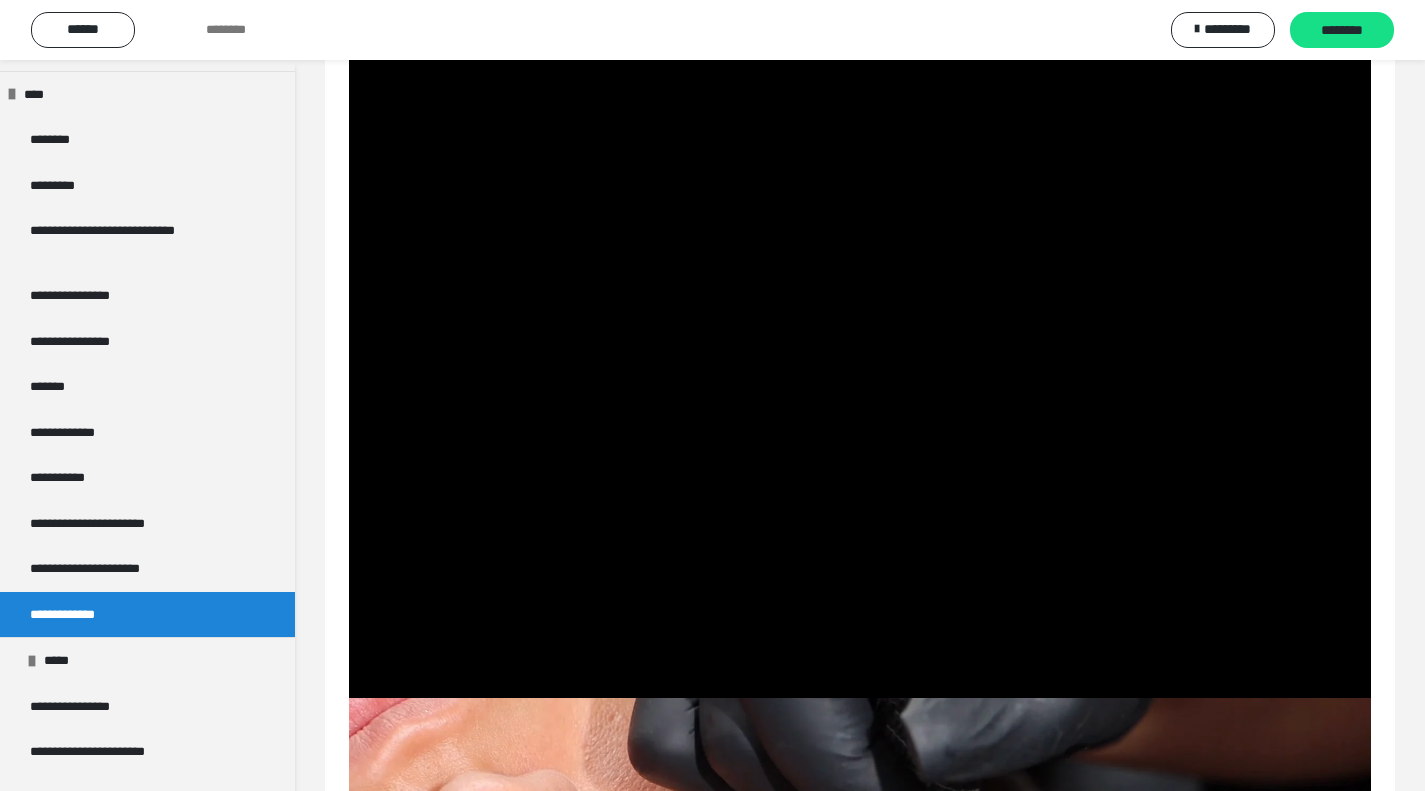 scroll, scrollTop: 5560, scrollLeft: 0, axis: vertical 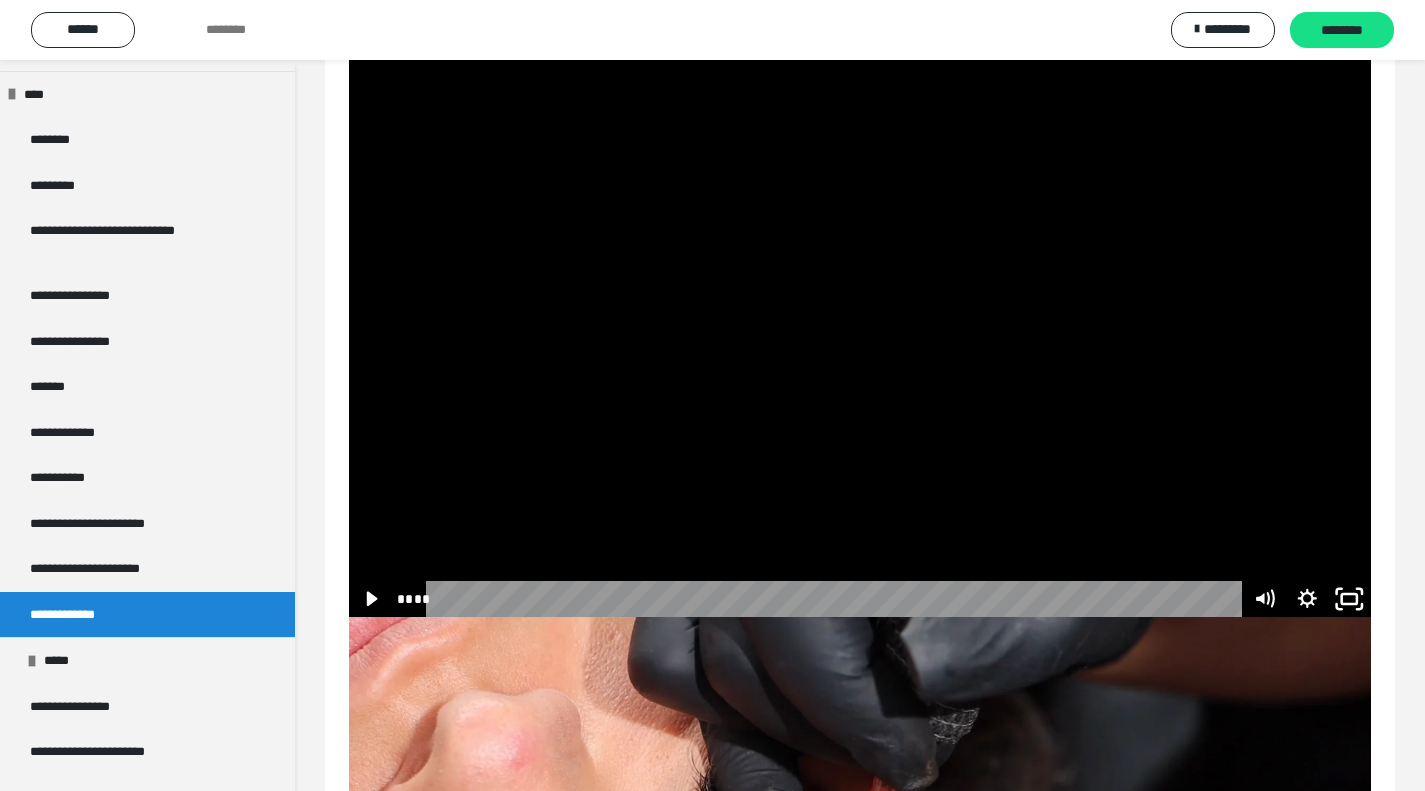 click 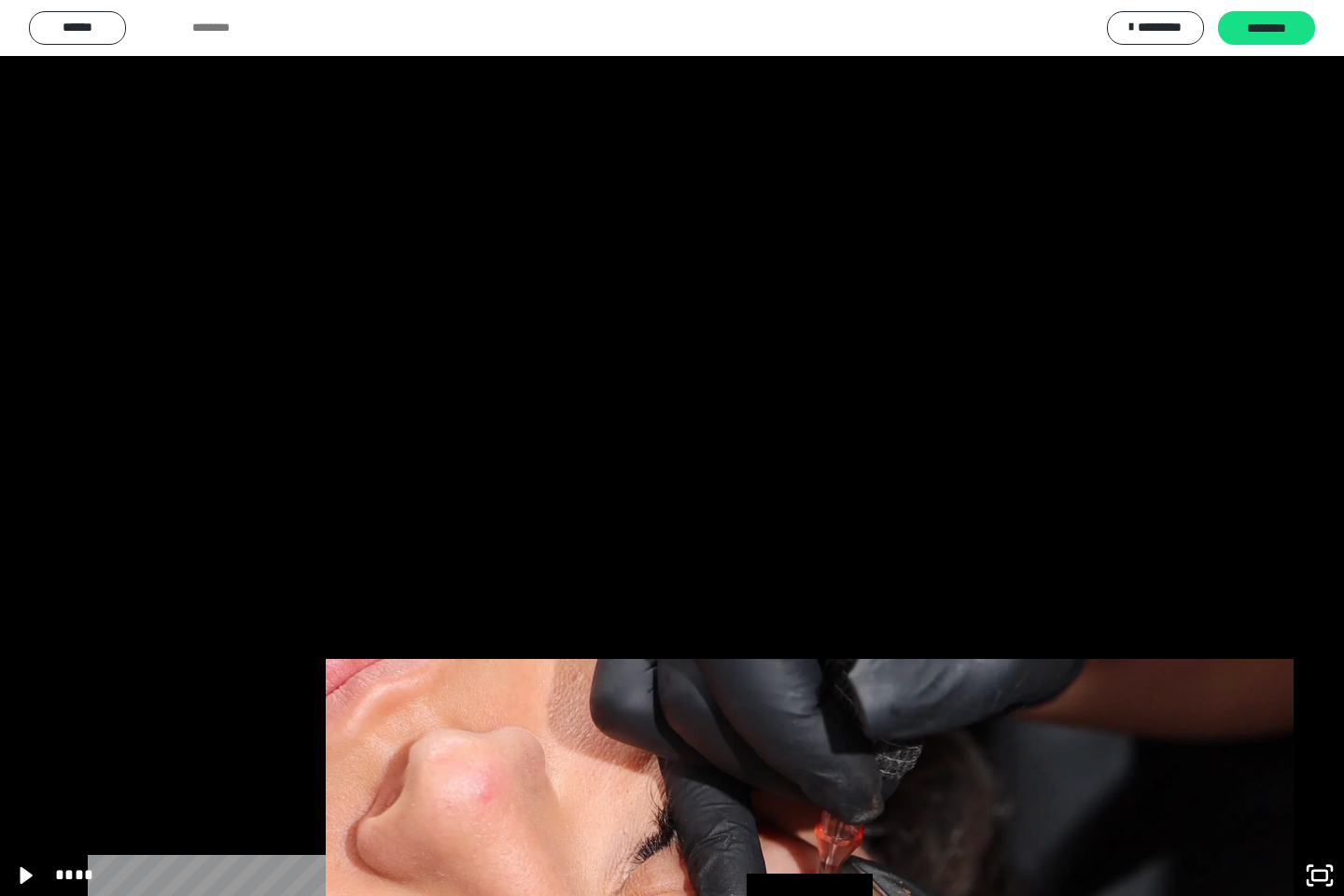 click at bounding box center (672, 448) 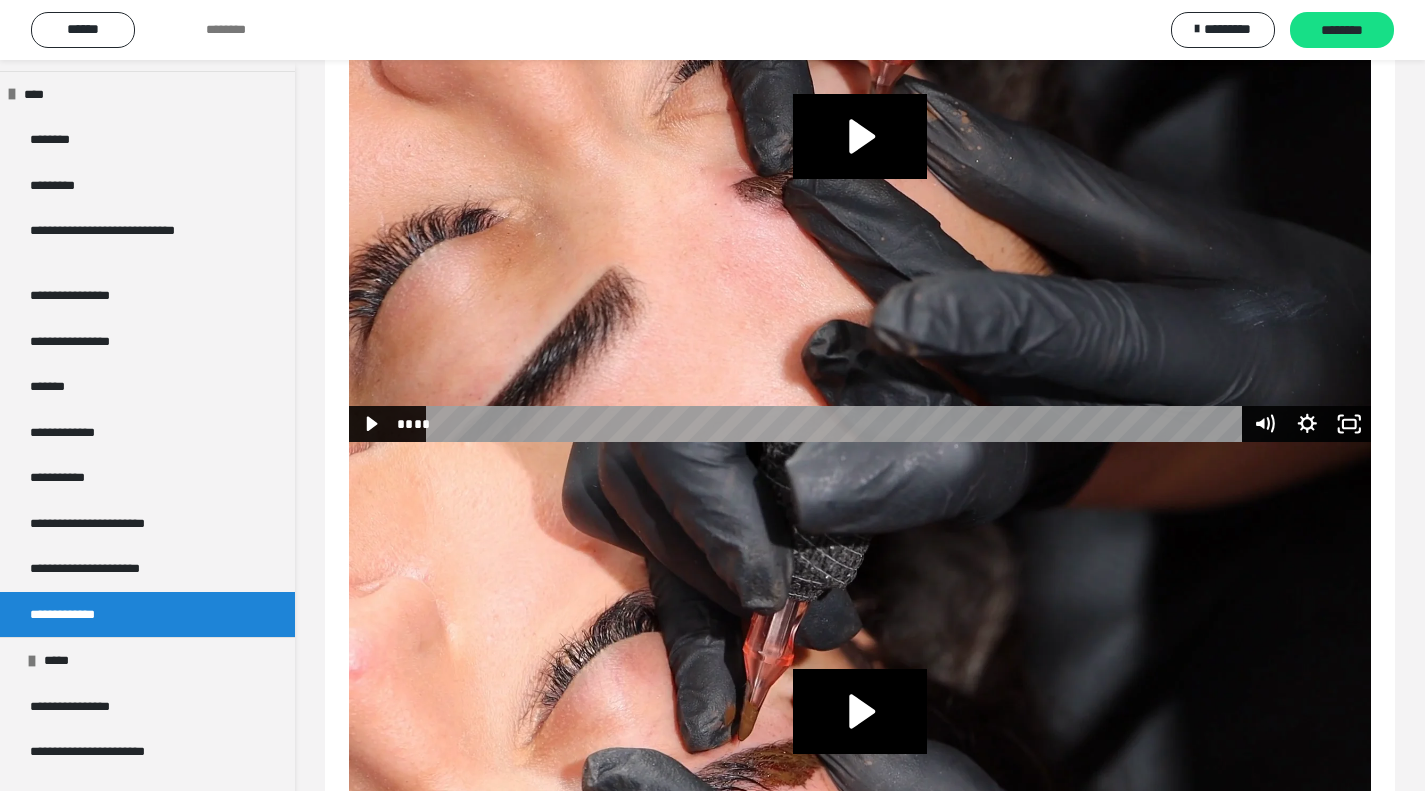 scroll, scrollTop: 6320, scrollLeft: 0, axis: vertical 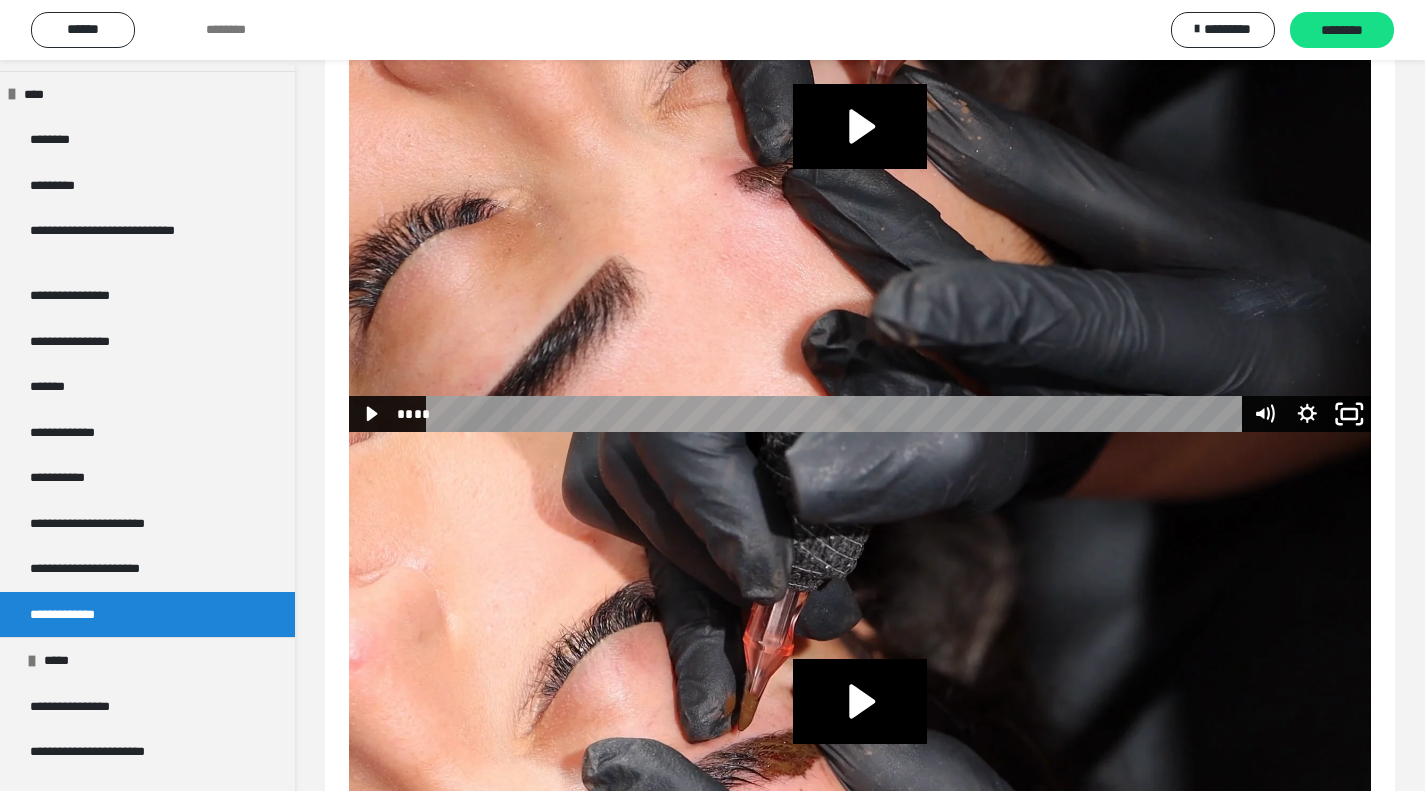 click 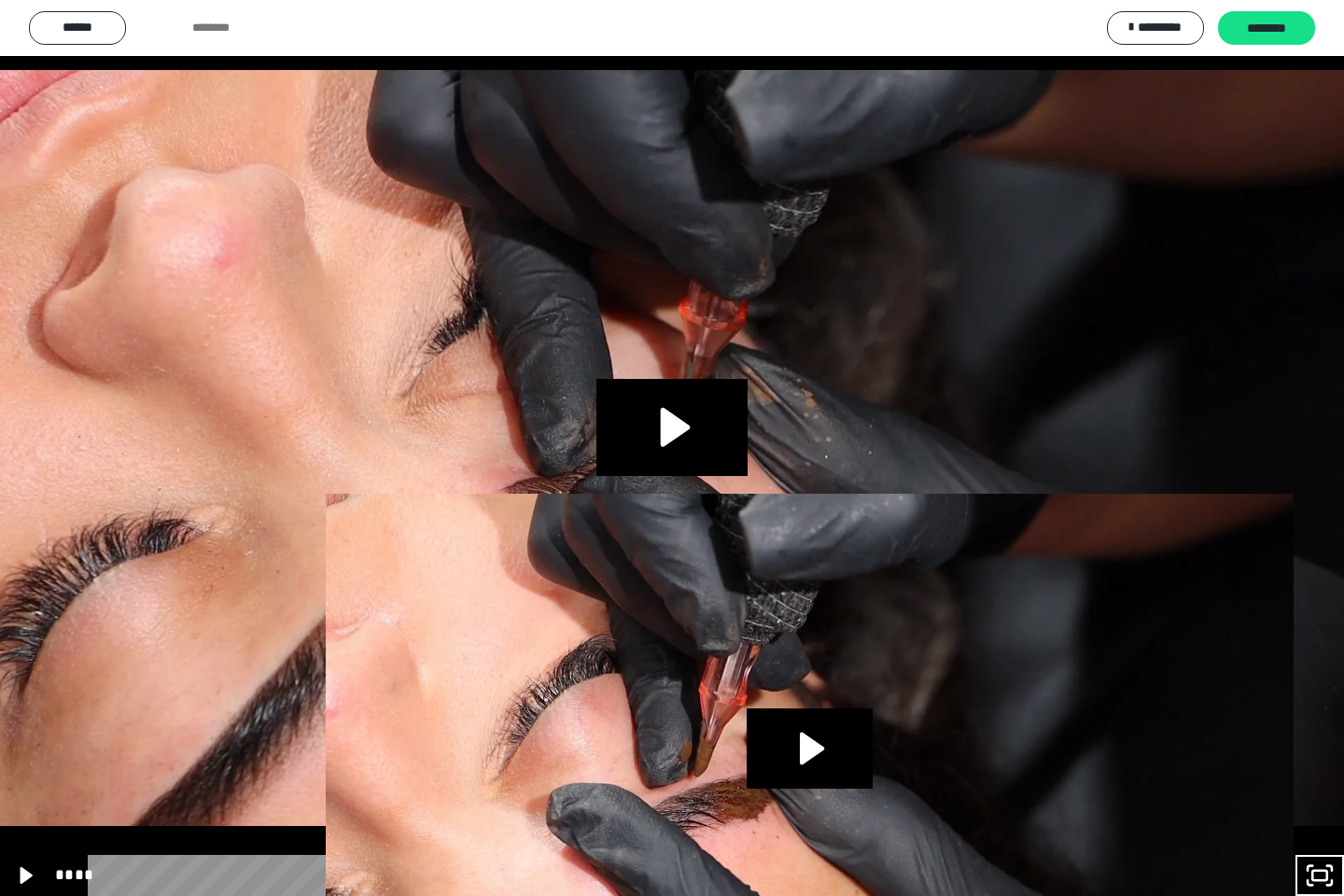 type 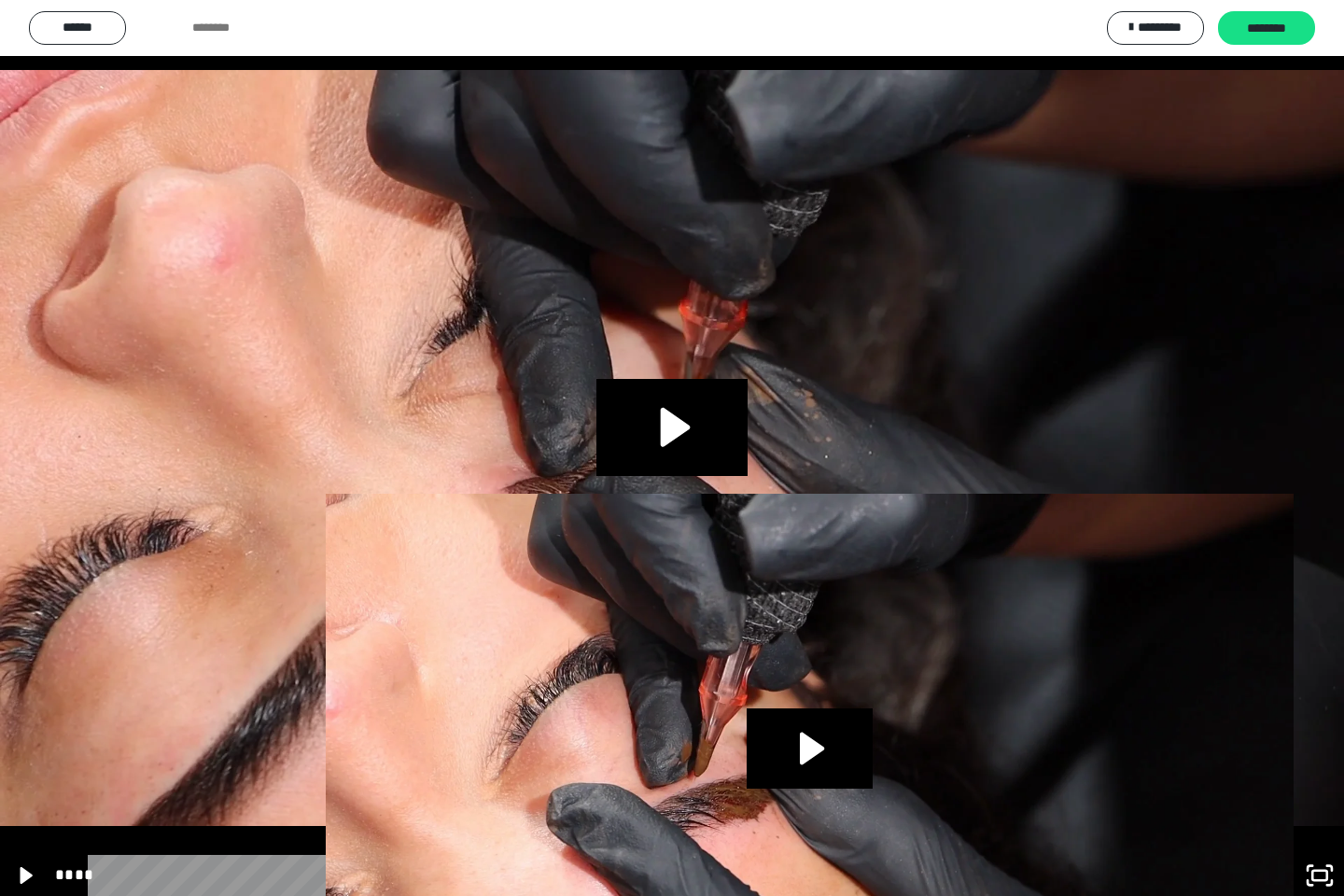 click at bounding box center [672, 448] 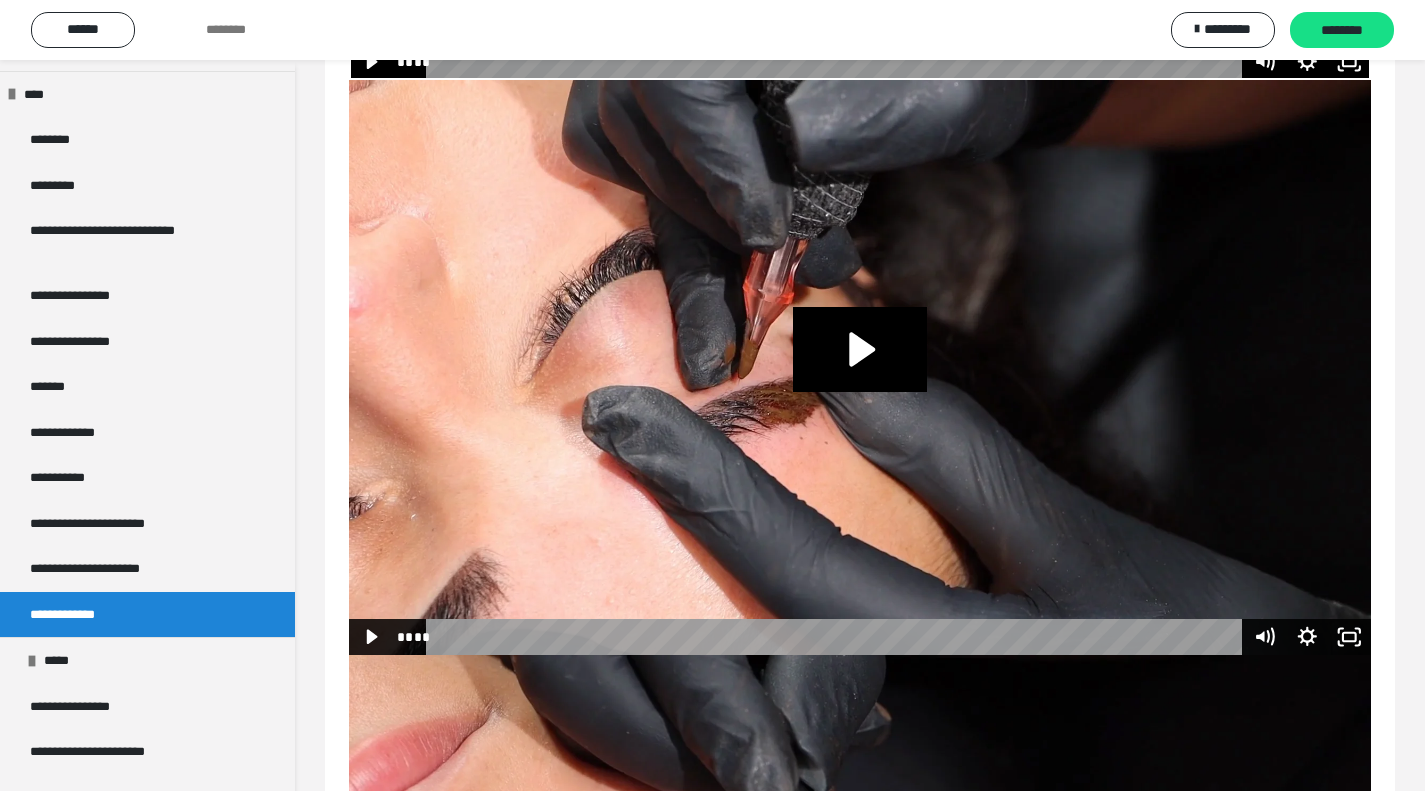 scroll, scrollTop: 6680, scrollLeft: 0, axis: vertical 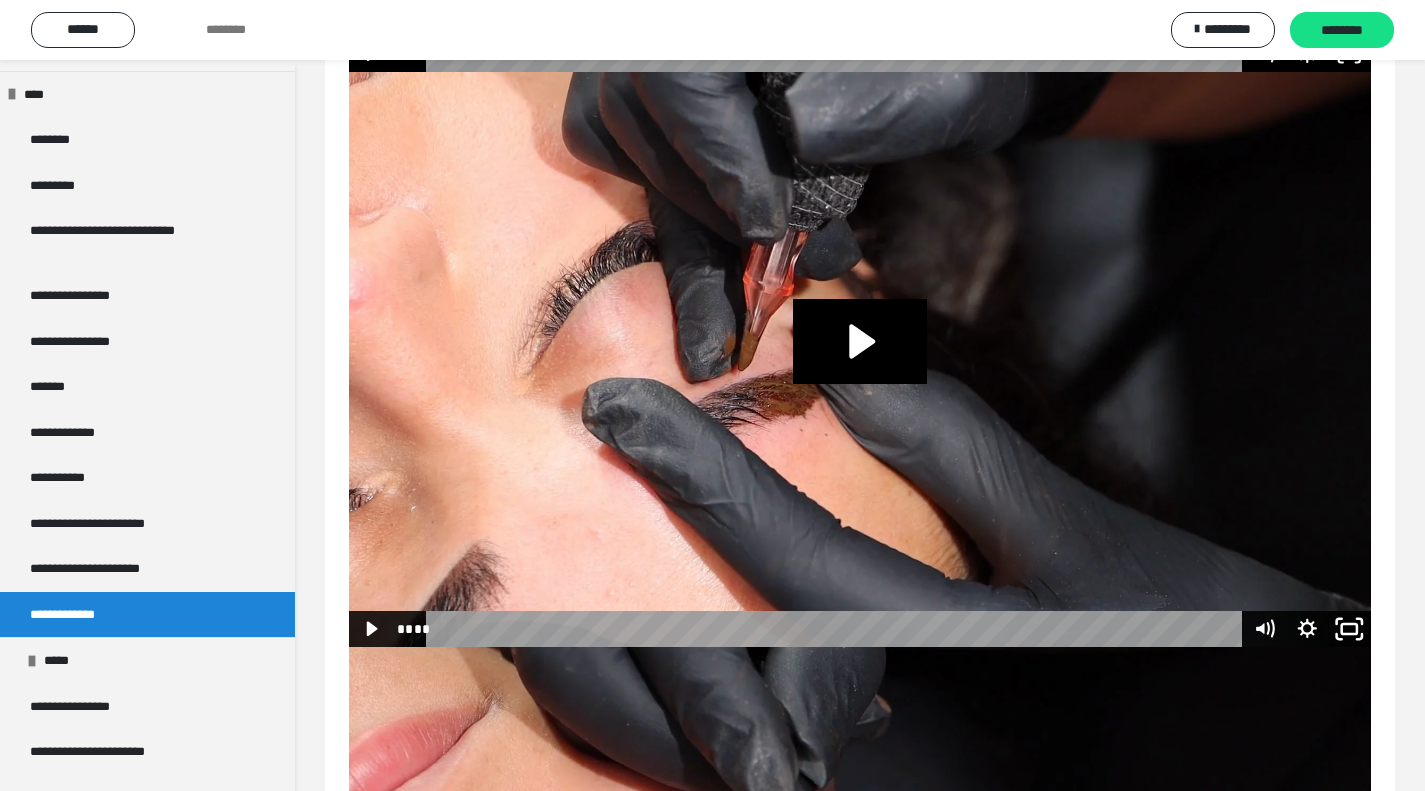 click 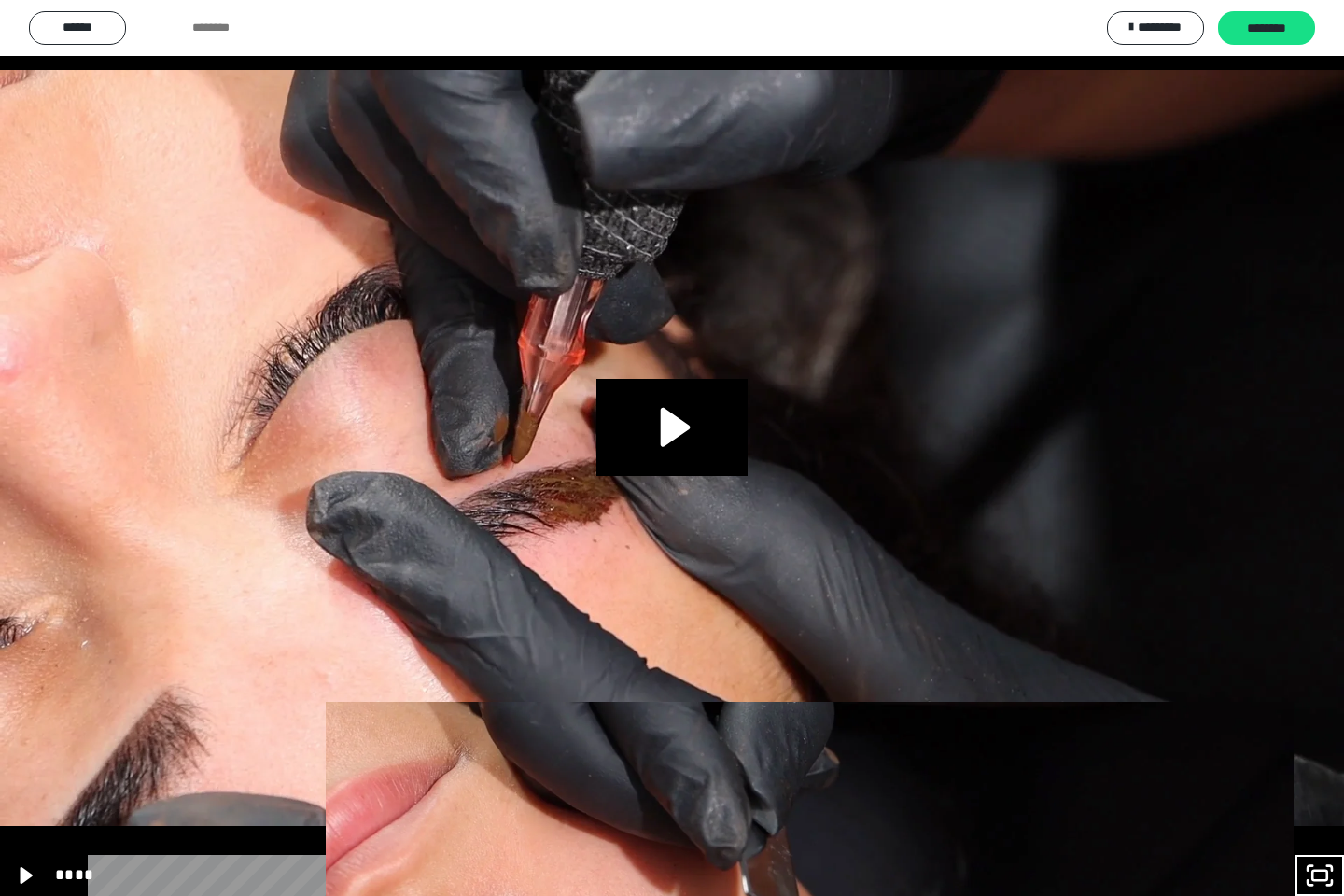type 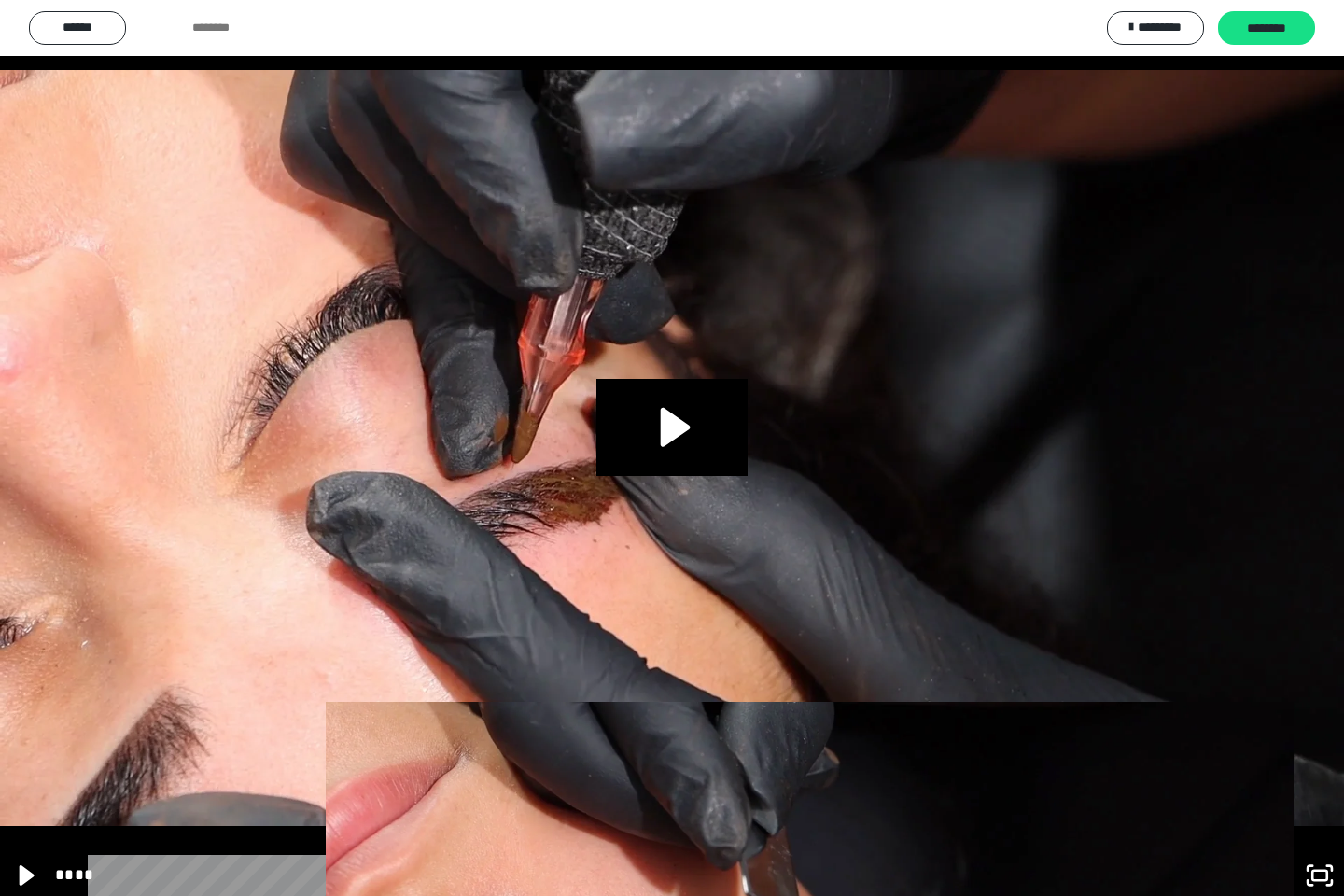 click 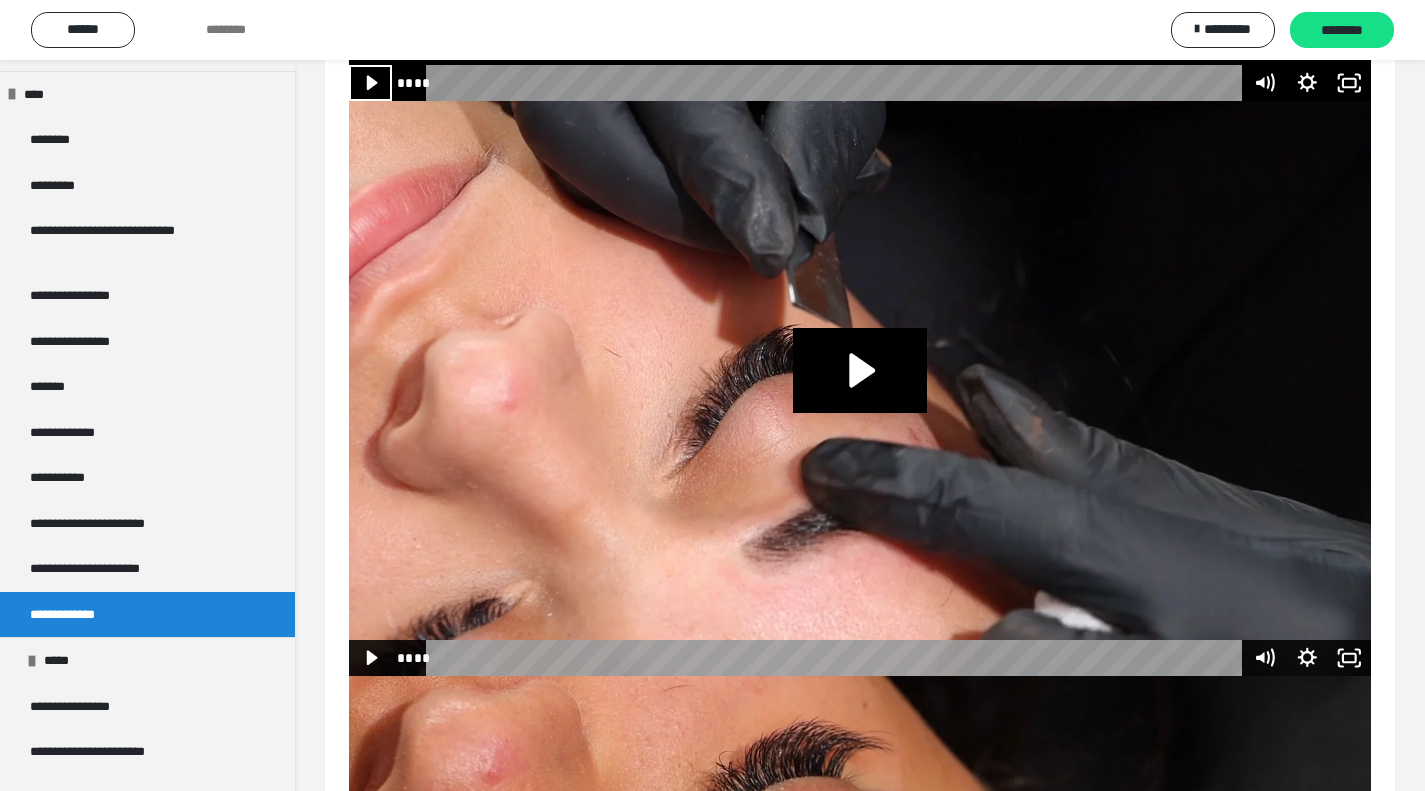 scroll, scrollTop: 7240, scrollLeft: 0, axis: vertical 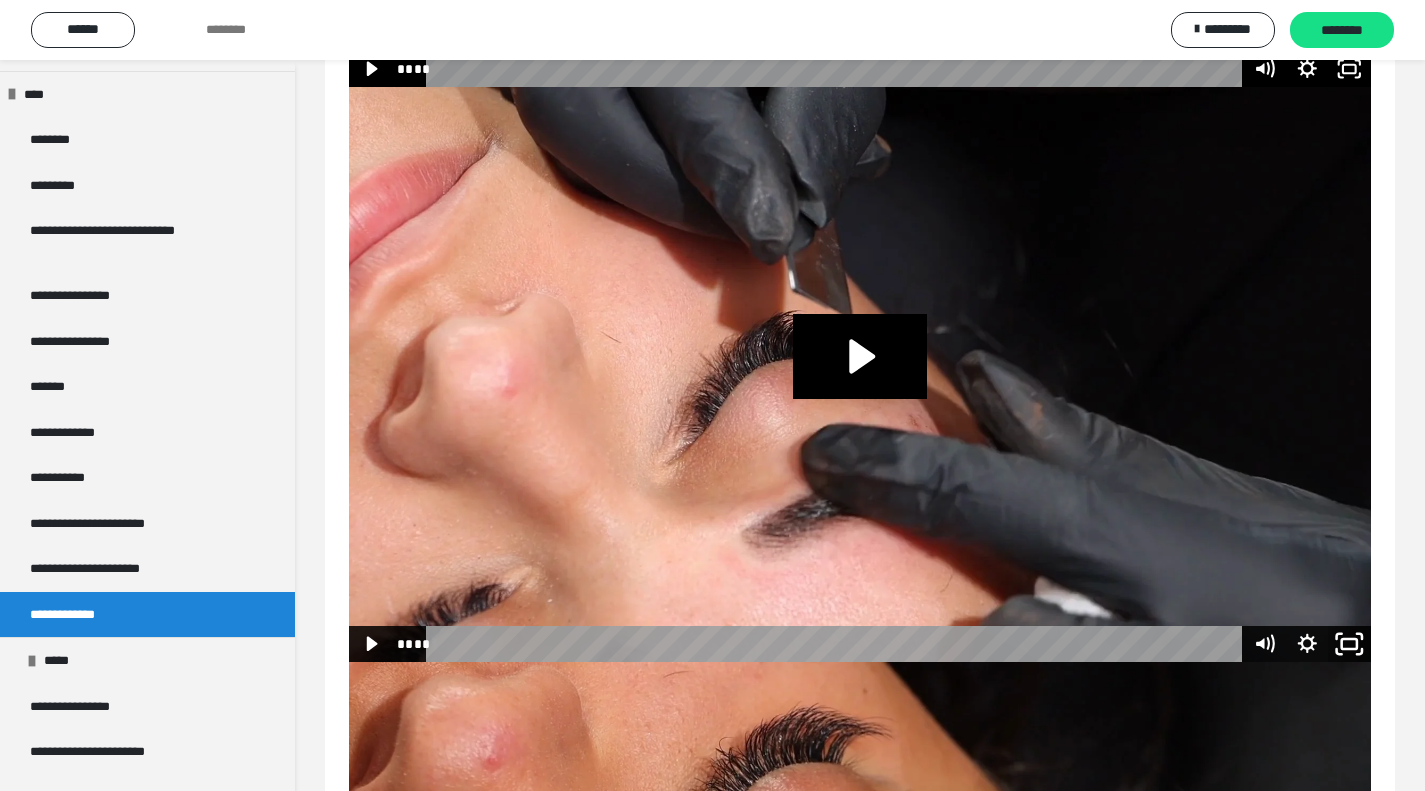 click 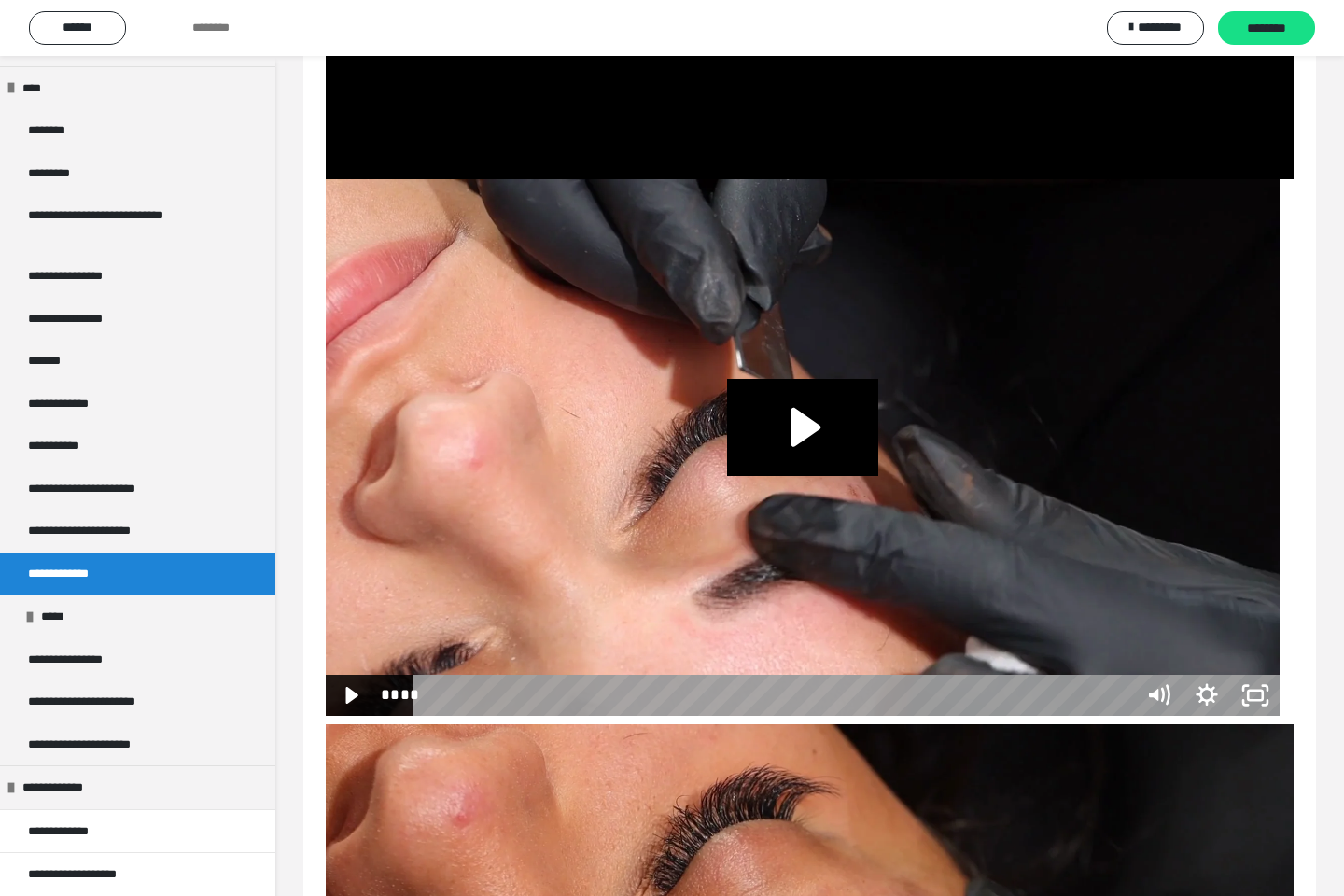 type 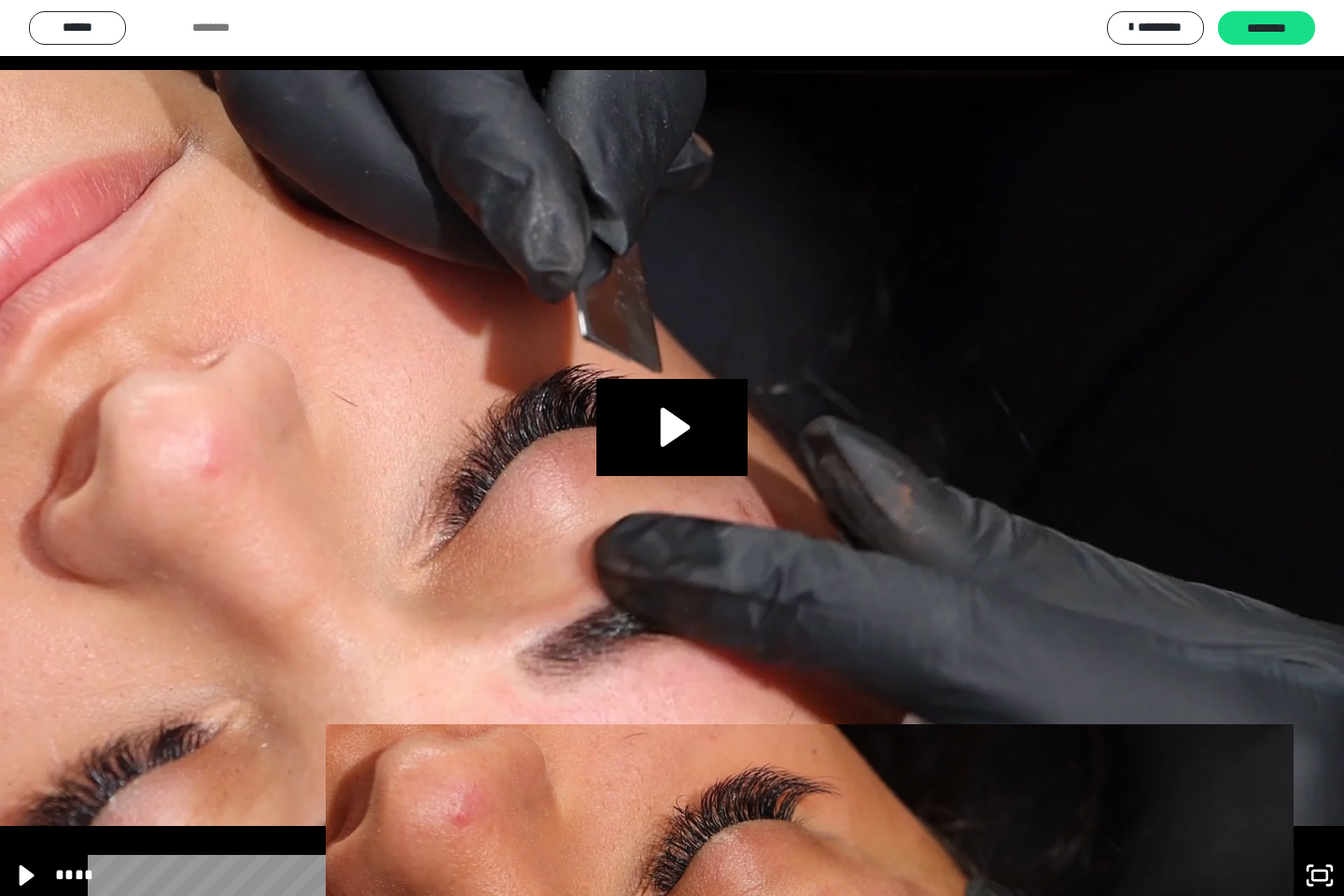 click 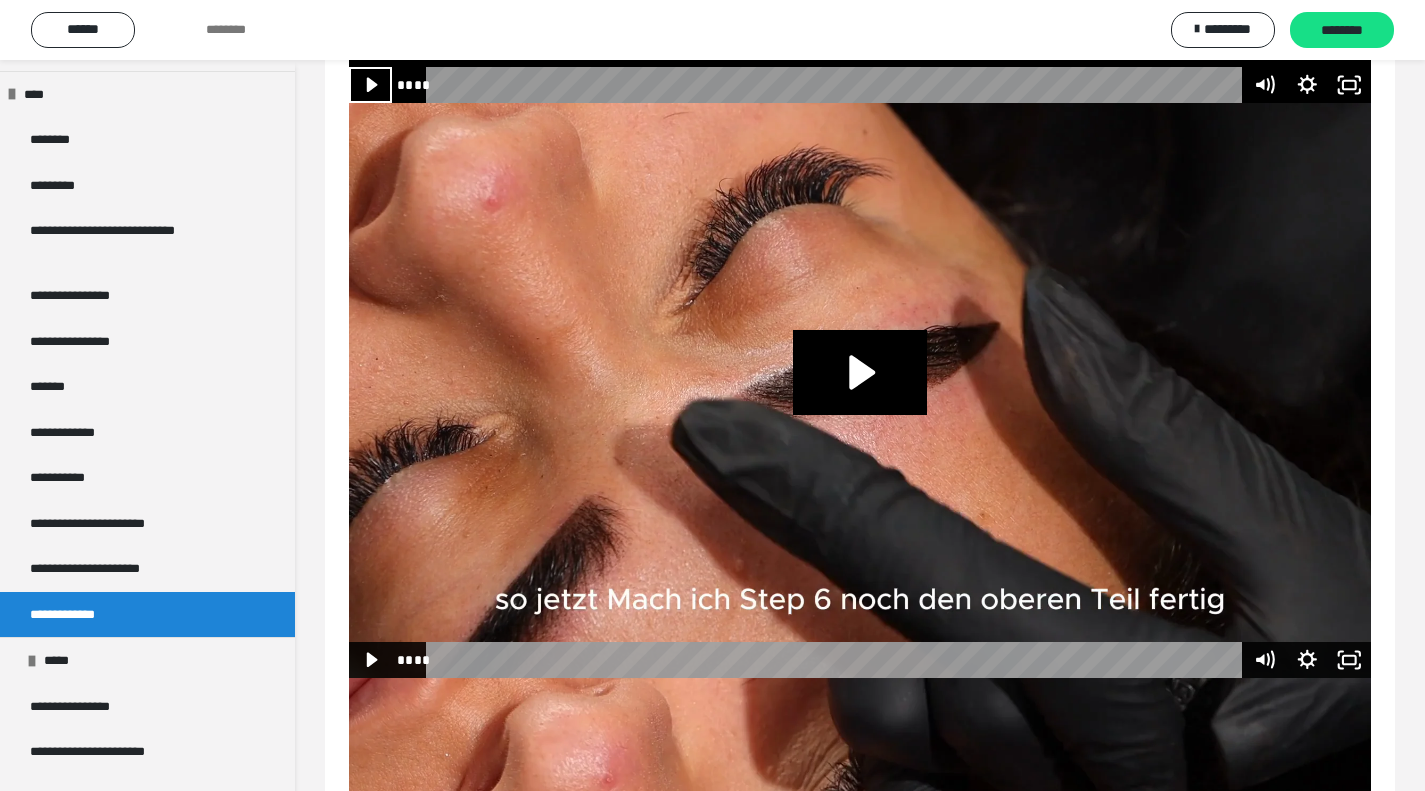scroll, scrollTop: 7800, scrollLeft: 0, axis: vertical 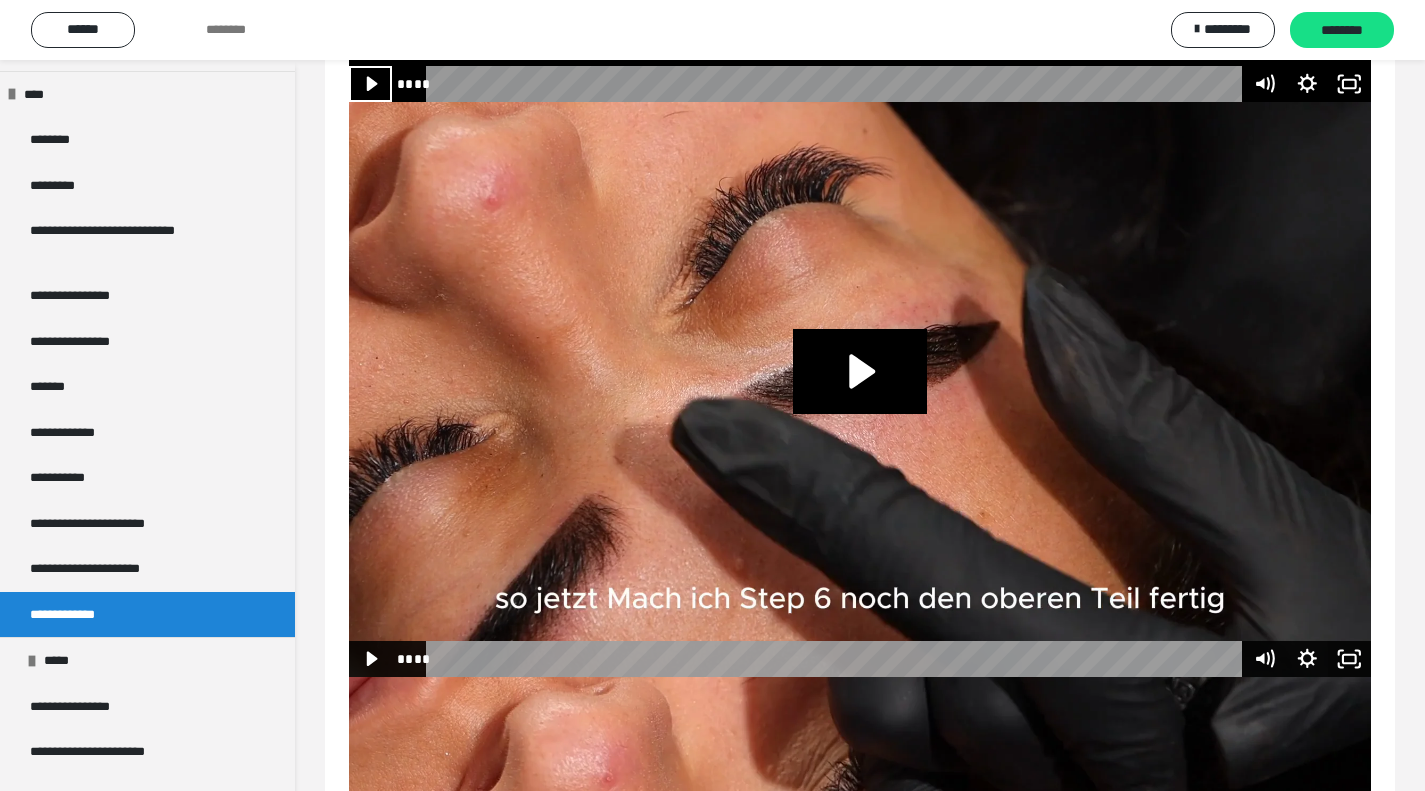 click 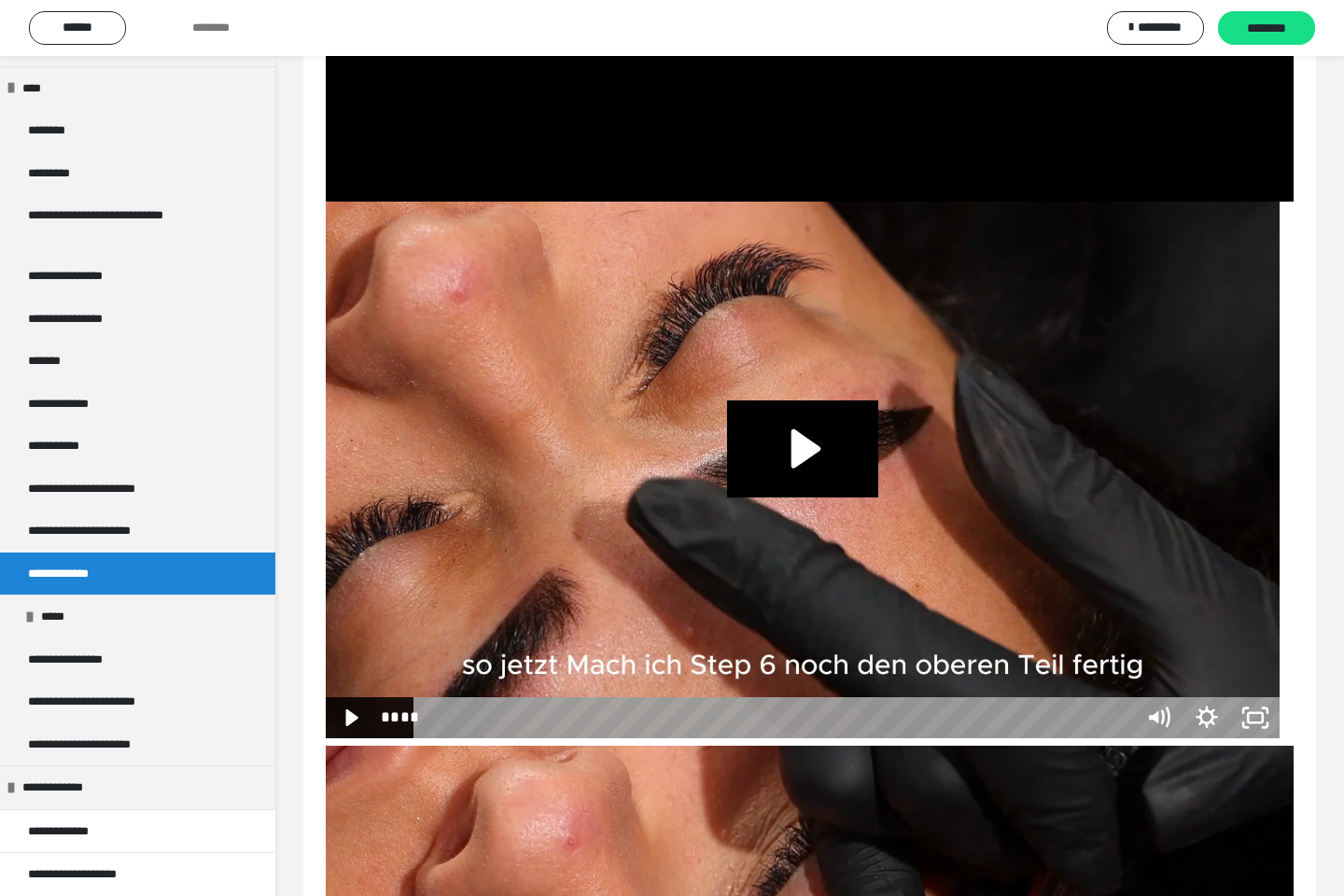 type 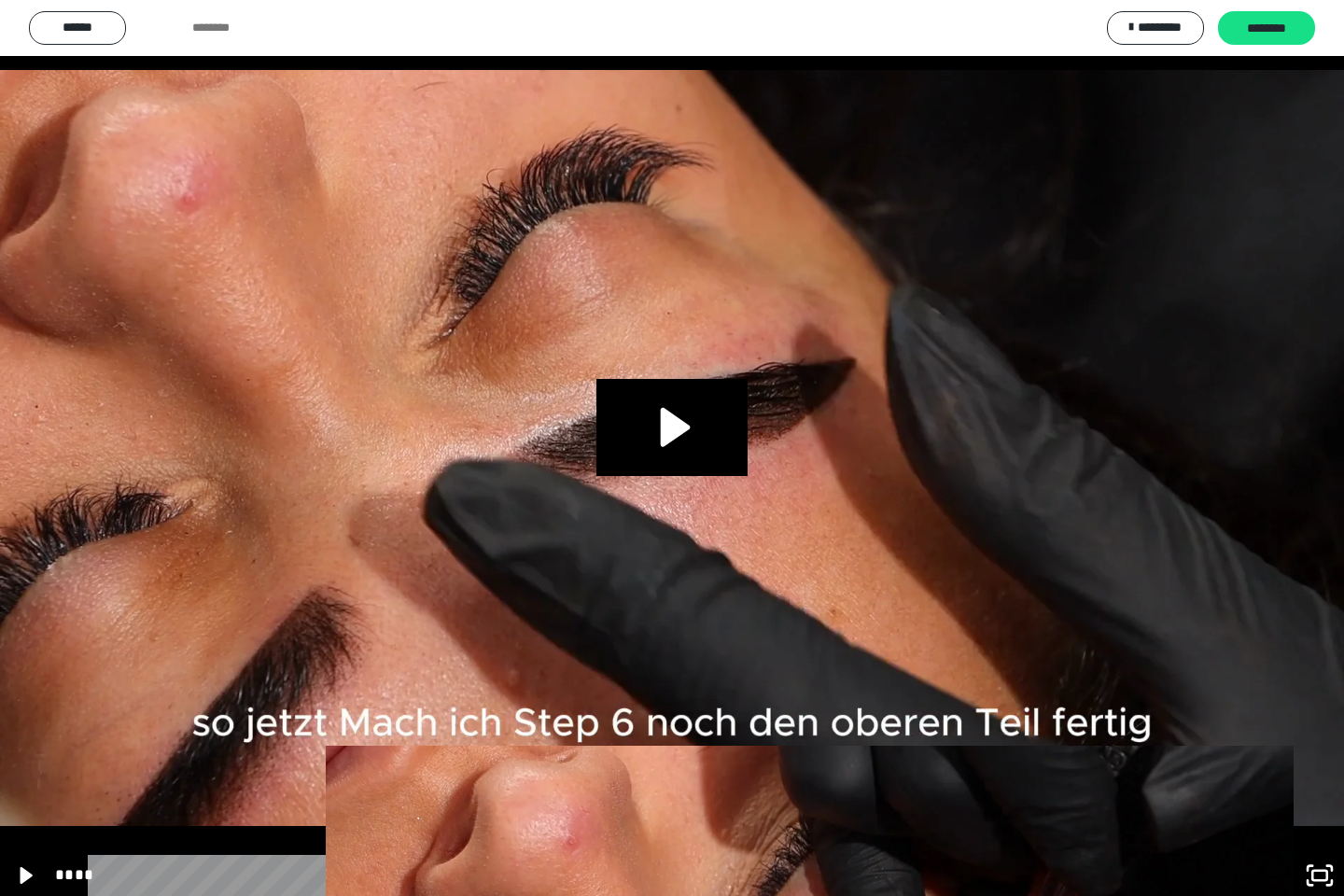 click 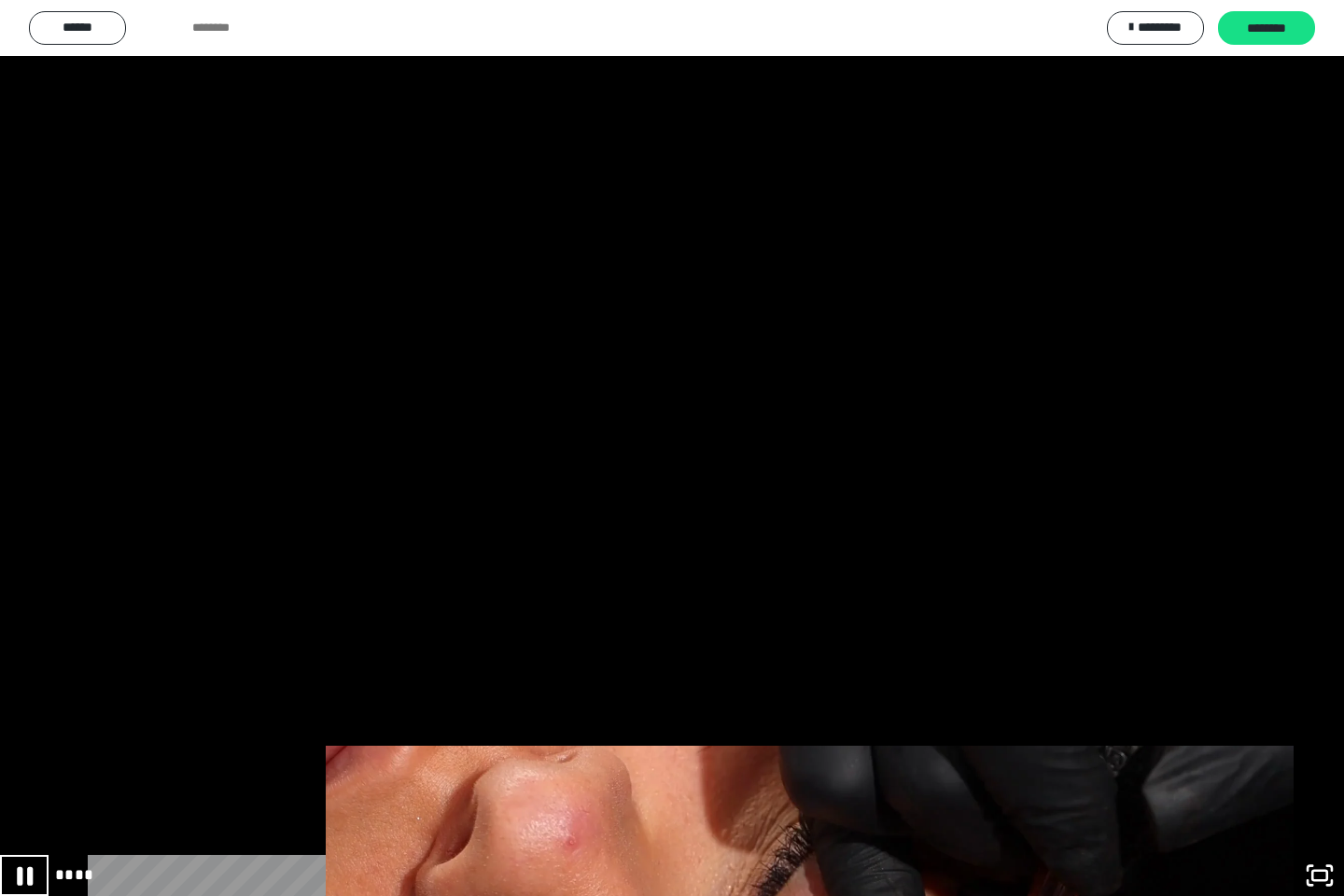 click 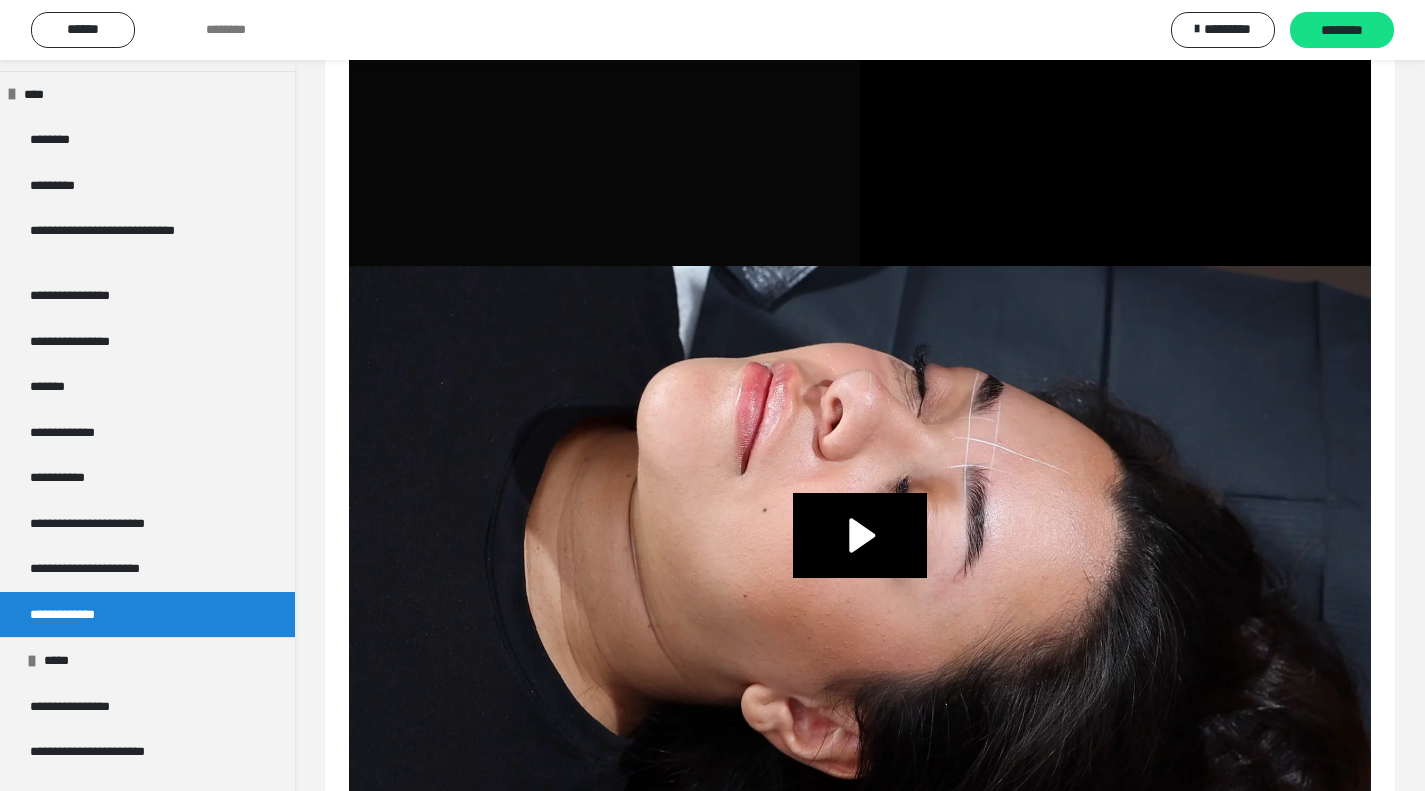 scroll, scrollTop: 0, scrollLeft: 0, axis: both 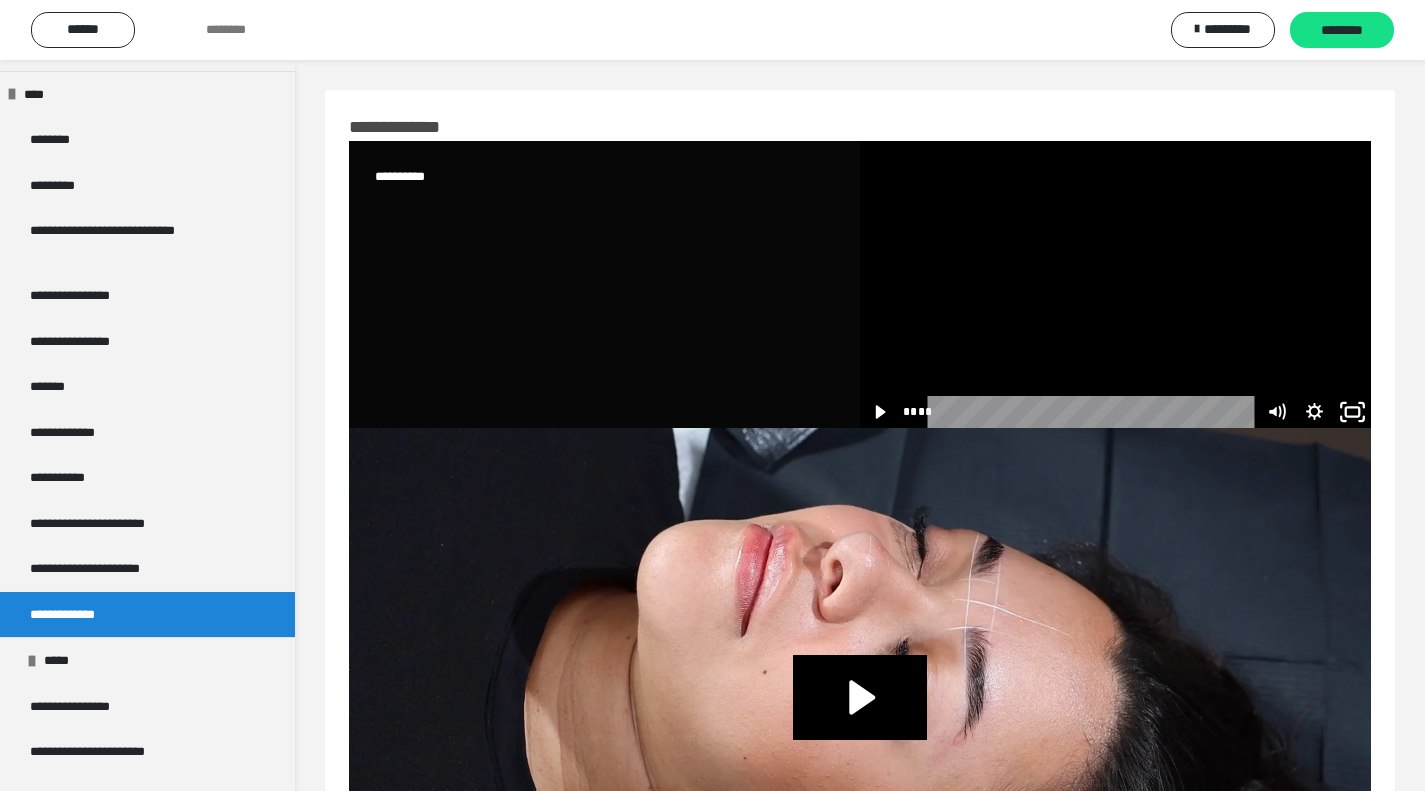 click 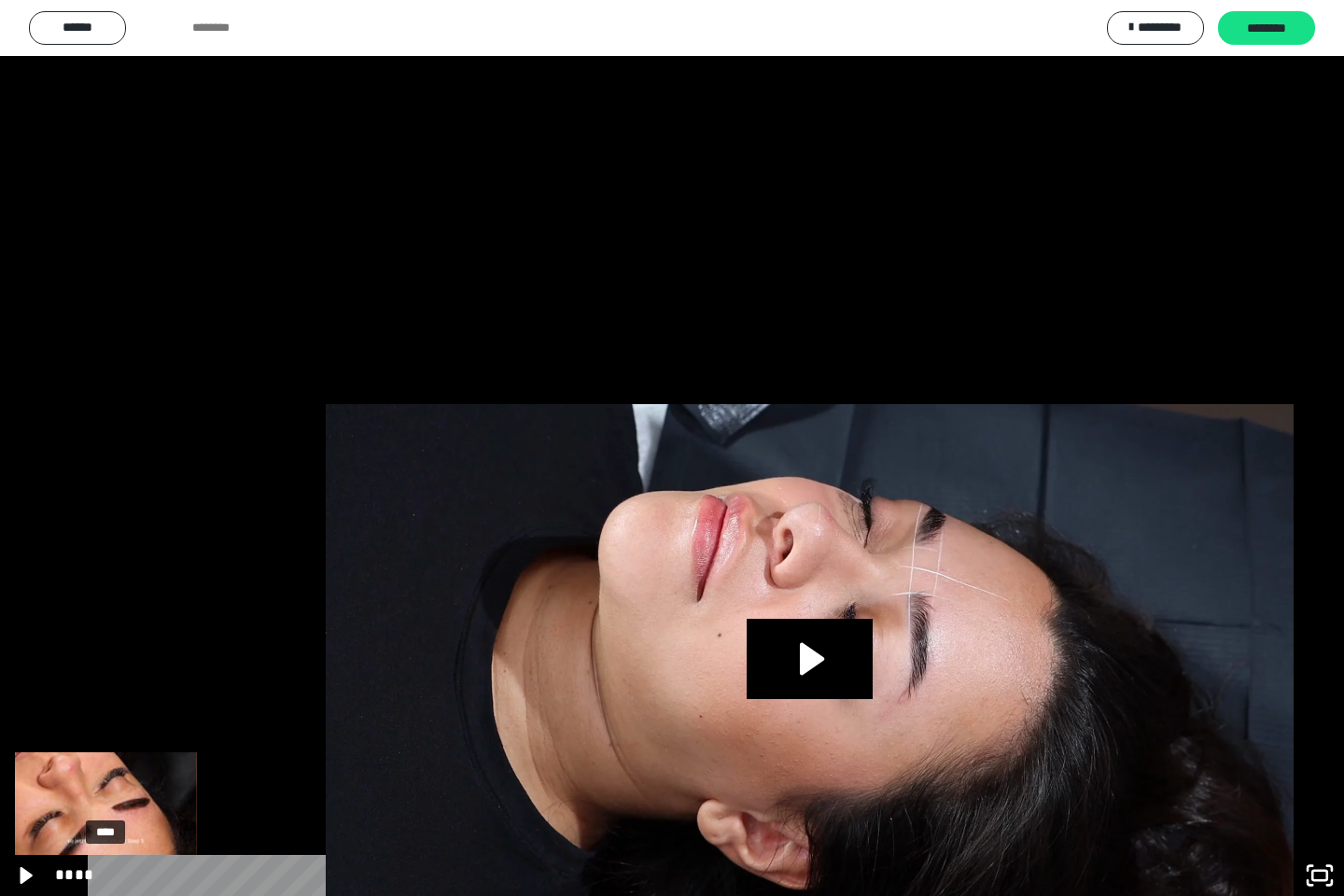 drag, startPoint x: 125, startPoint y: 877, endPoint x: 80, endPoint y: 866, distance: 46.32494 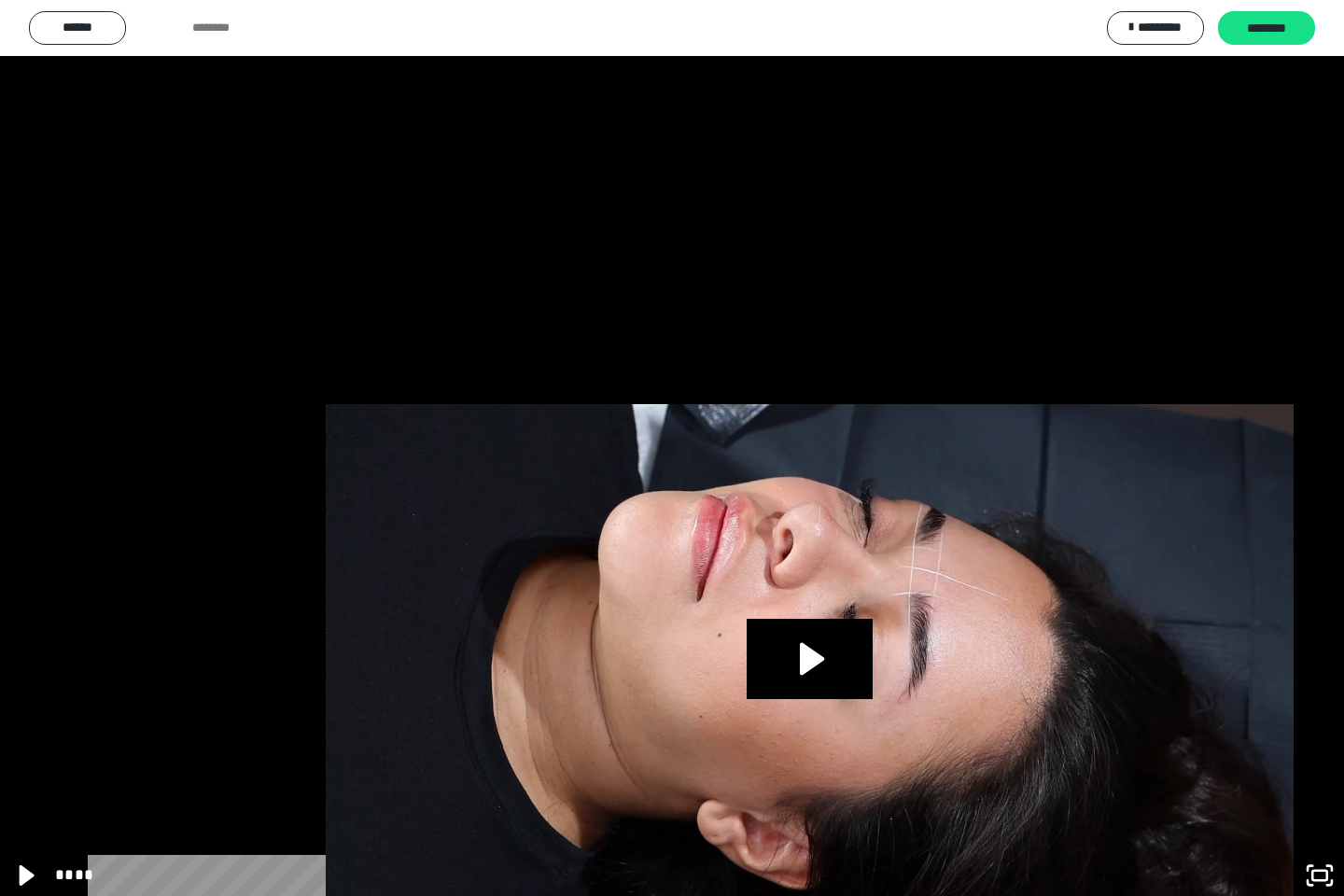 click 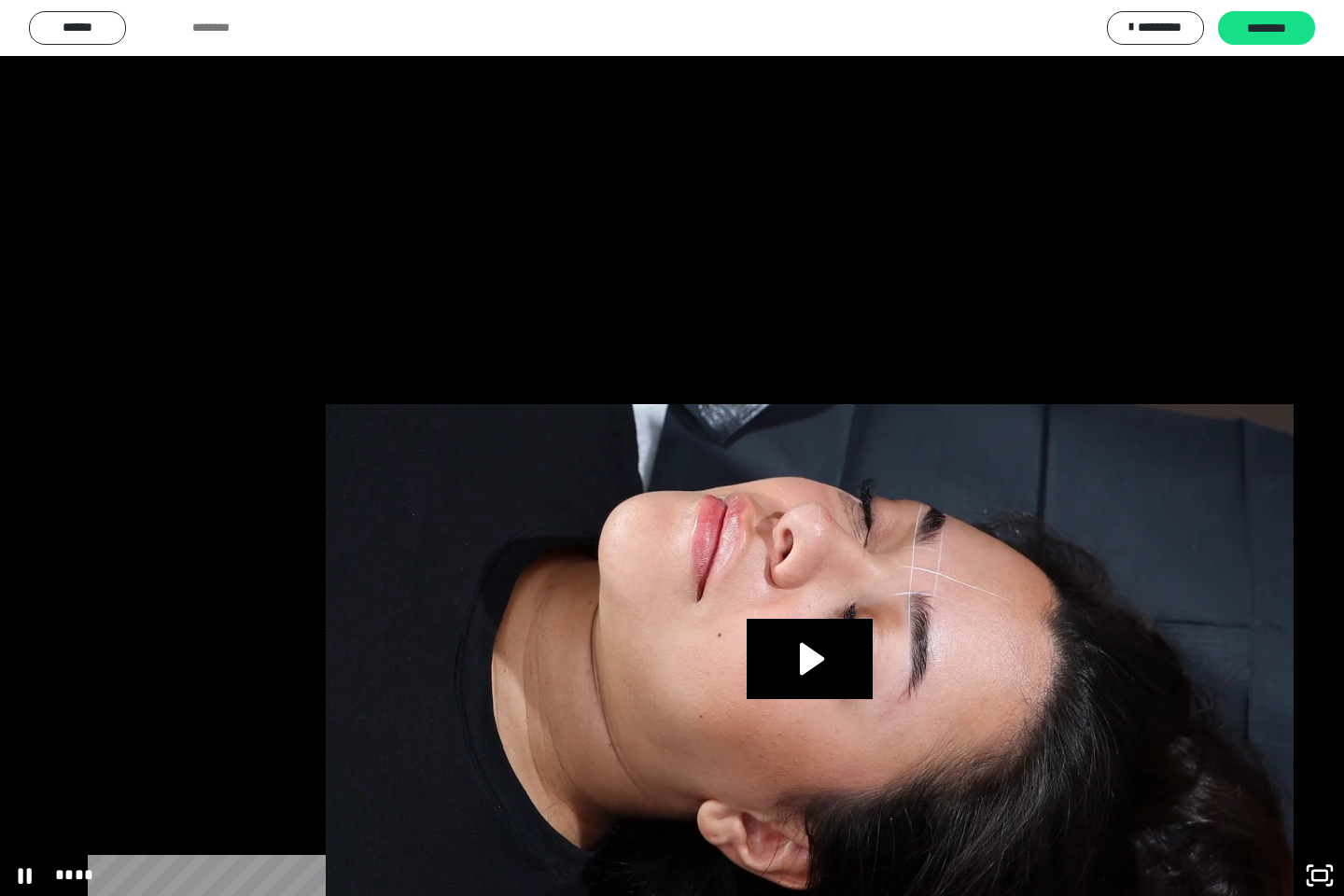 type 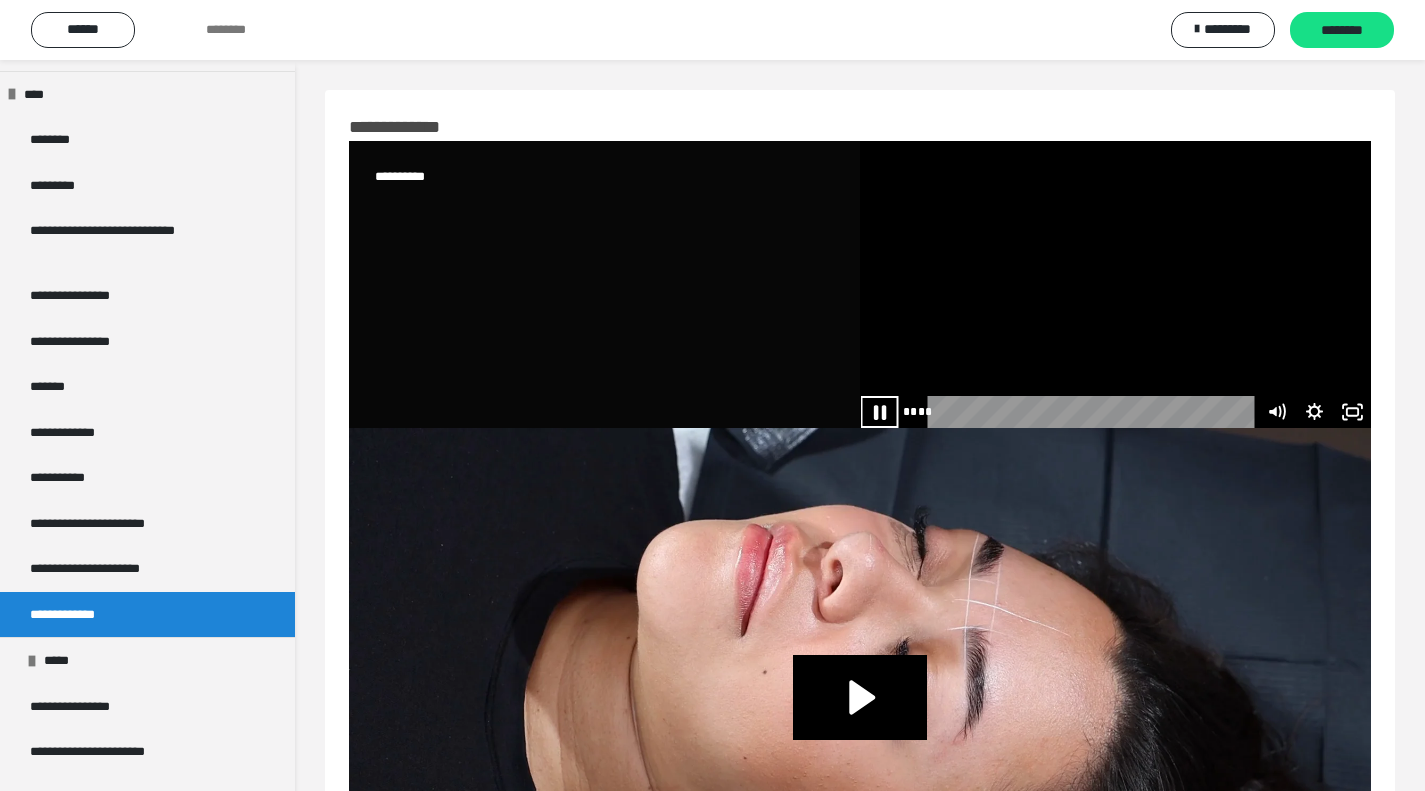 click 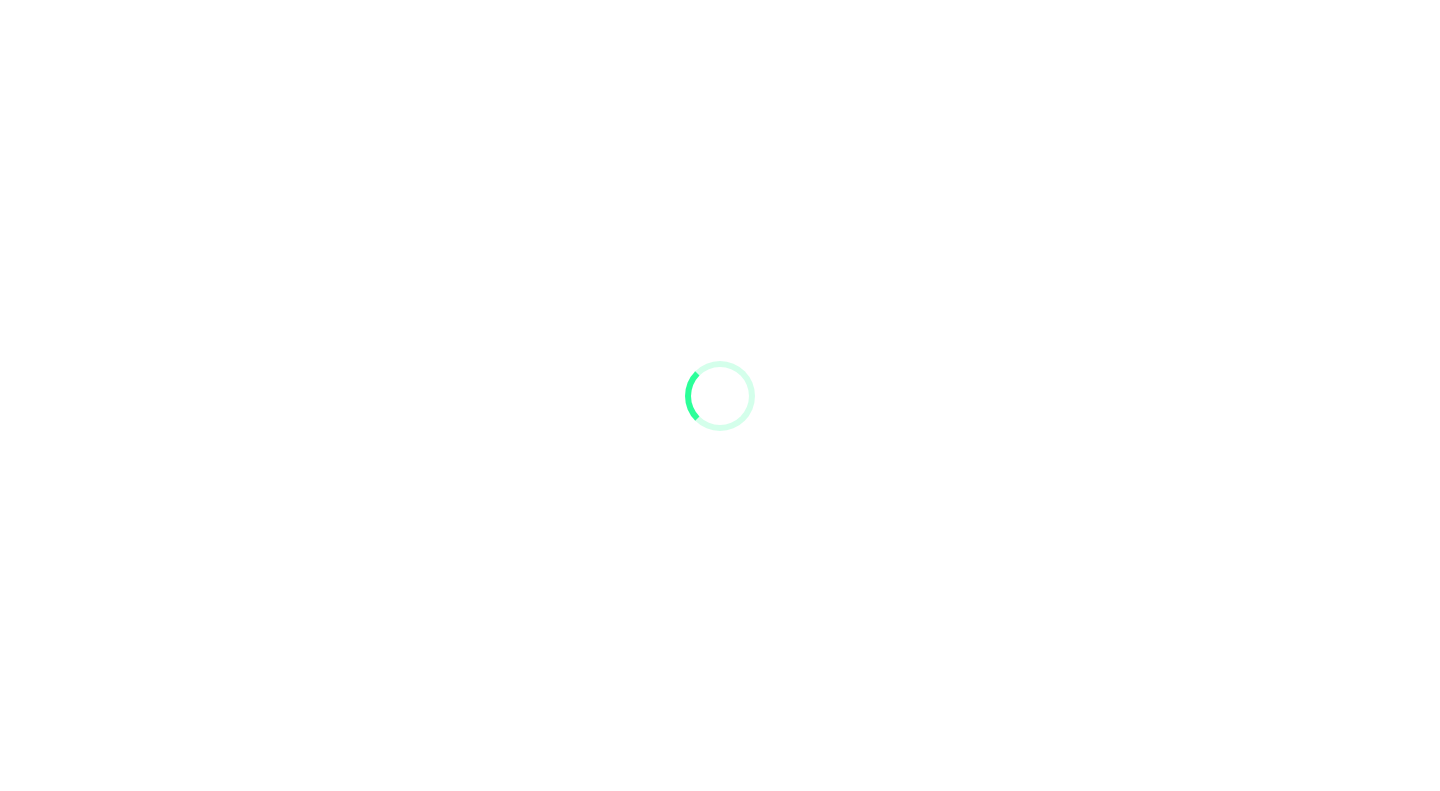 scroll, scrollTop: 0, scrollLeft: 0, axis: both 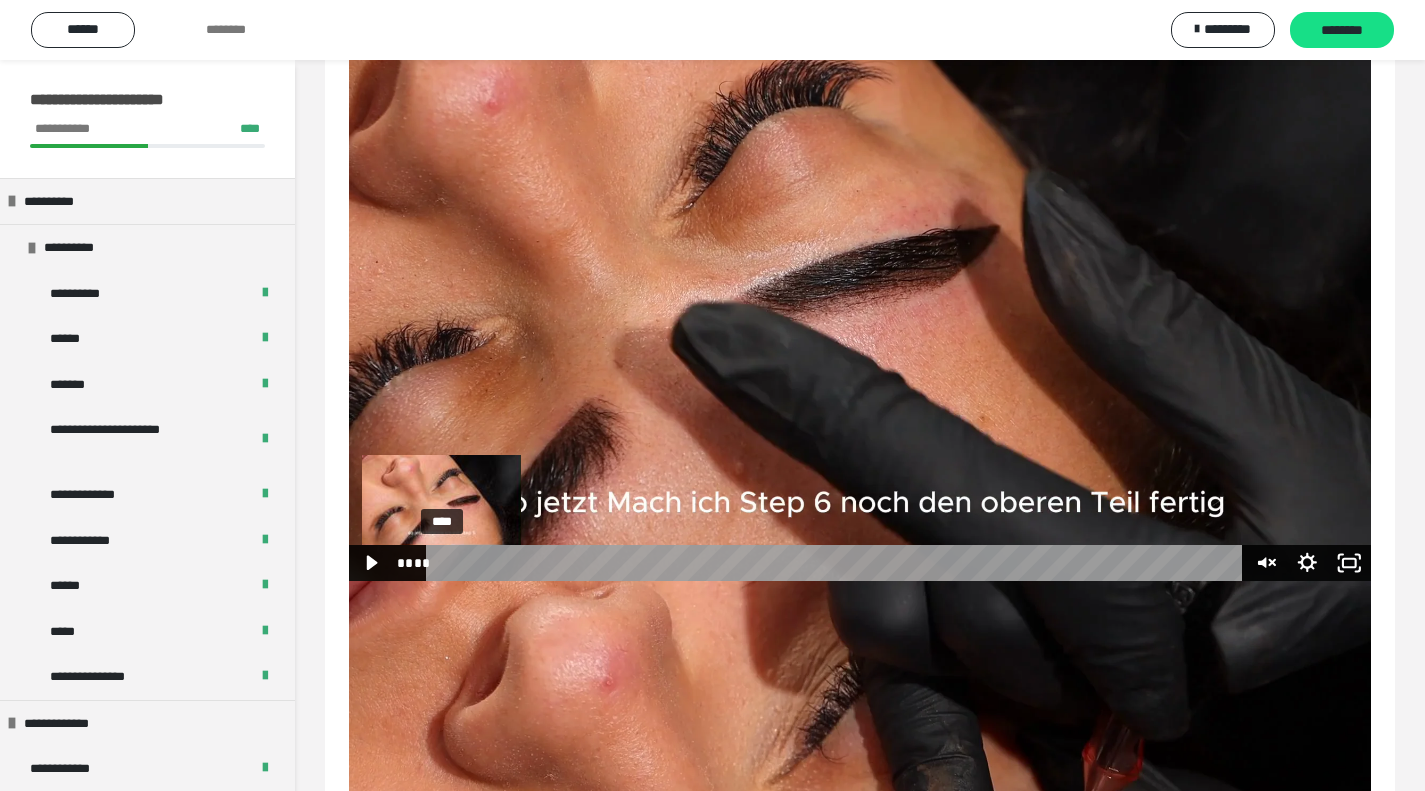 click on "****" at bounding box center [836, 563] 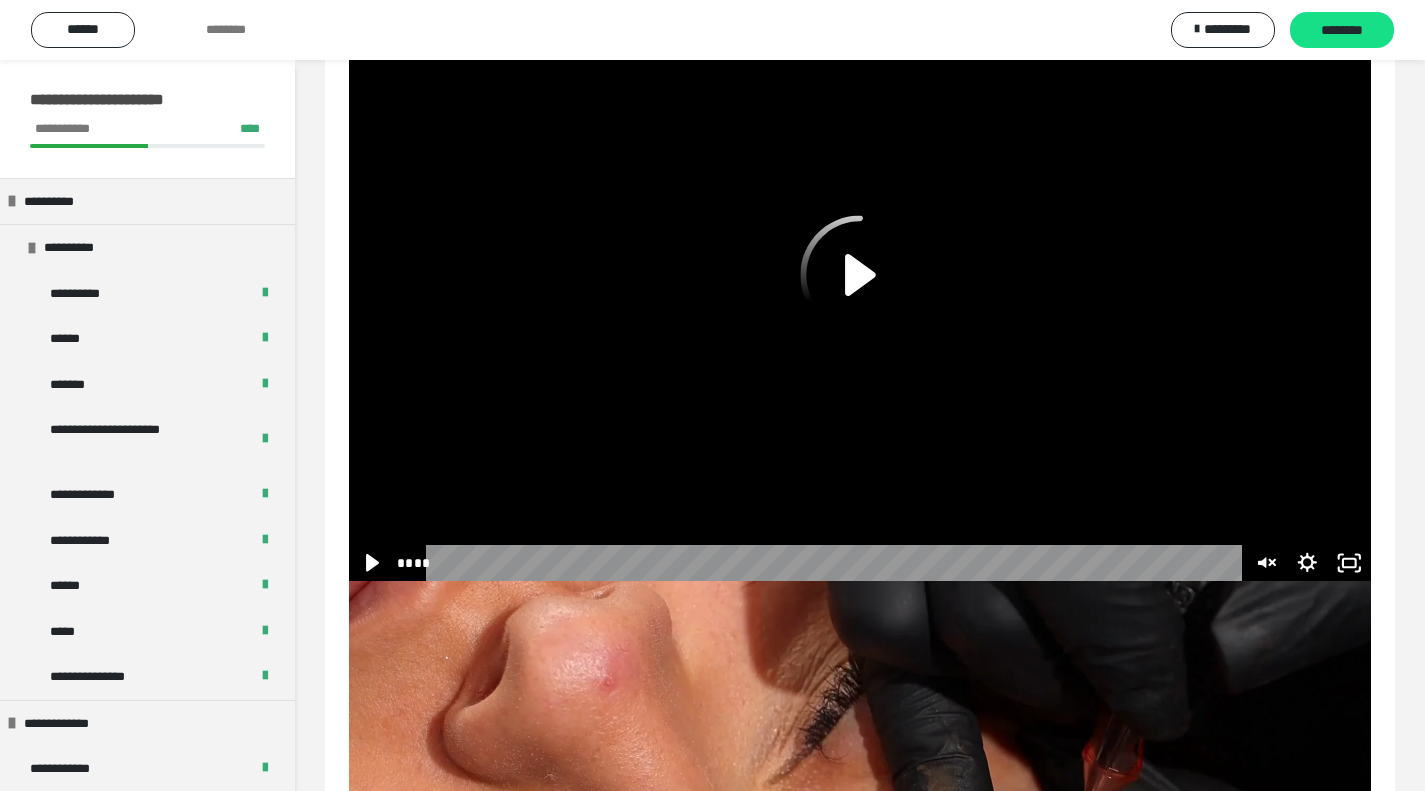click 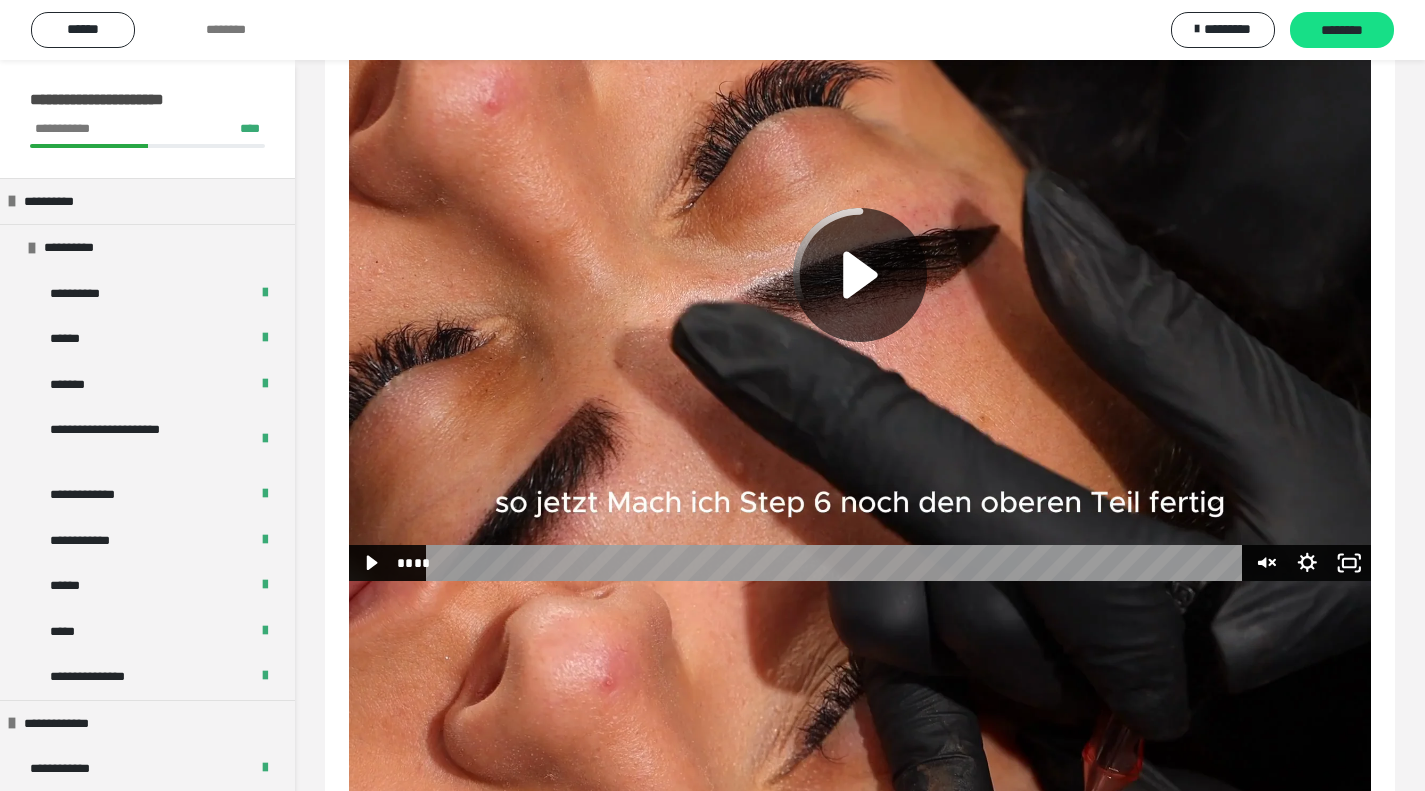 click 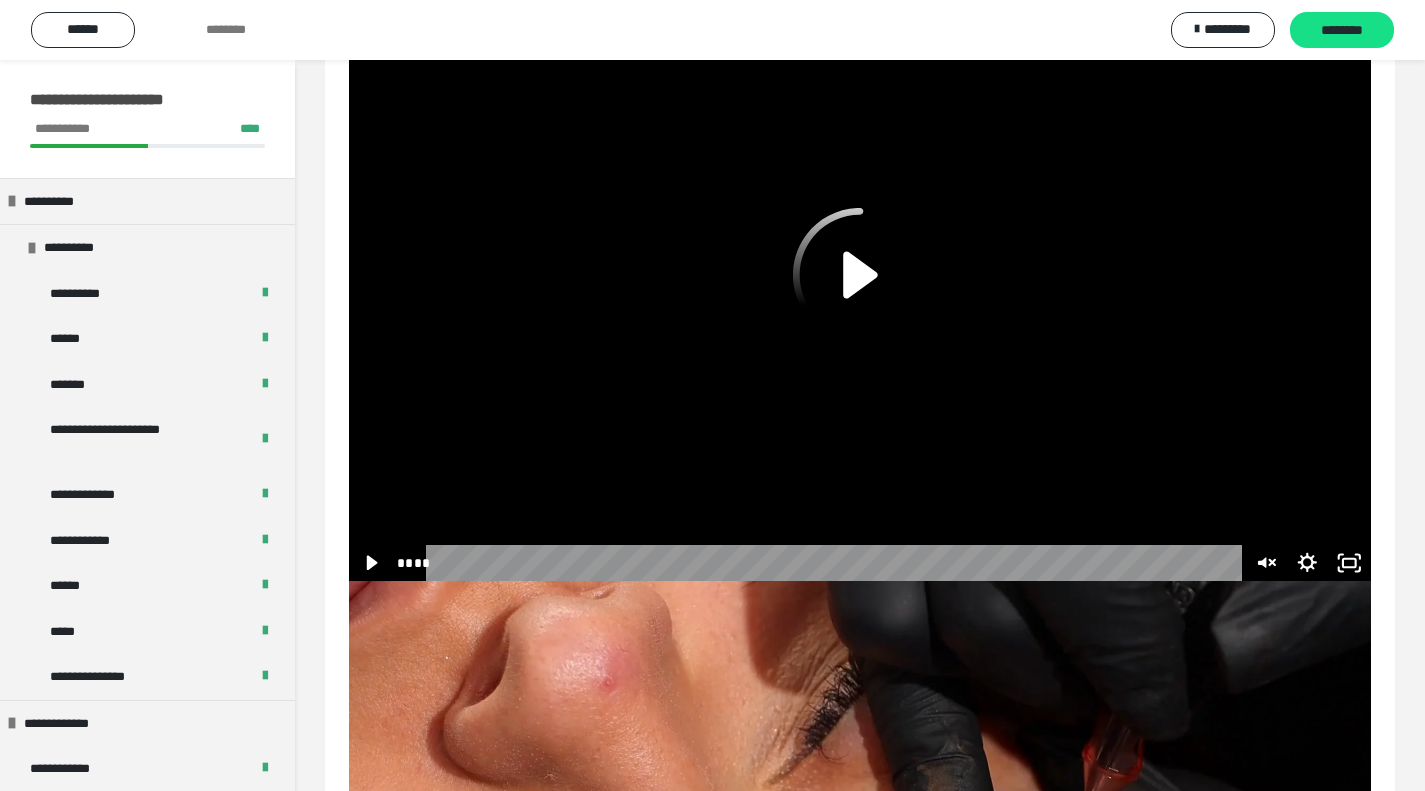 click 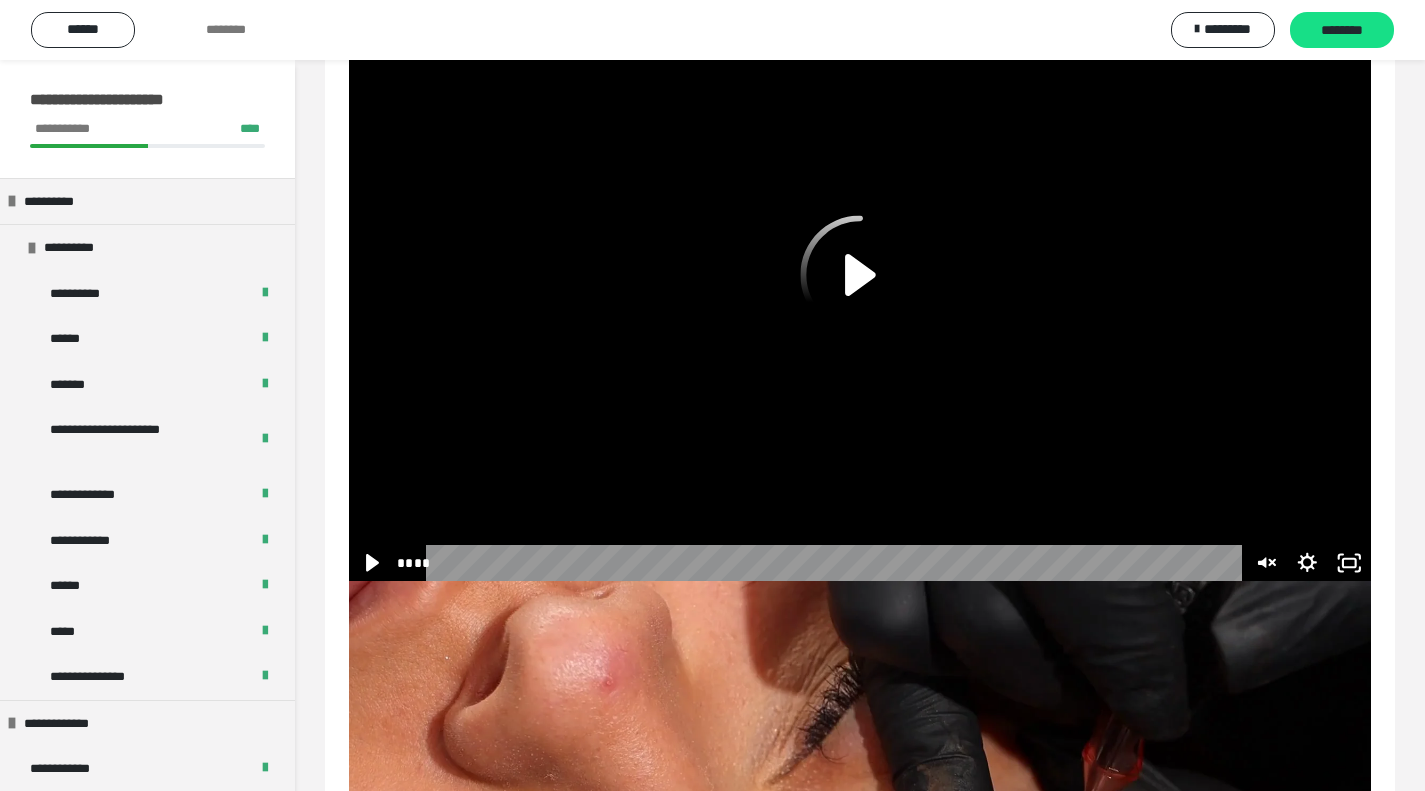 click 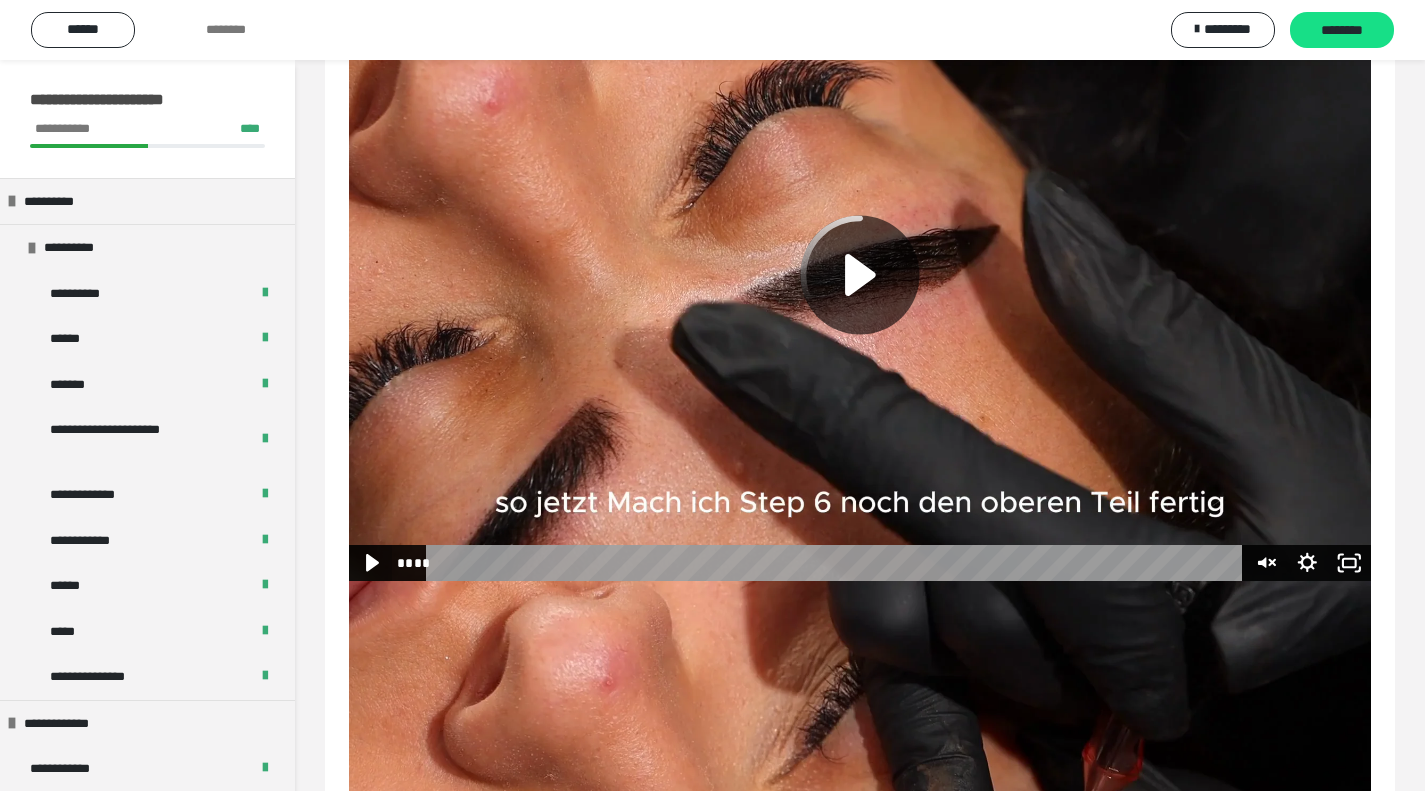 click 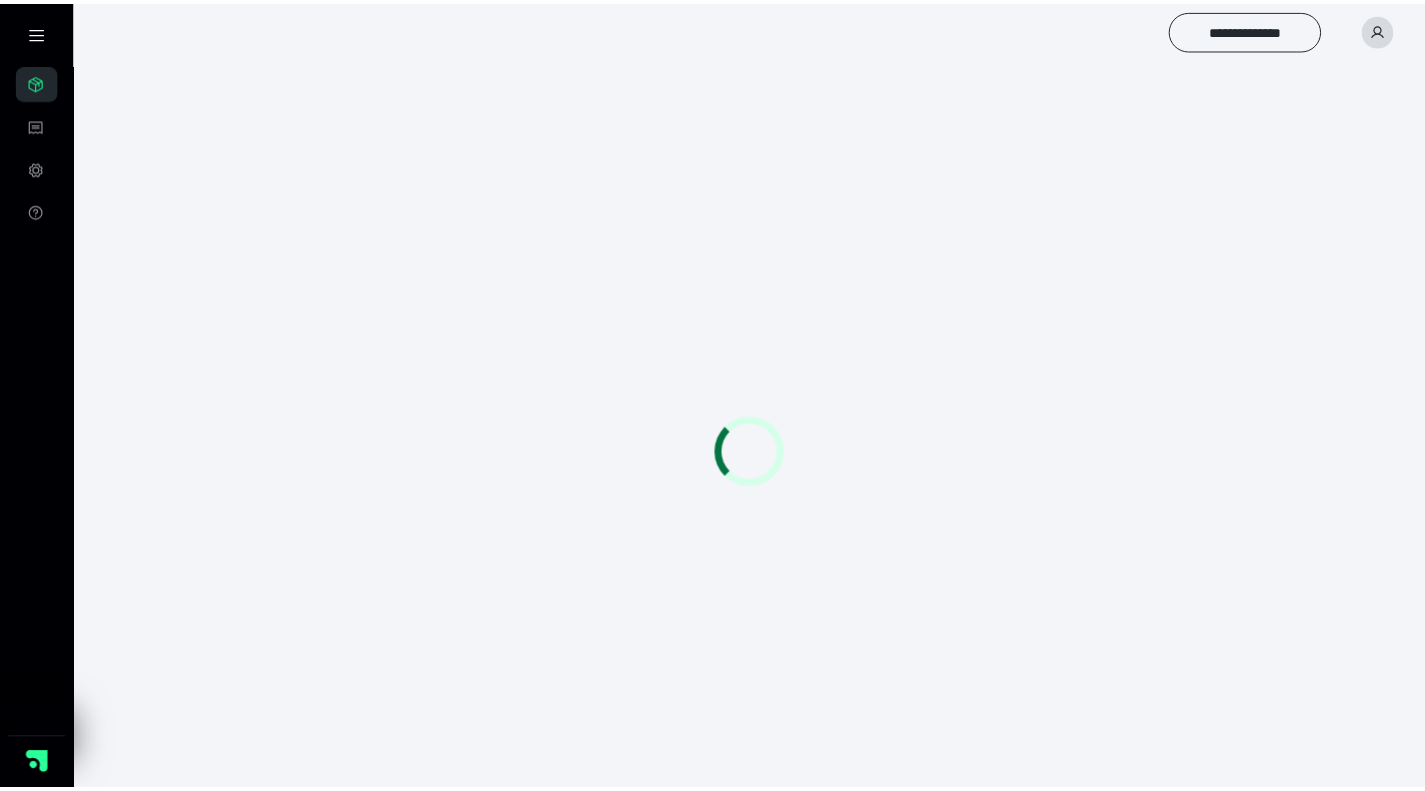 scroll, scrollTop: 0, scrollLeft: 0, axis: both 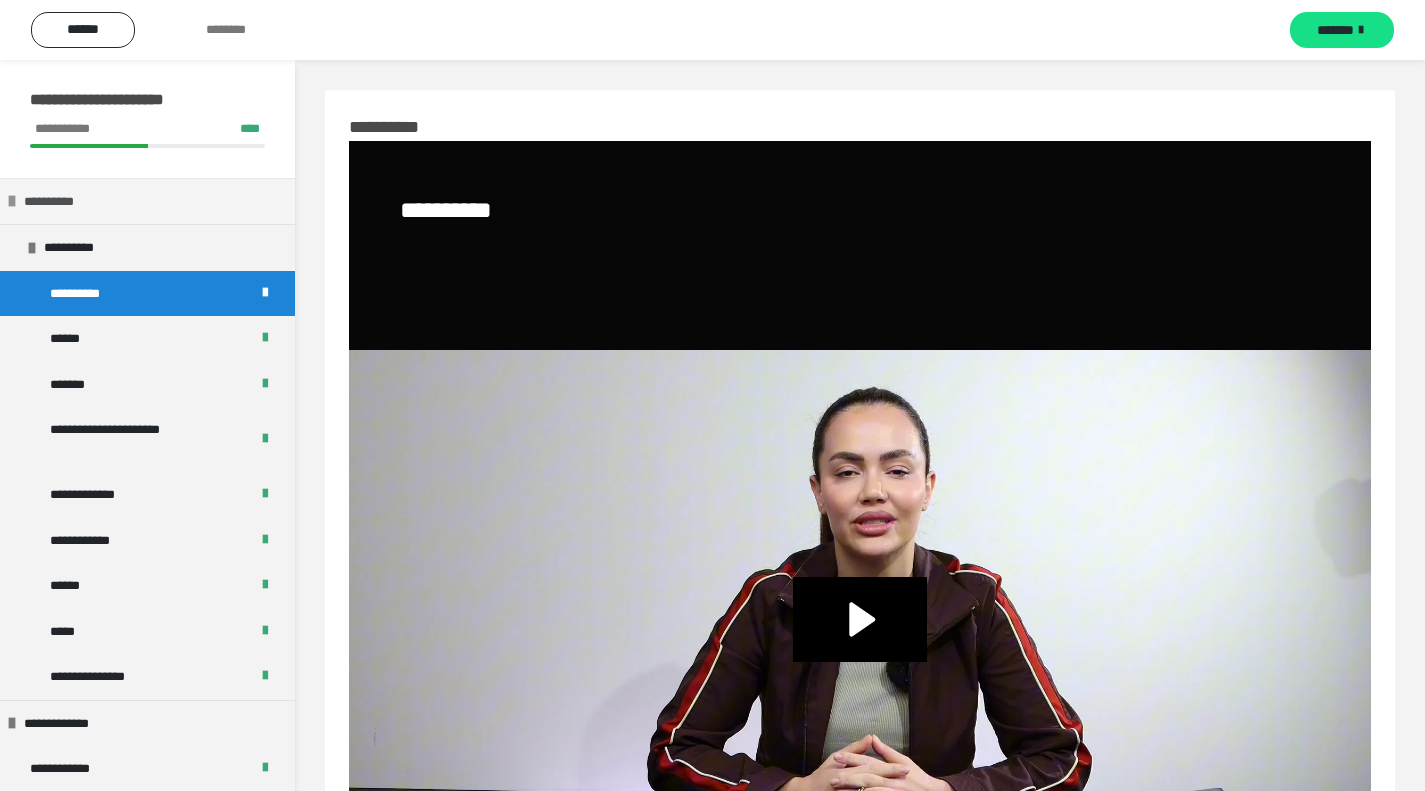 click on "**********" at bounding box center (58, 202) 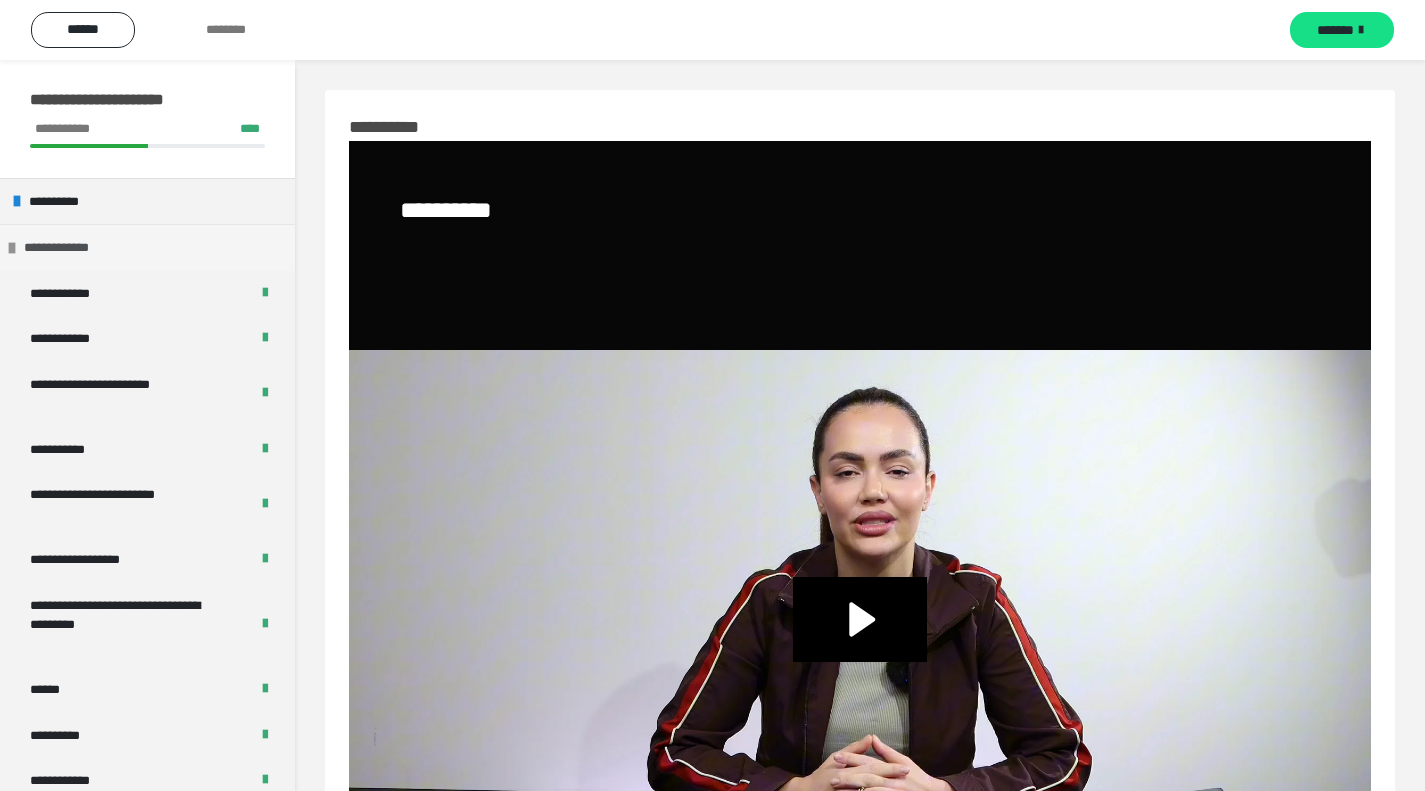 click at bounding box center (12, 248) 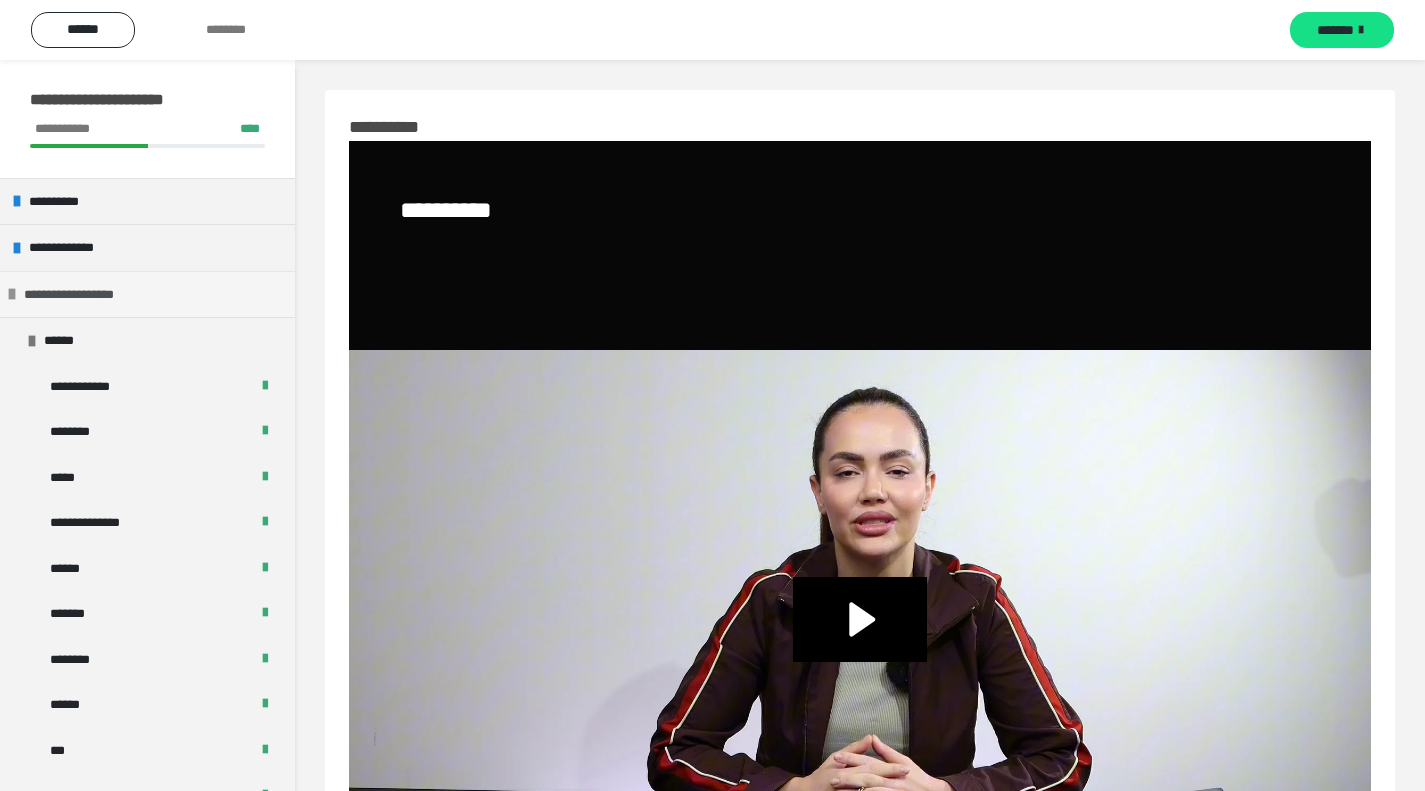 click at bounding box center [12, 294] 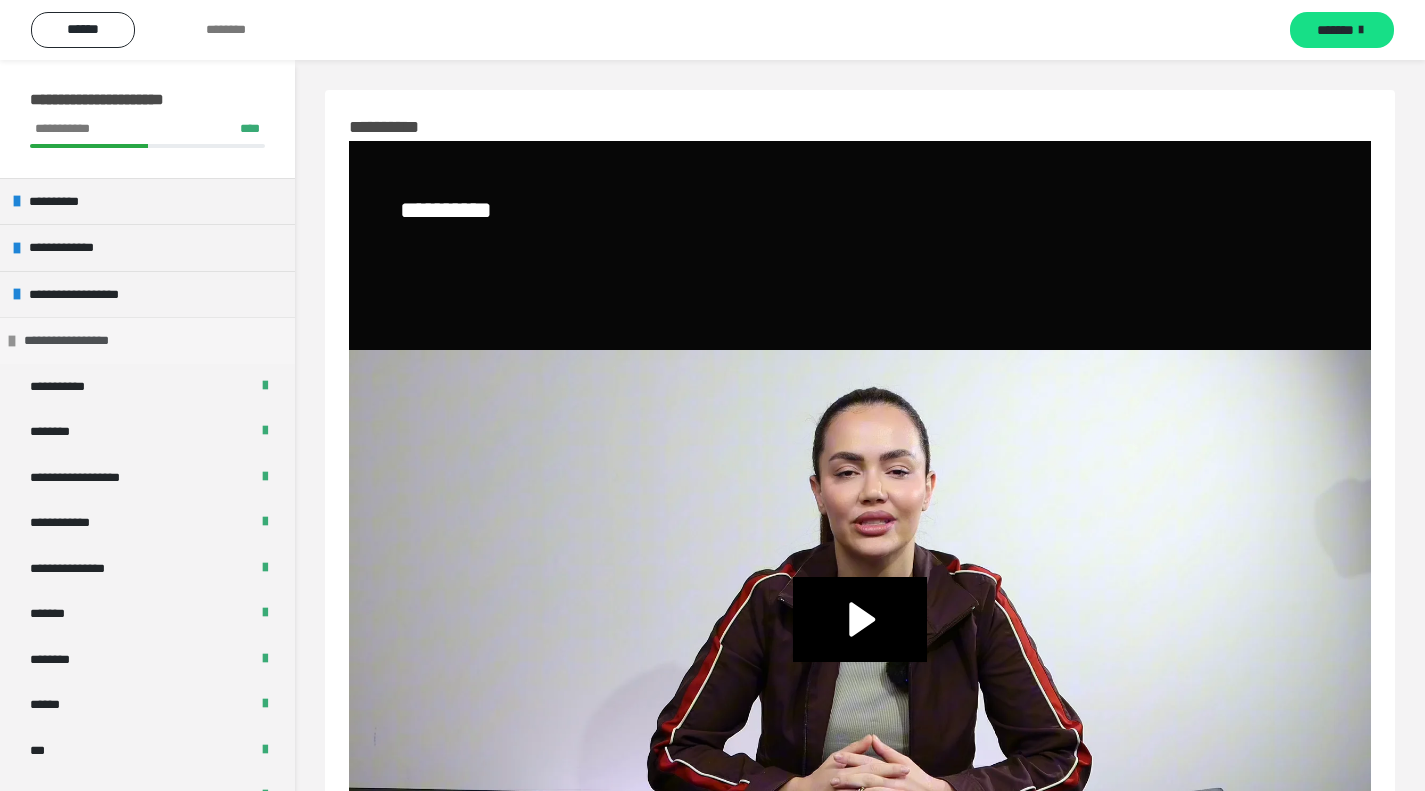 click at bounding box center [12, 341] 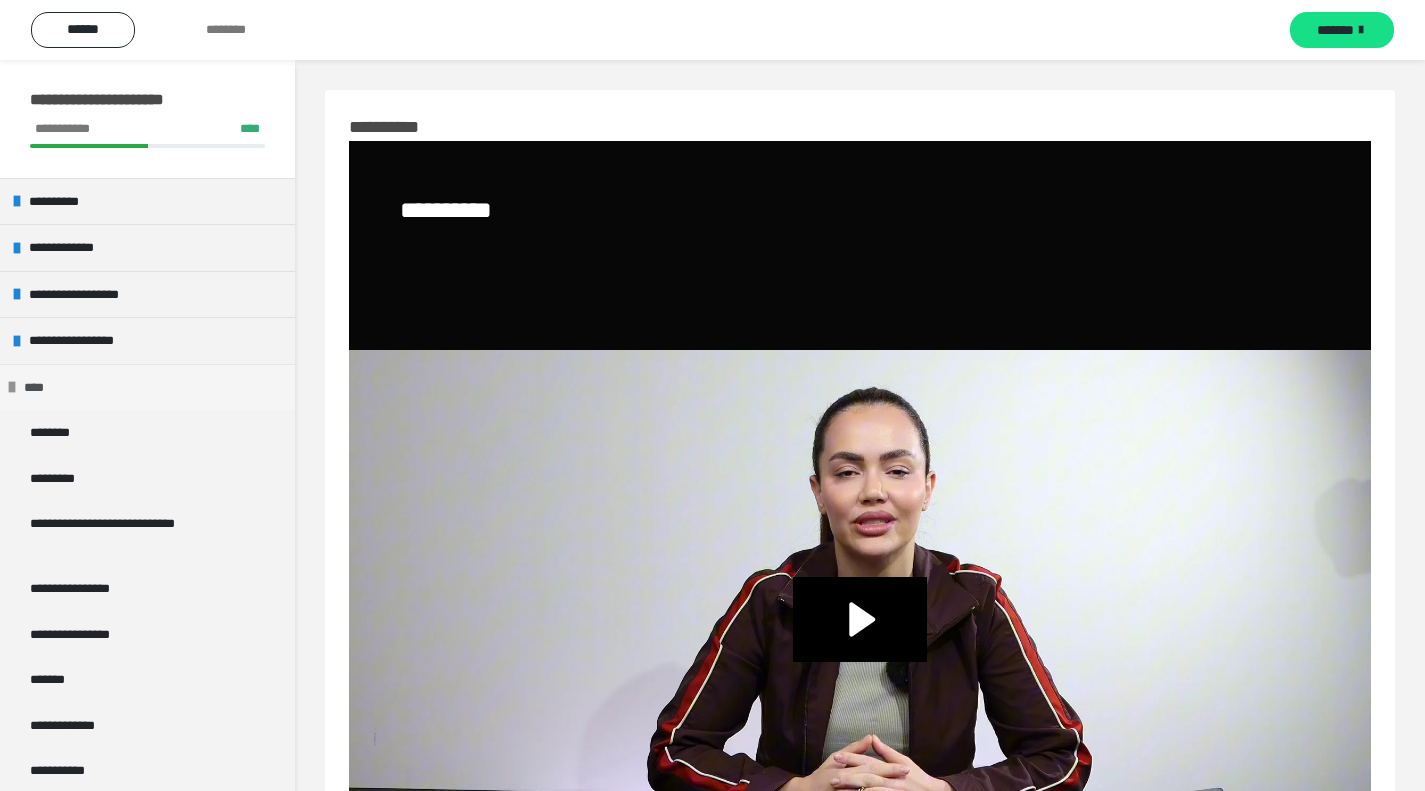 click at bounding box center (12, 387) 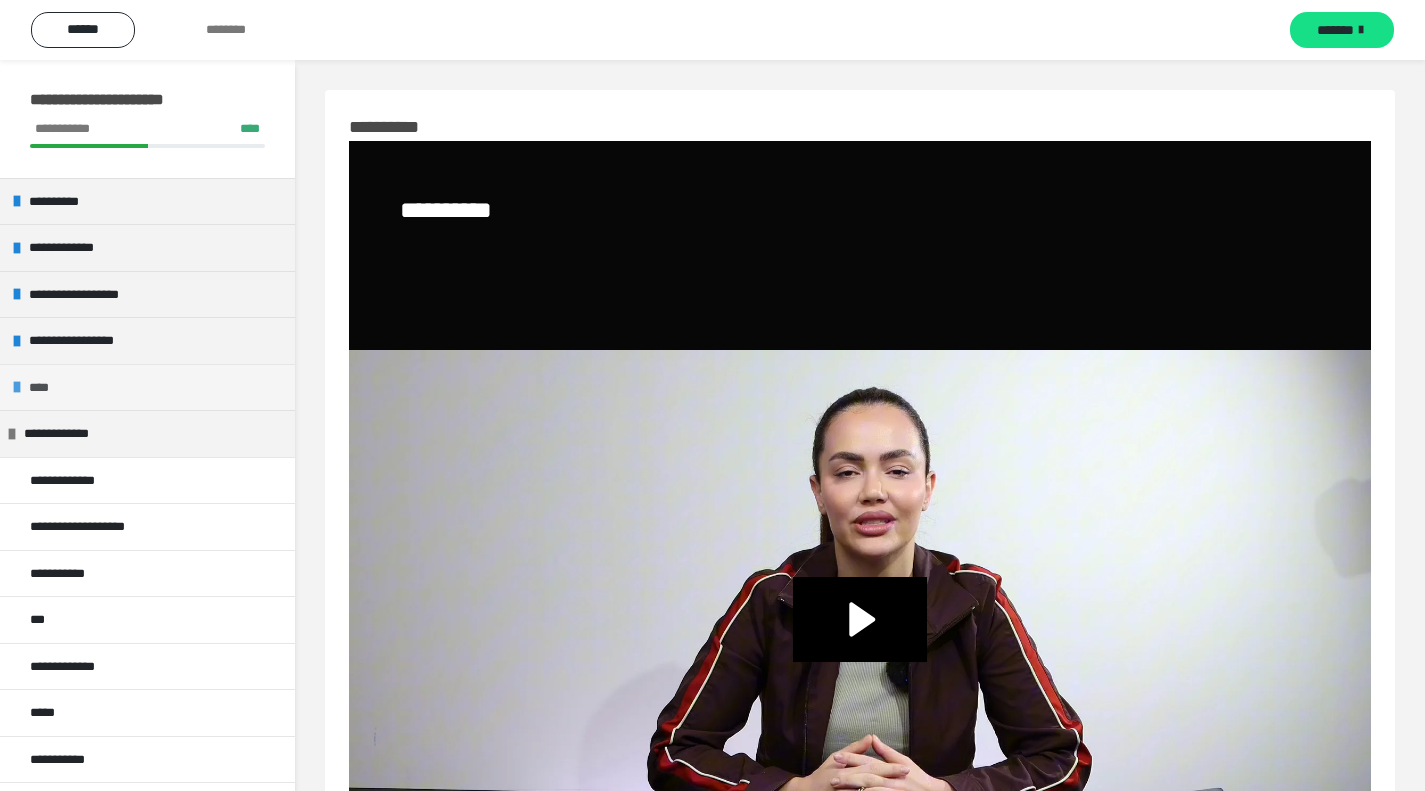 click on "****" at bounding box center (147, 387) 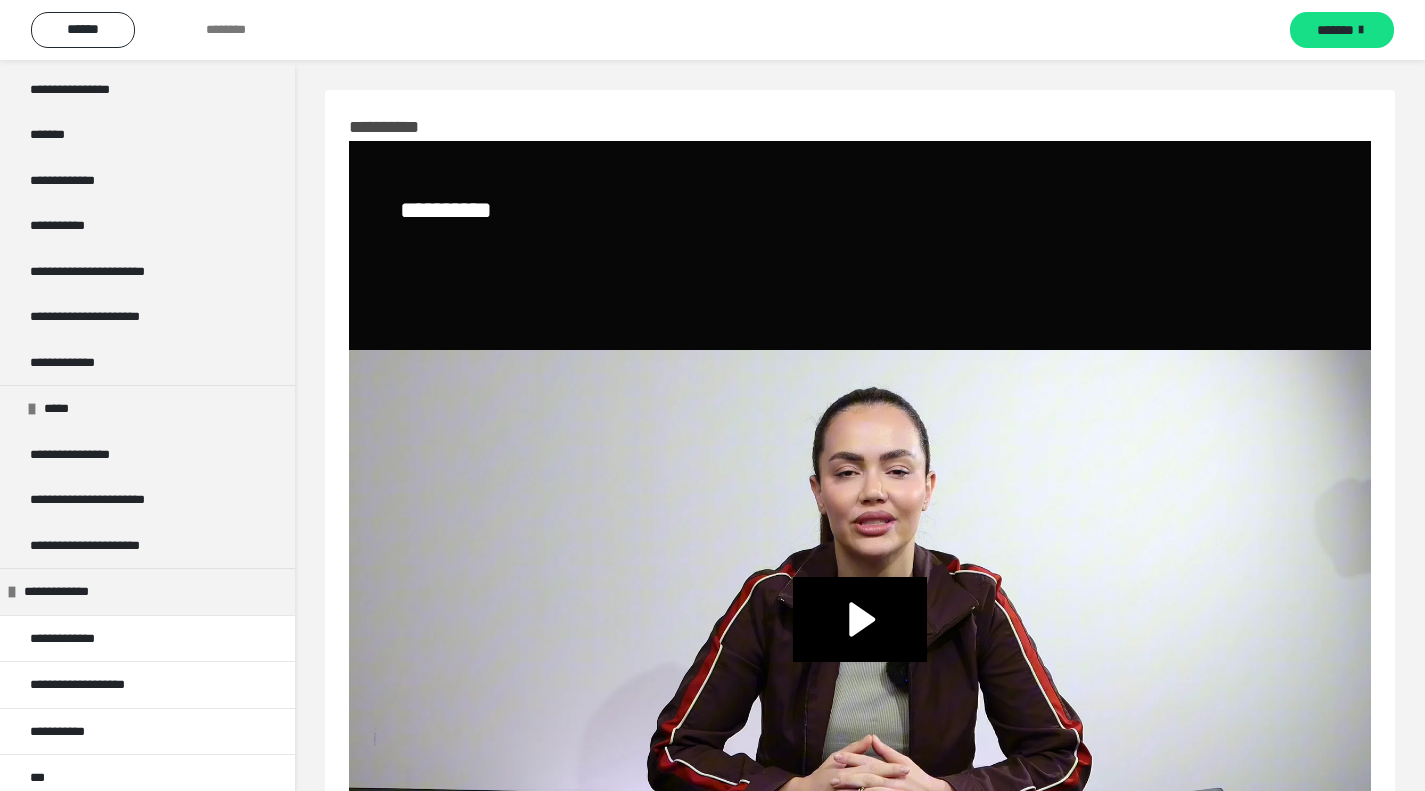 scroll, scrollTop: 539, scrollLeft: 0, axis: vertical 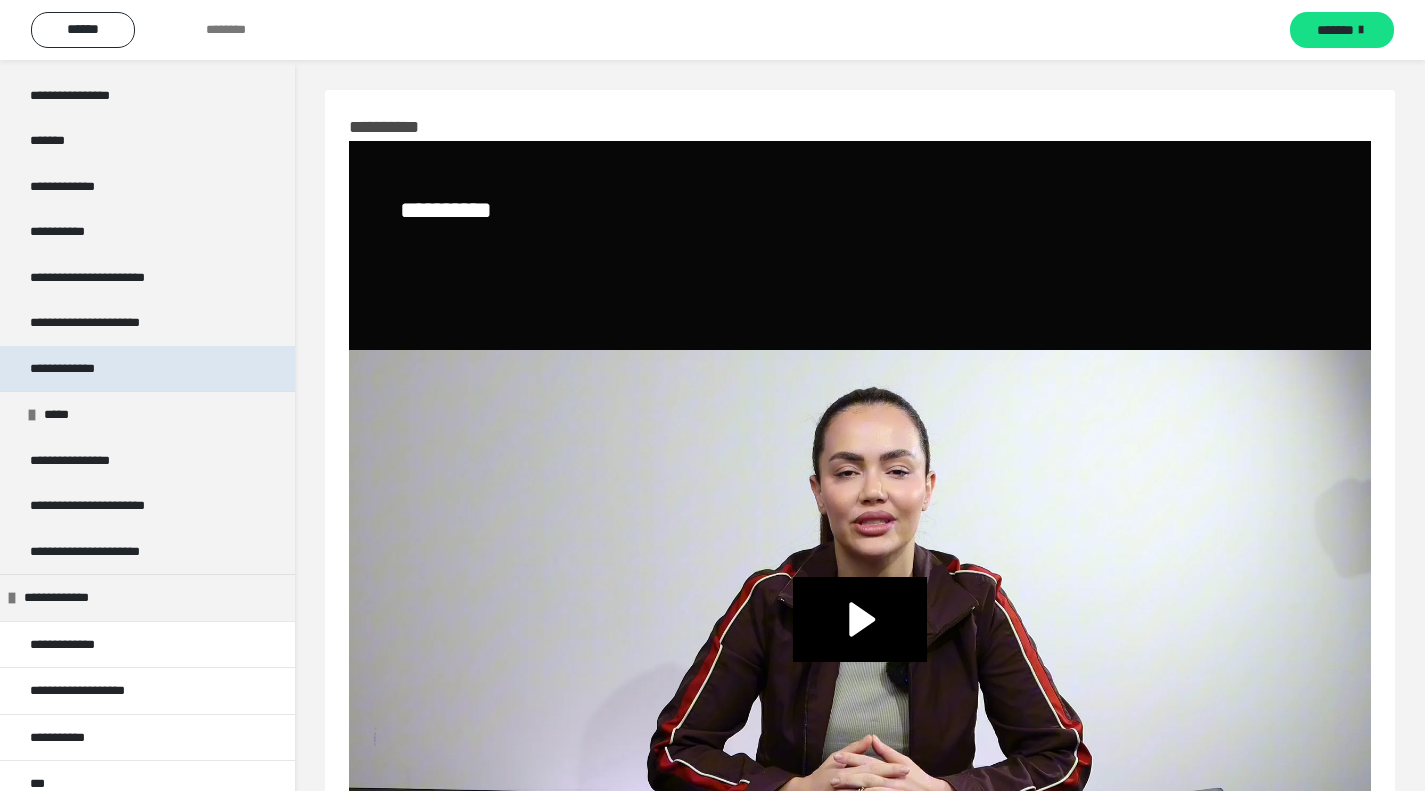 click on "**********" at bounding box center [78, 369] 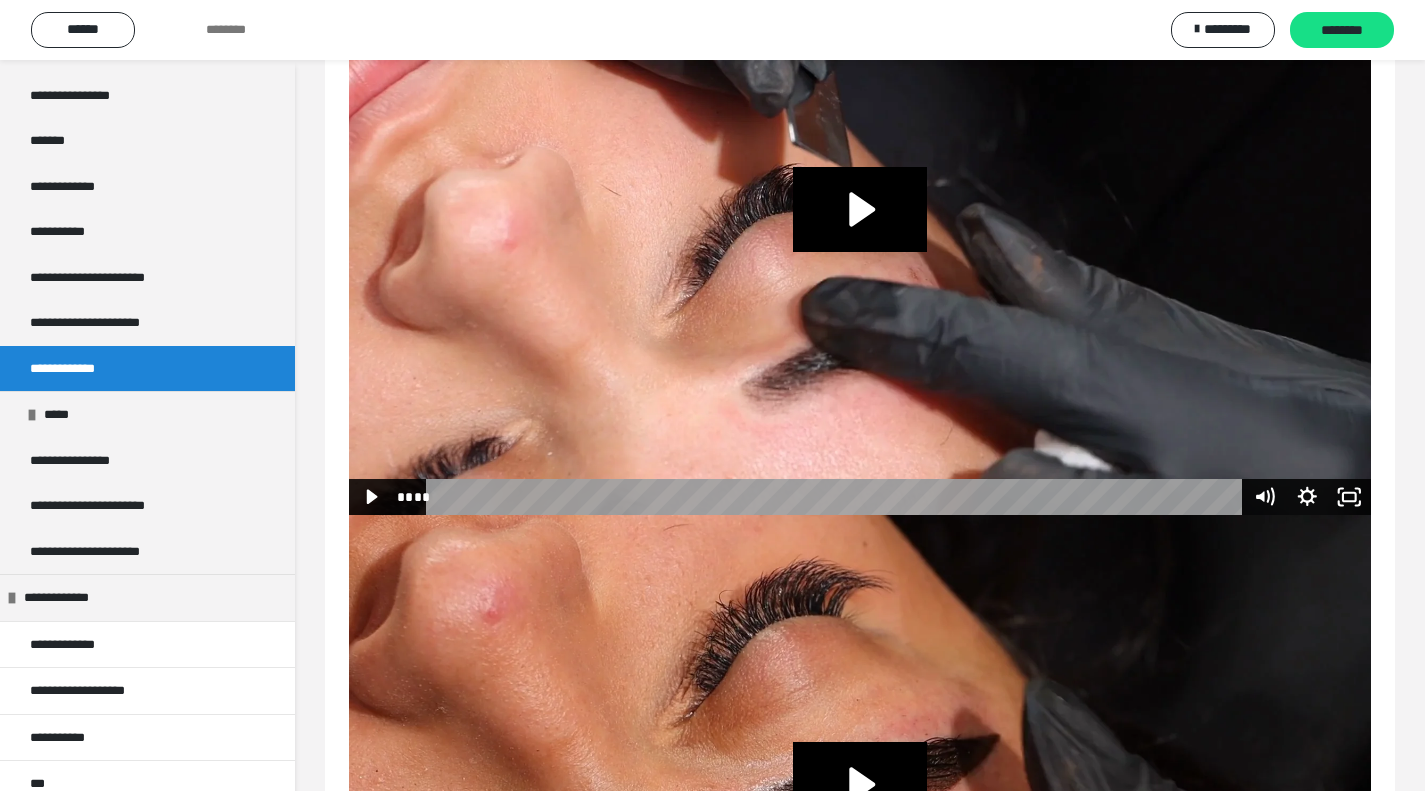 scroll, scrollTop: 7380, scrollLeft: 0, axis: vertical 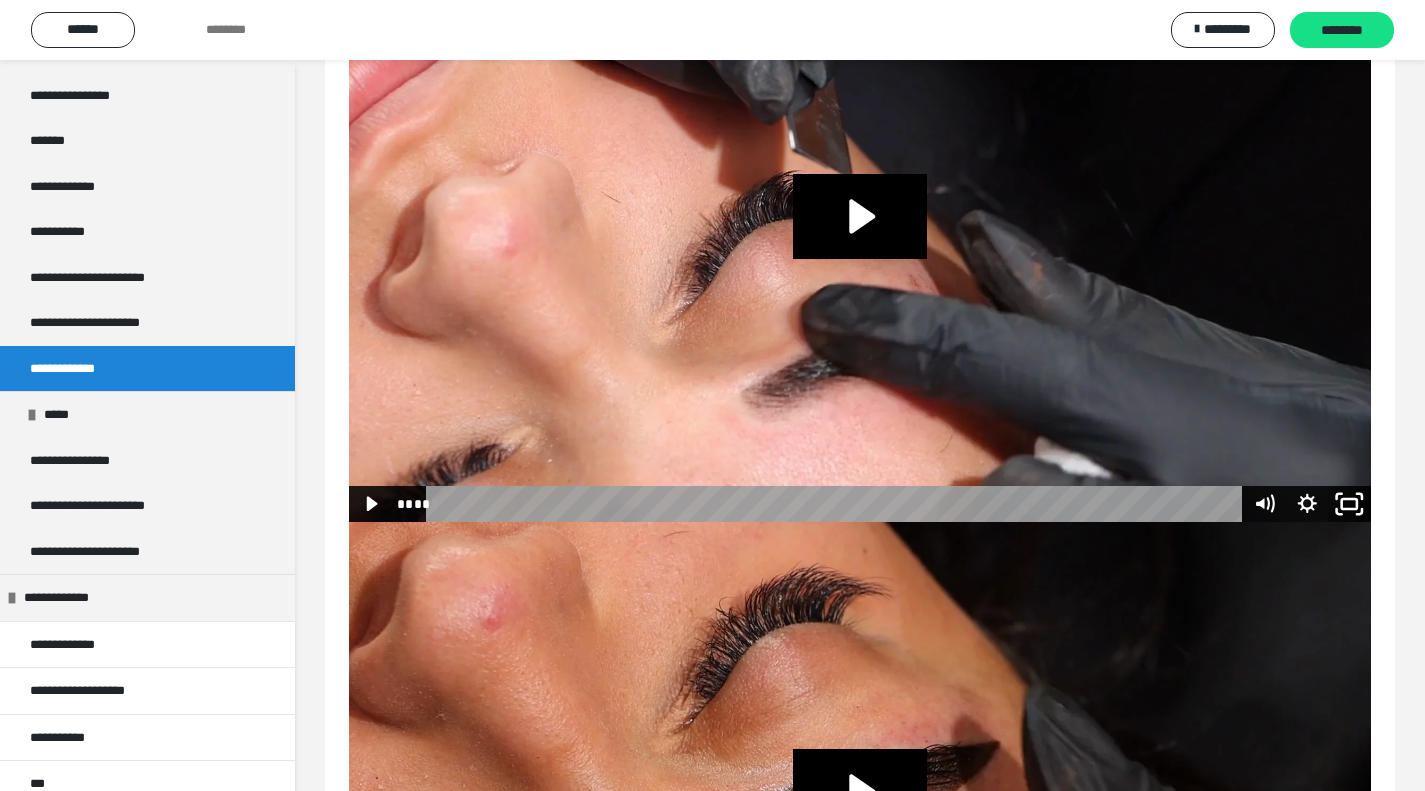 click 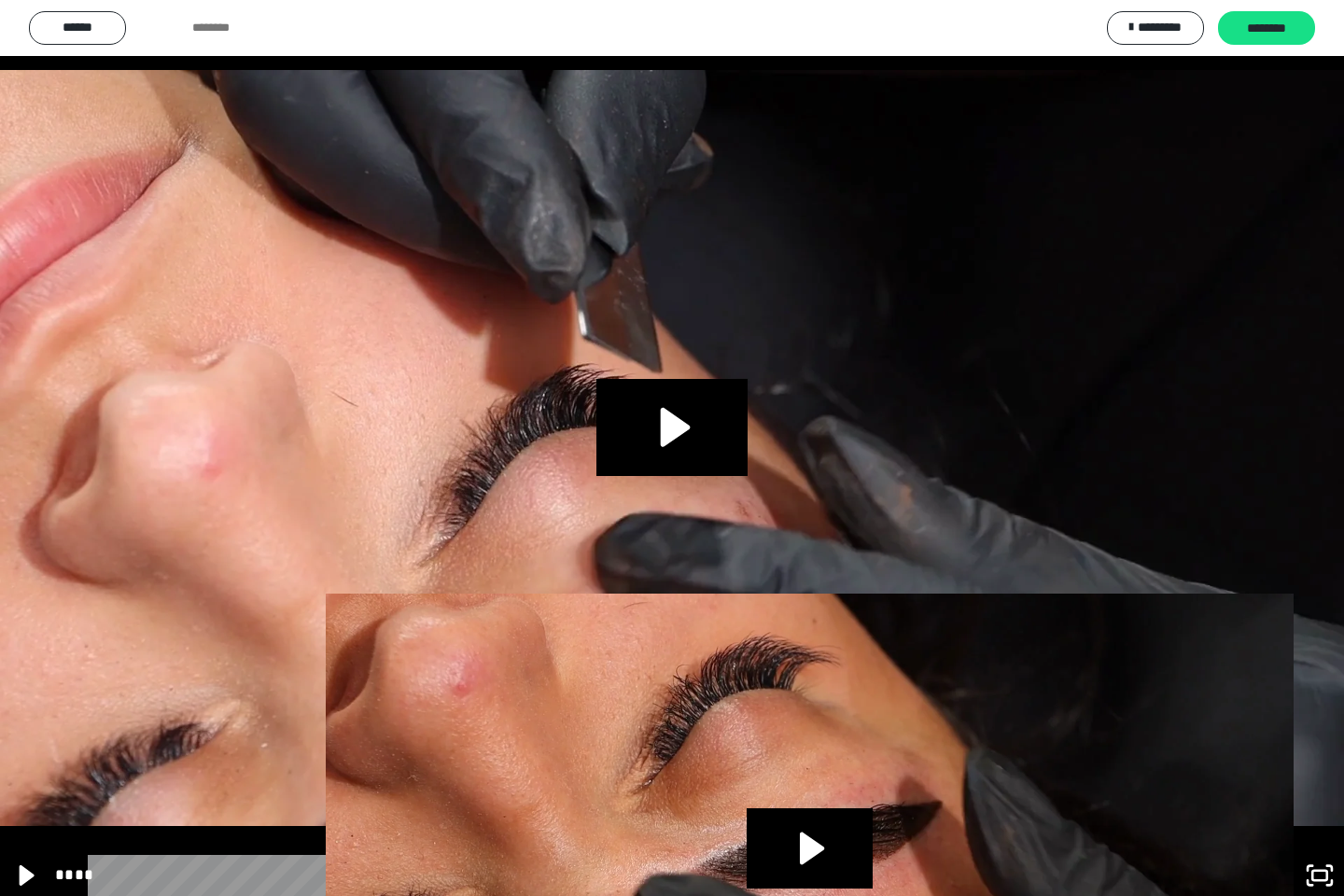 click 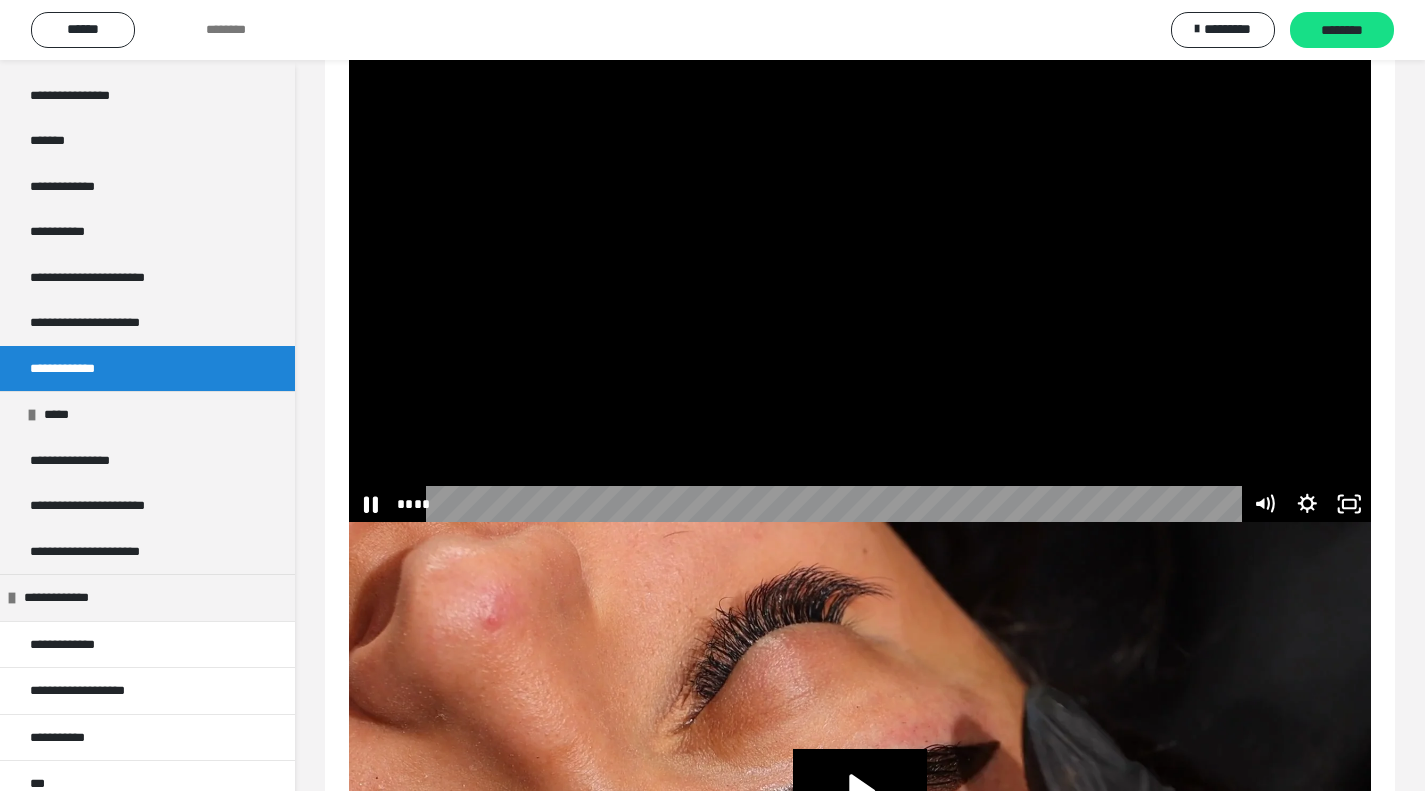 click 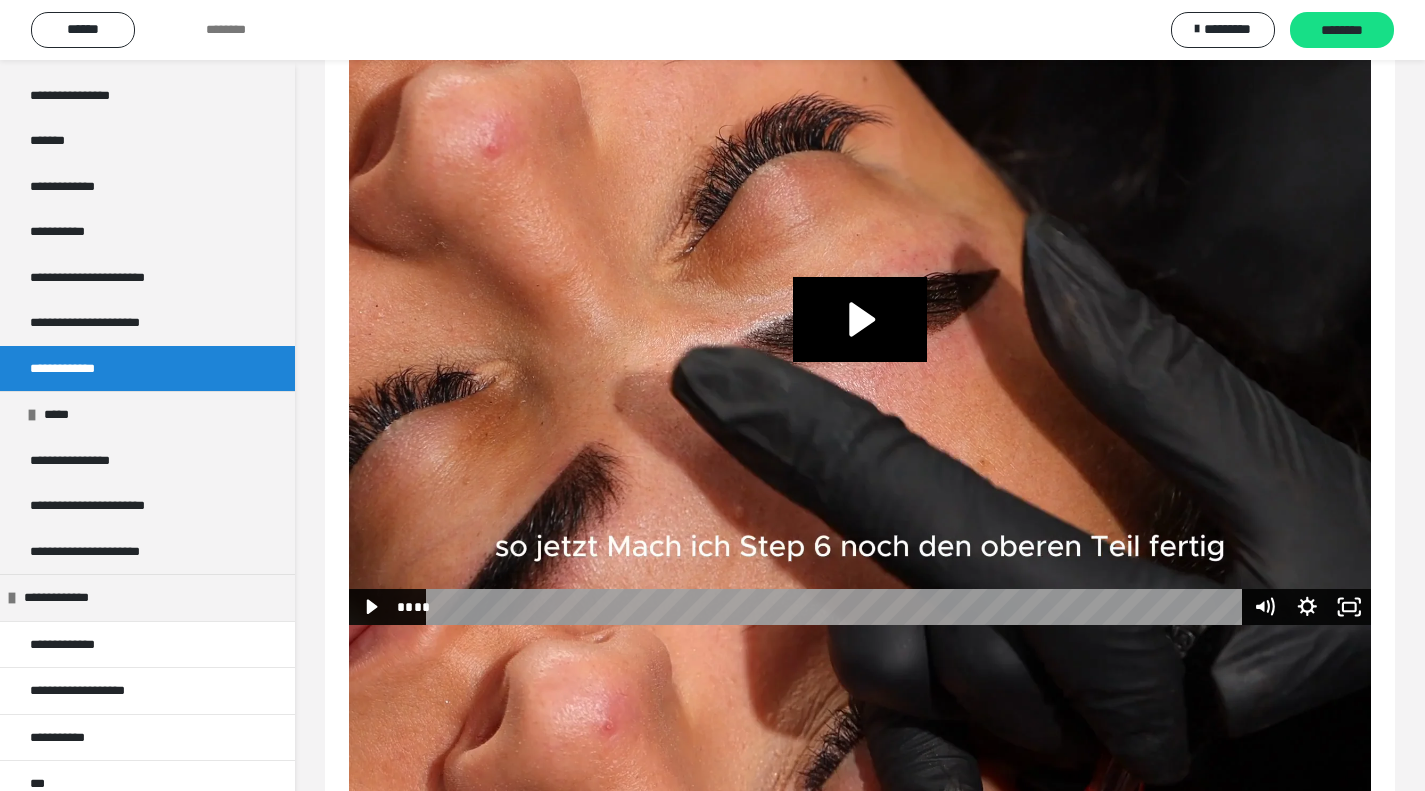 scroll, scrollTop: 7860, scrollLeft: 0, axis: vertical 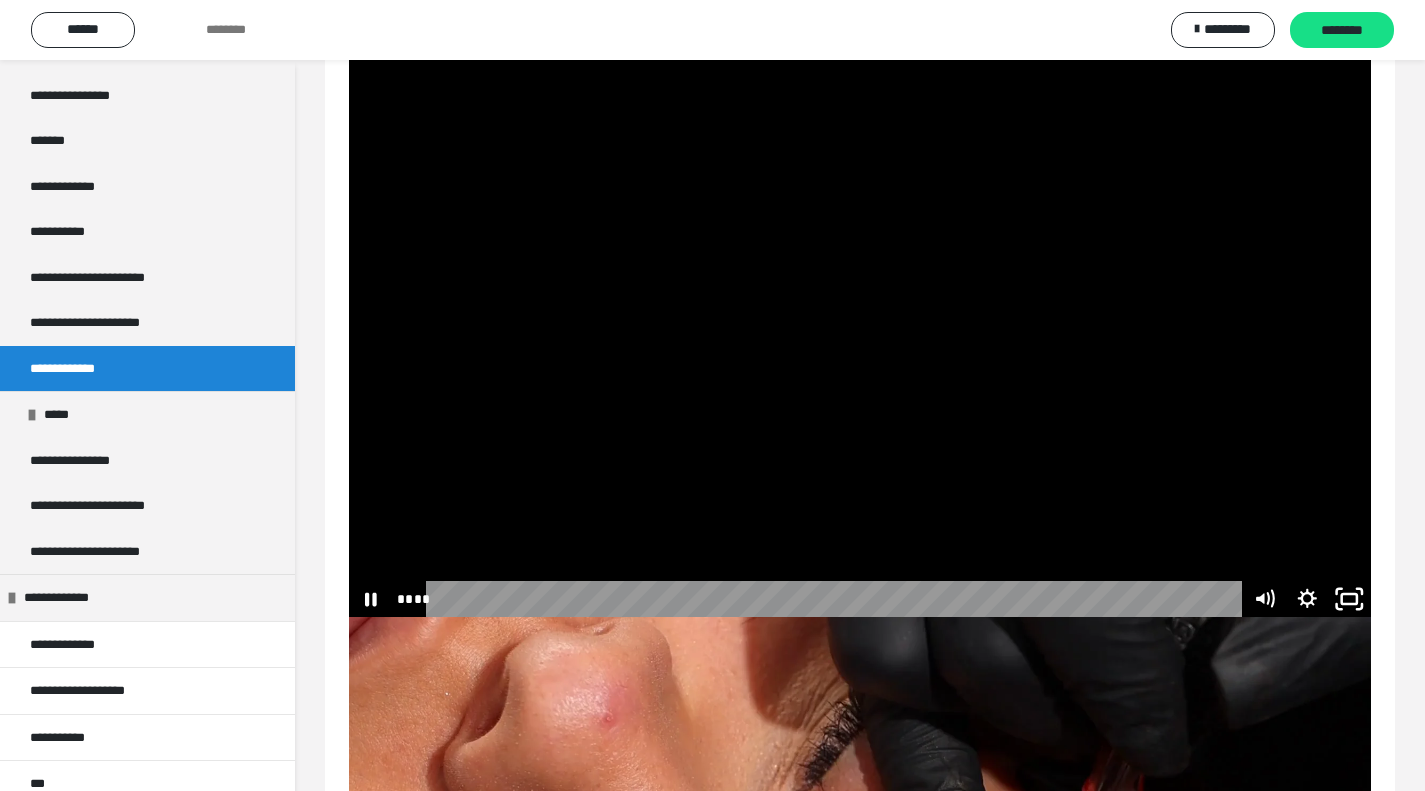 click 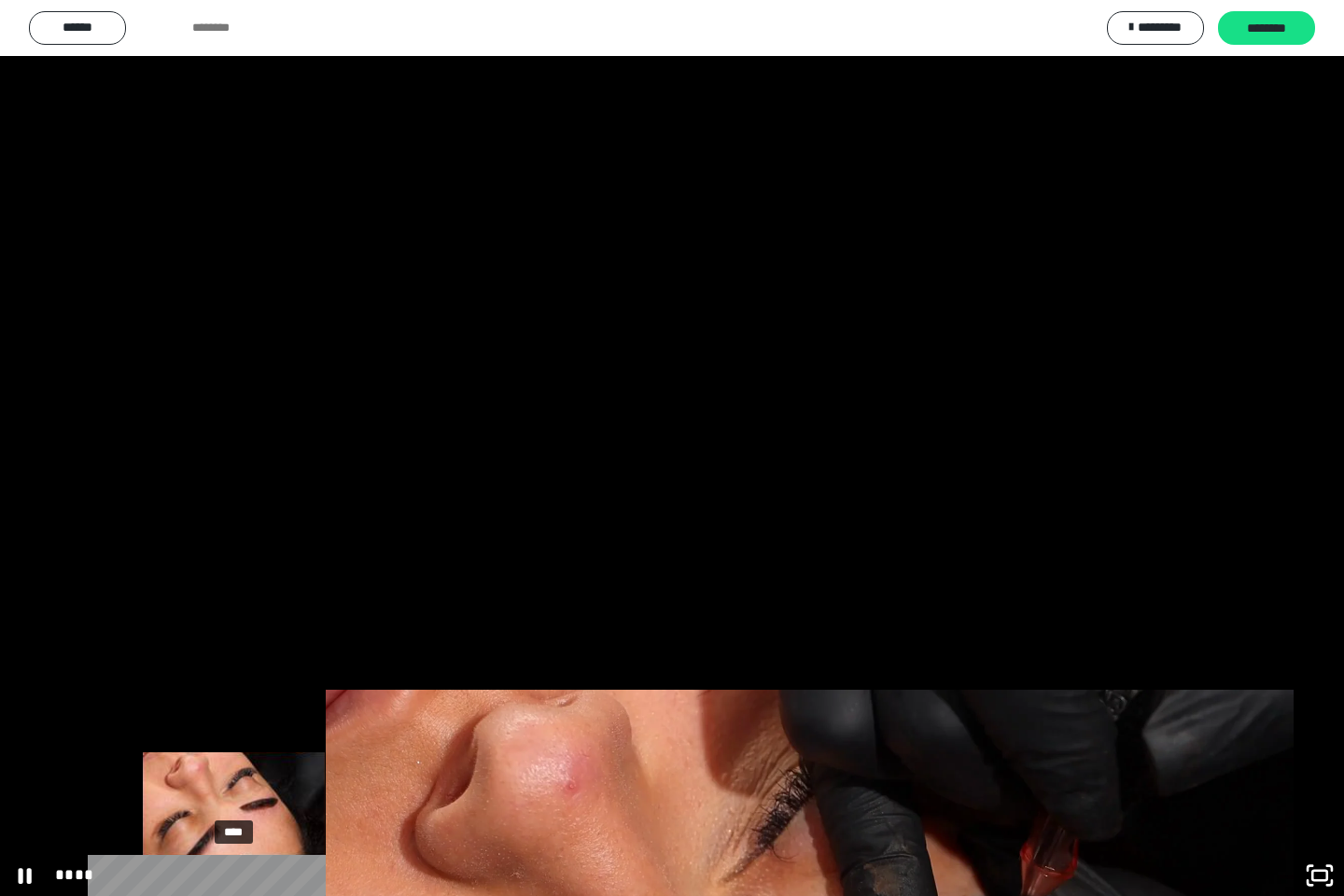 click on "****" at bounding box center (646, 875) 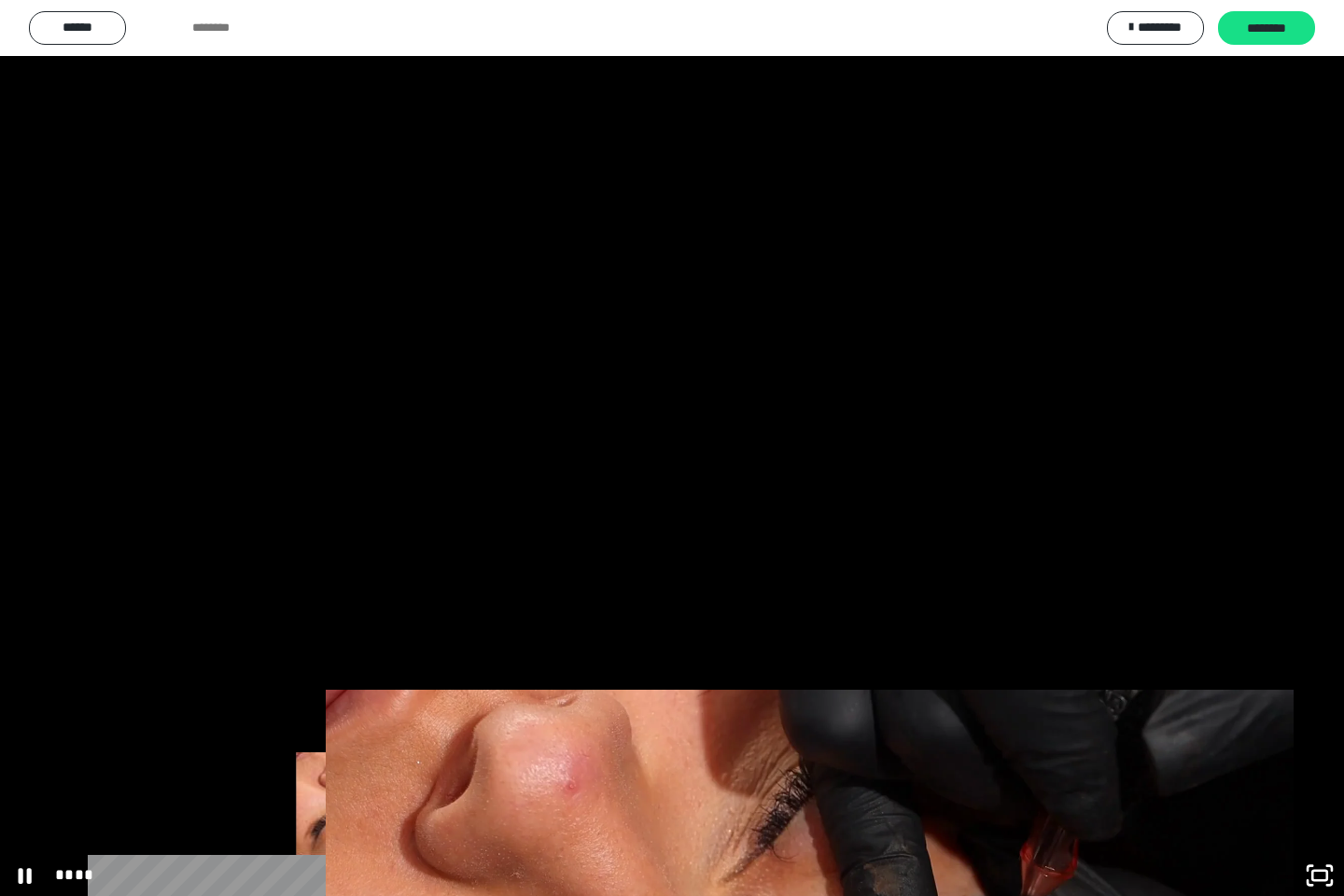 click on "****" at bounding box center [646, 875] 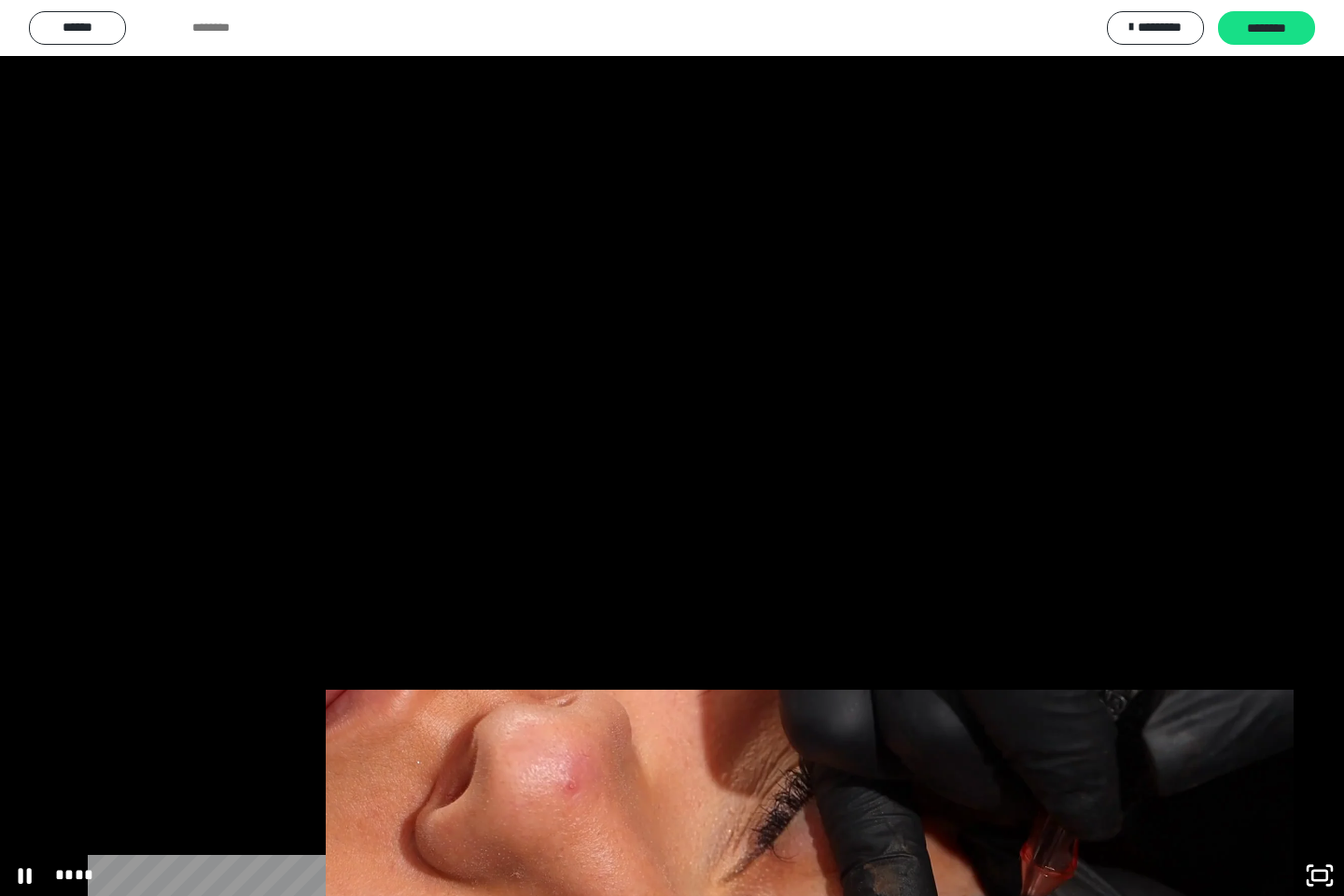 click on "****" at bounding box center (646, 875) 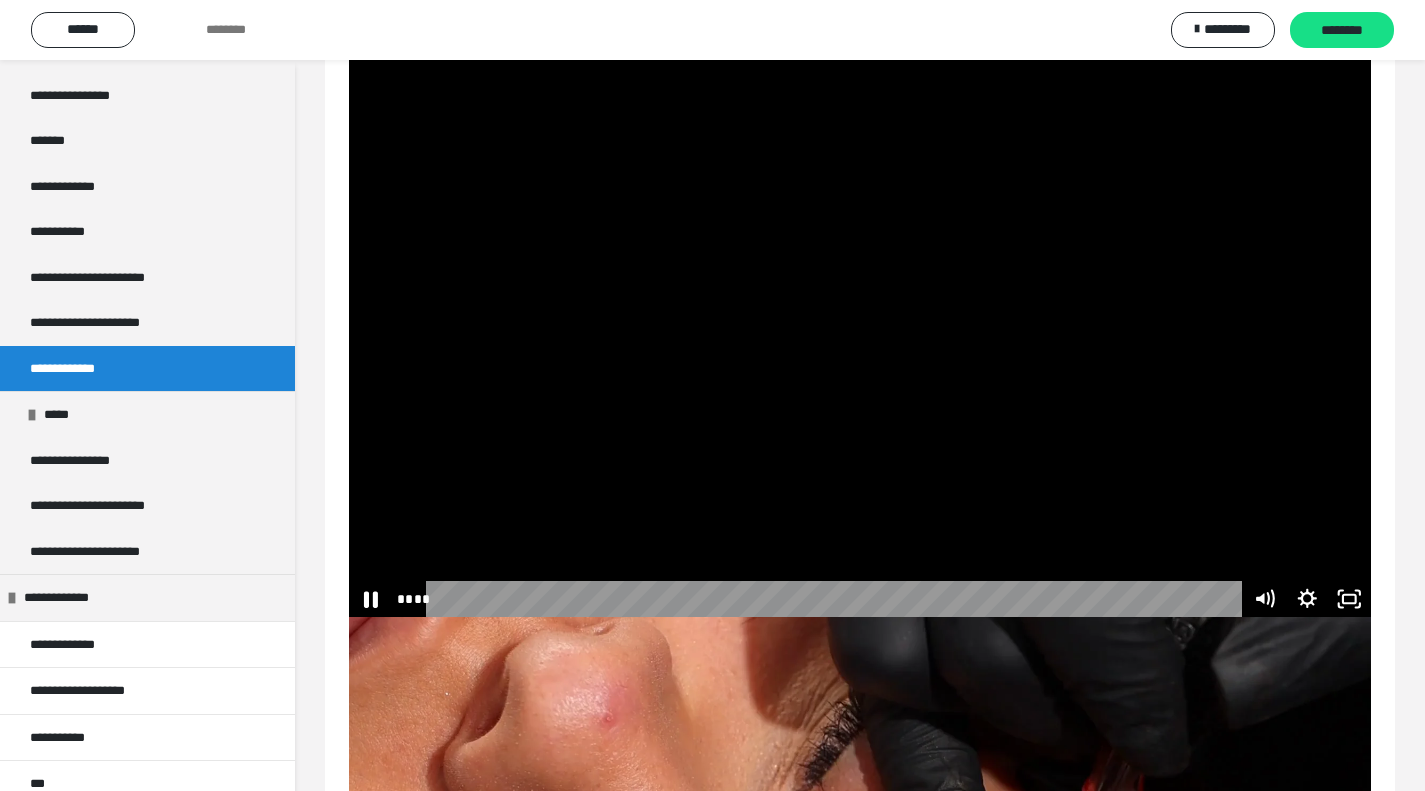 click 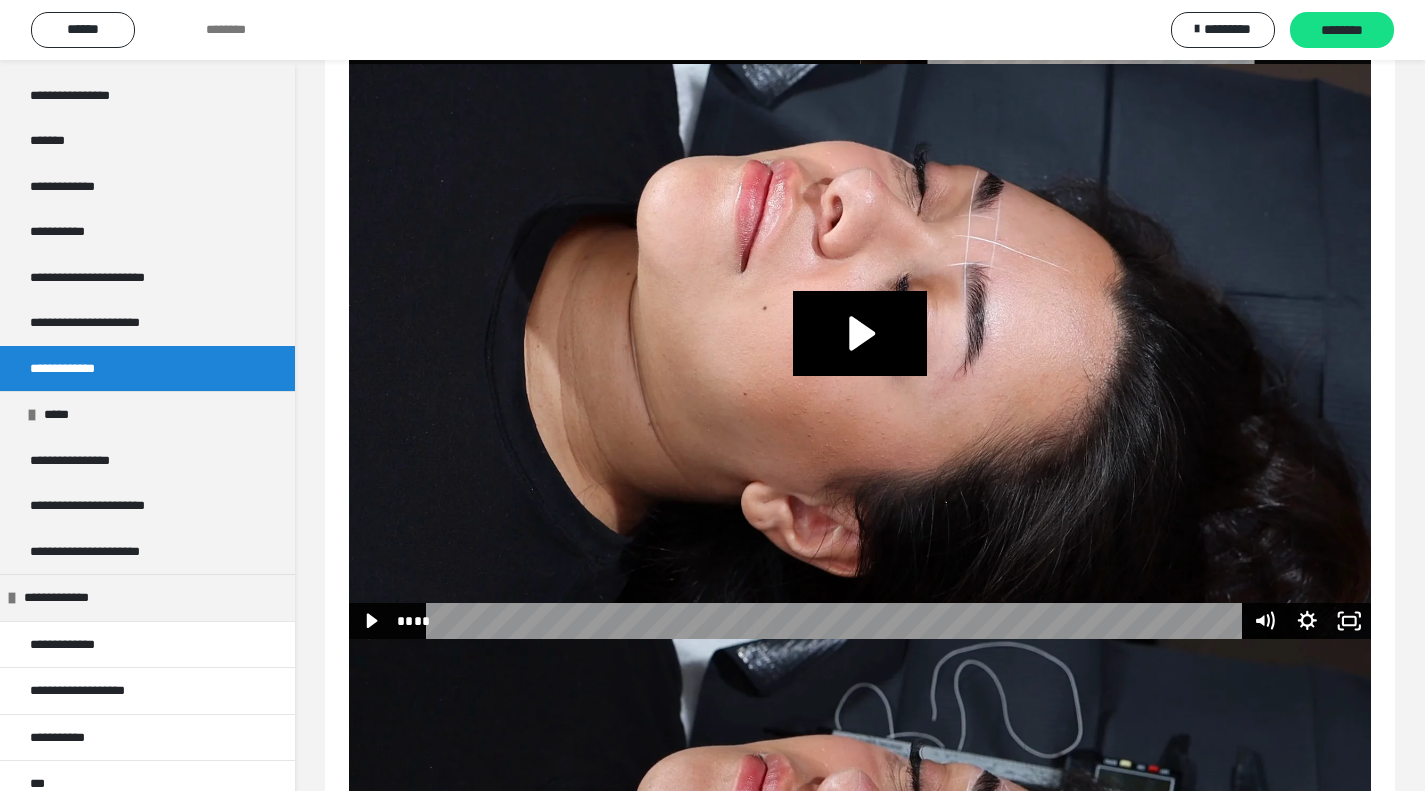 scroll, scrollTop: 0, scrollLeft: 0, axis: both 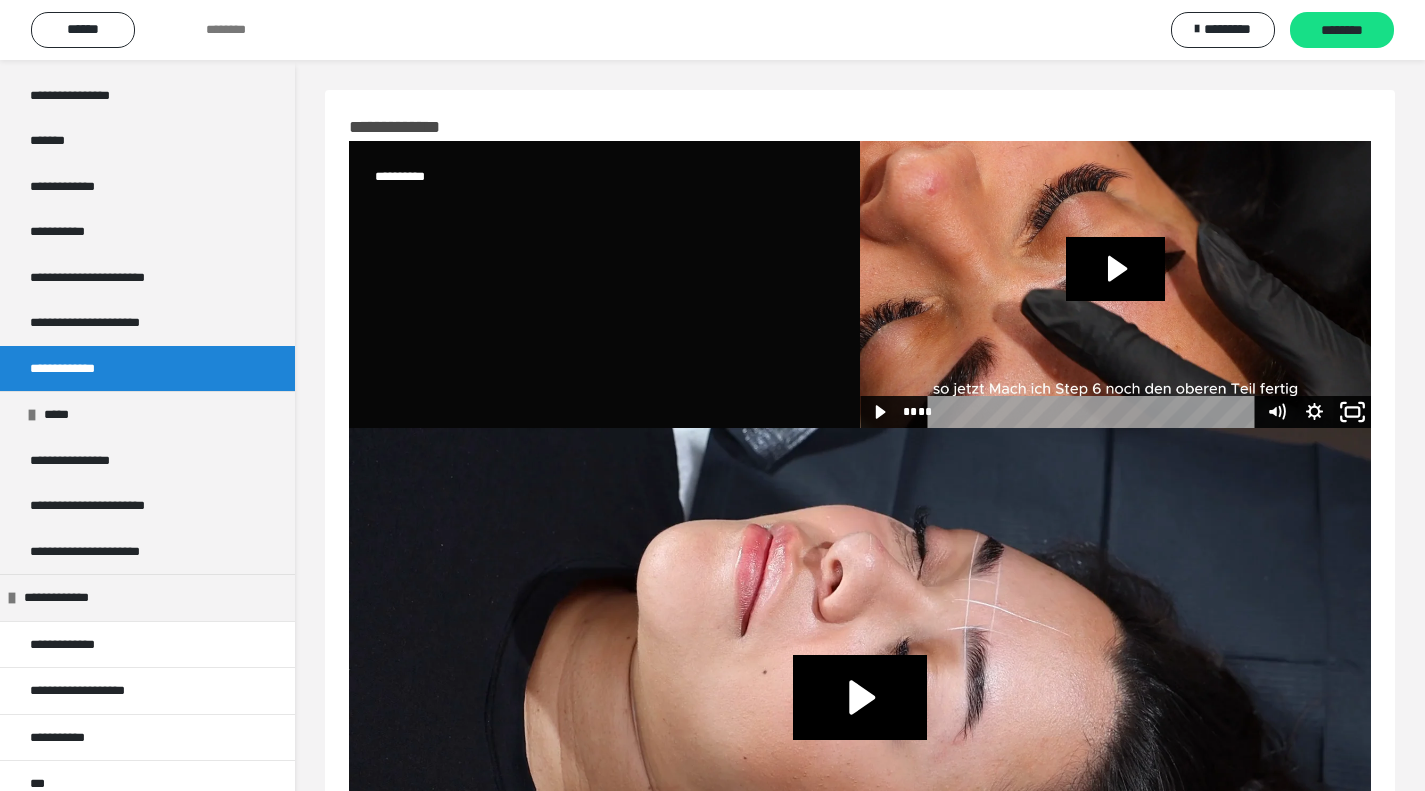 click 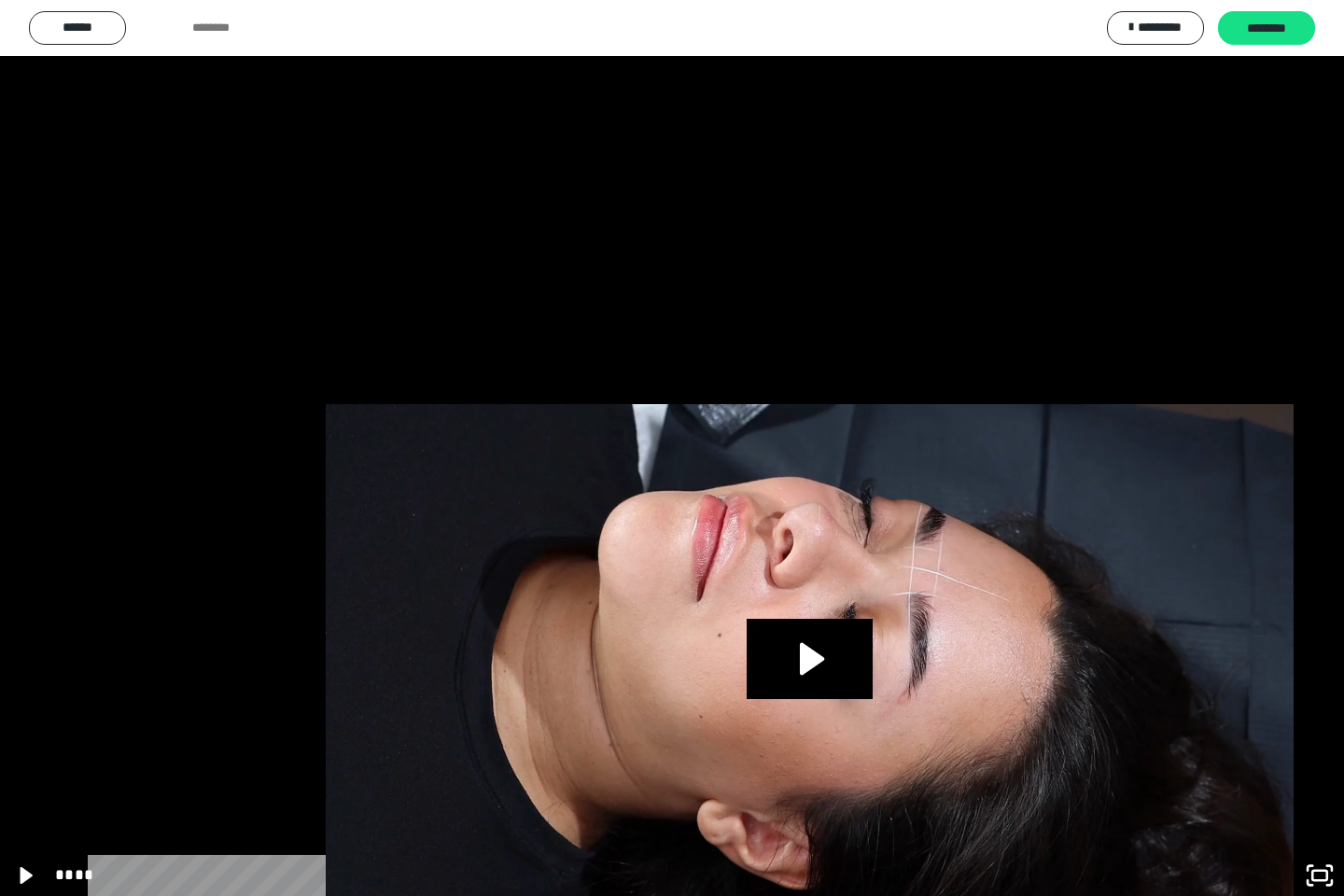 drag, startPoint x: 631, startPoint y: 876, endPoint x: 116, endPoint y: 833, distance: 516.792 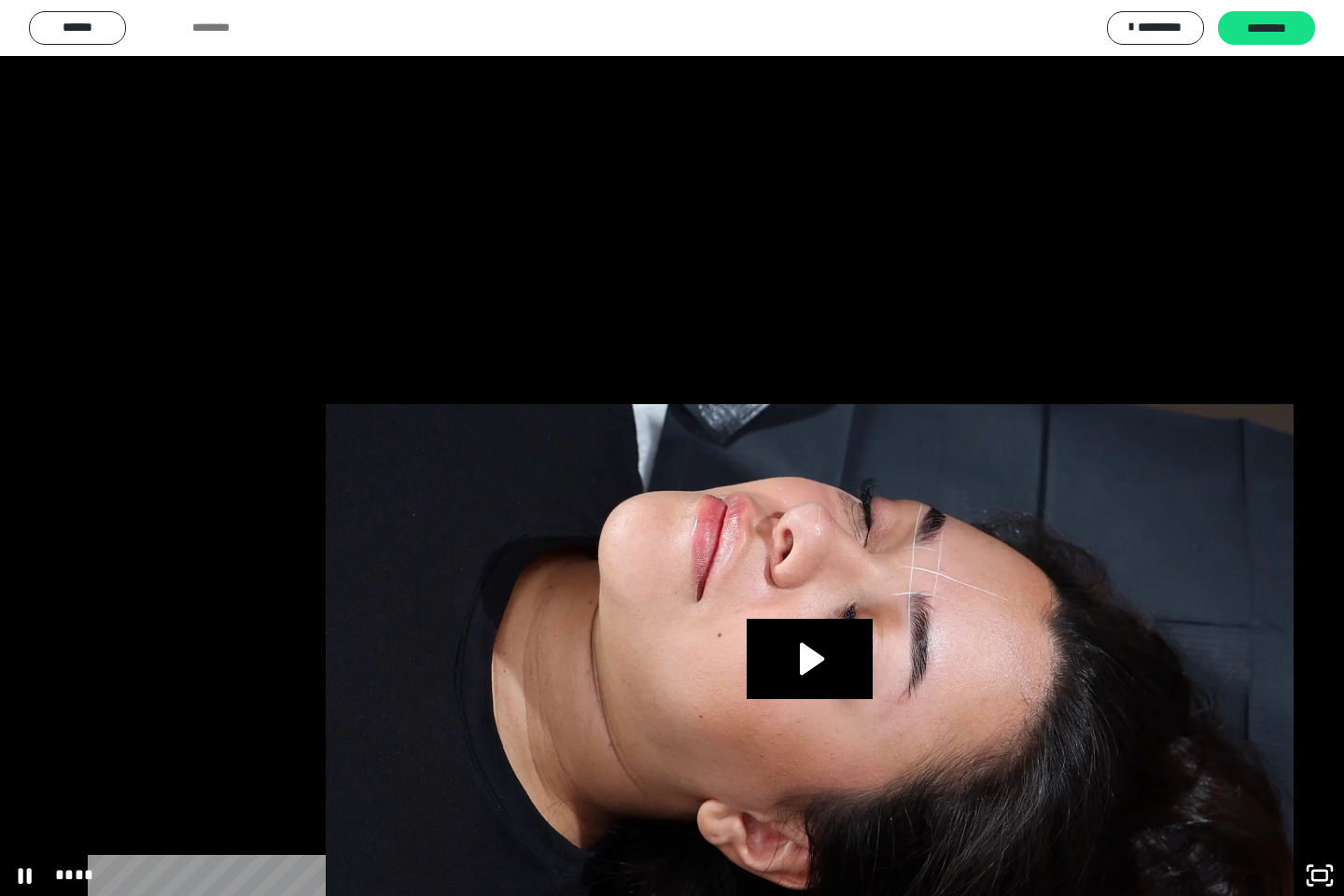 drag, startPoint x: 113, startPoint y: 875, endPoint x: 62, endPoint y: 889, distance: 52.88667 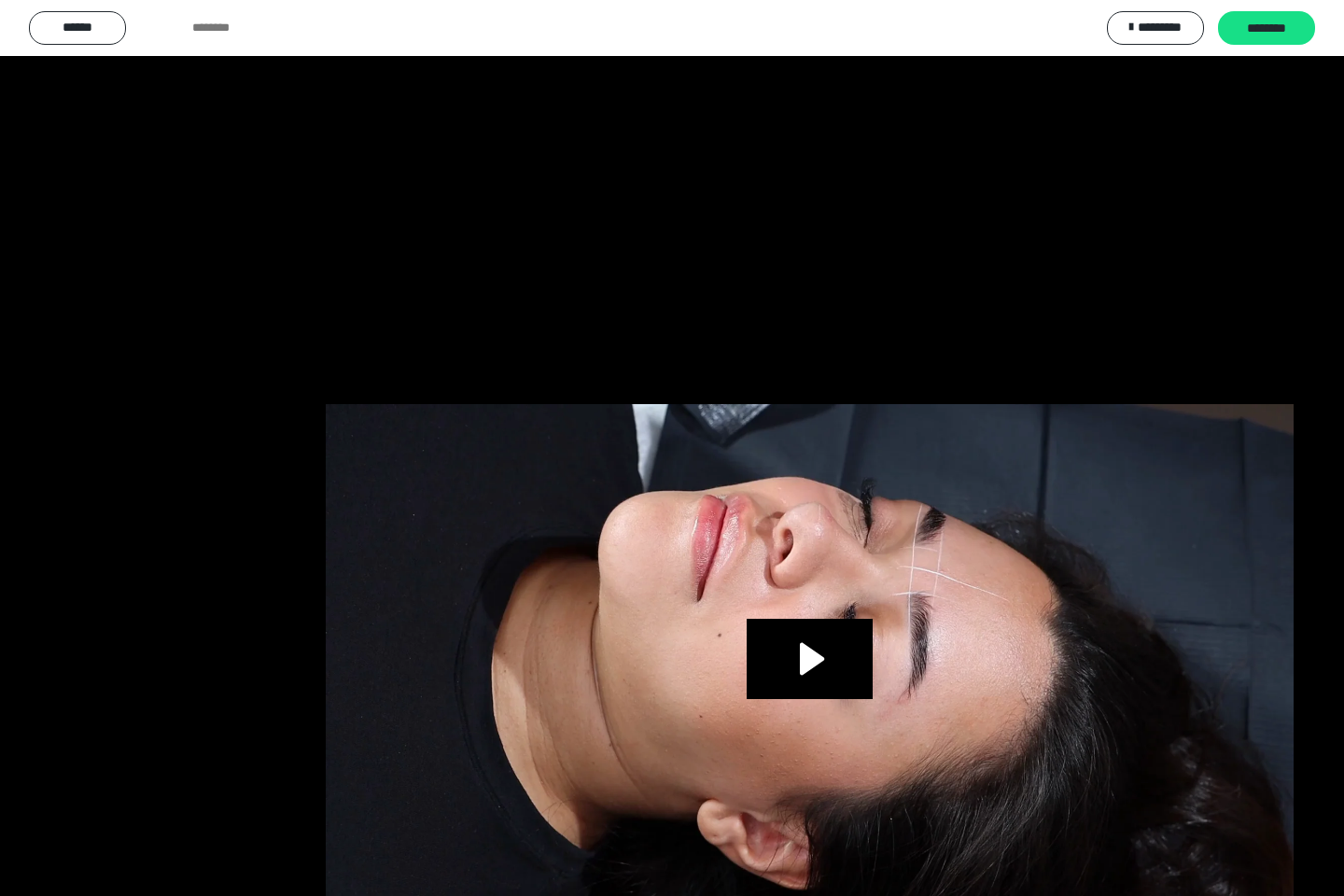 type 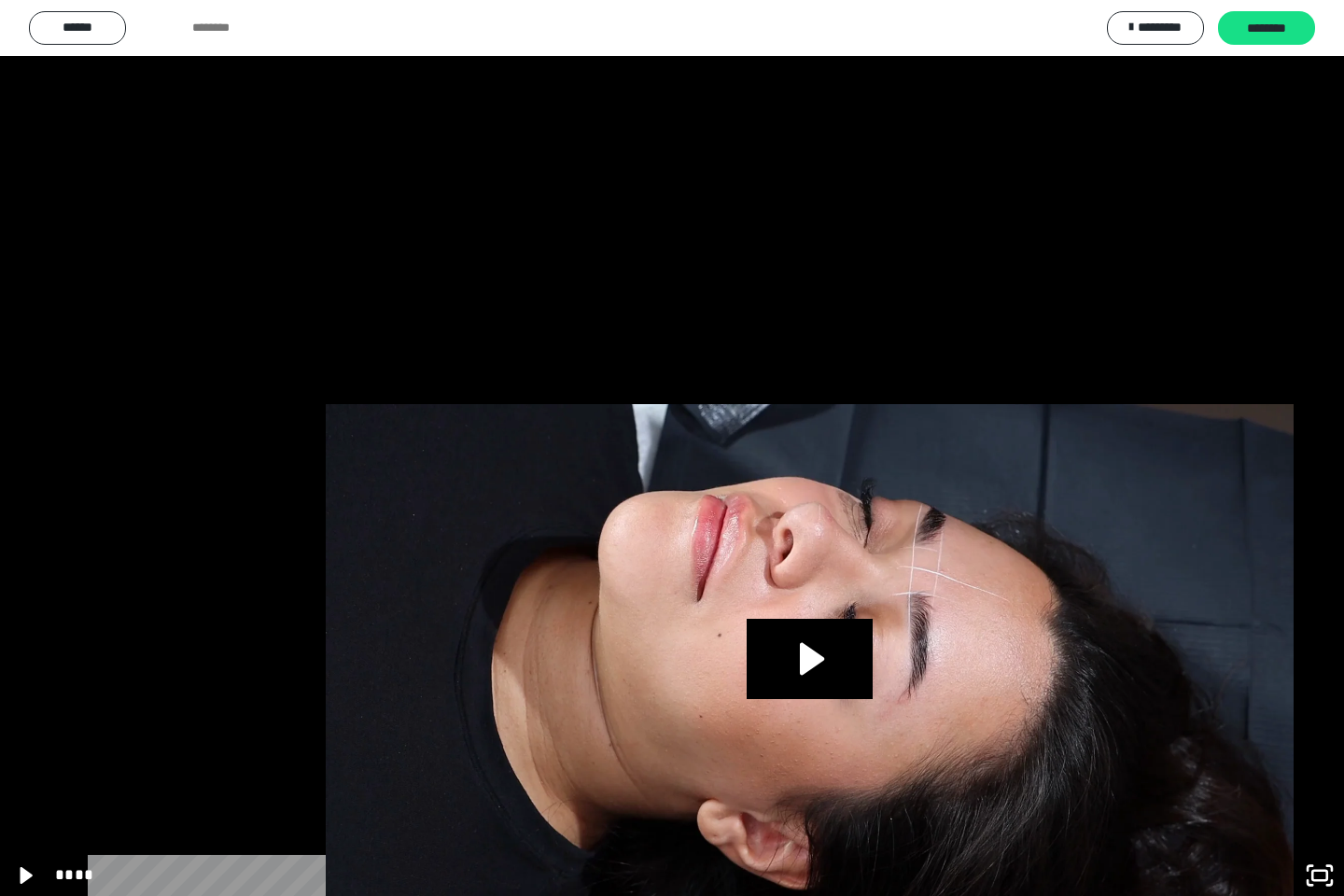 drag, startPoint x: 113, startPoint y: 874, endPoint x: 75, endPoint y: 878, distance: 38.209946 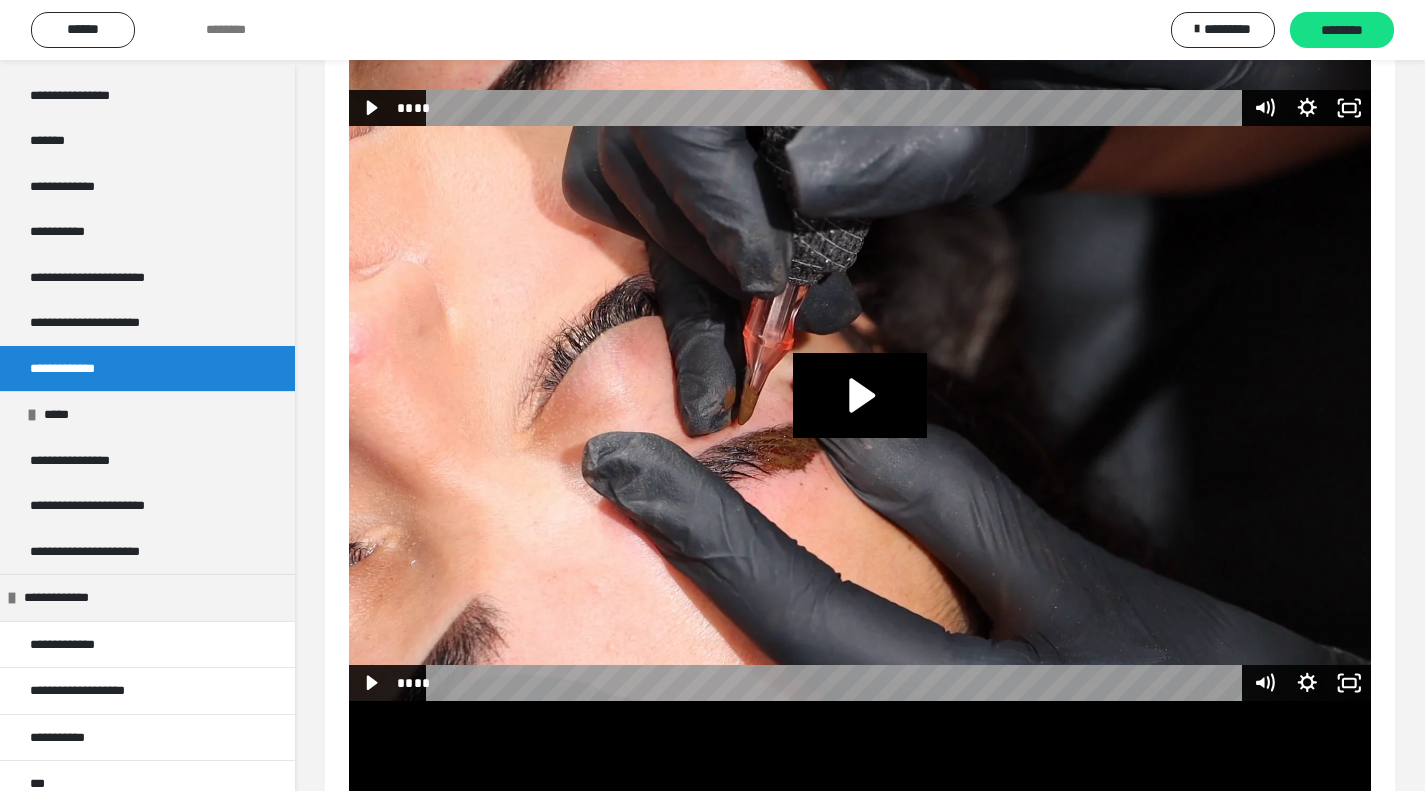 scroll, scrollTop: 6599, scrollLeft: 0, axis: vertical 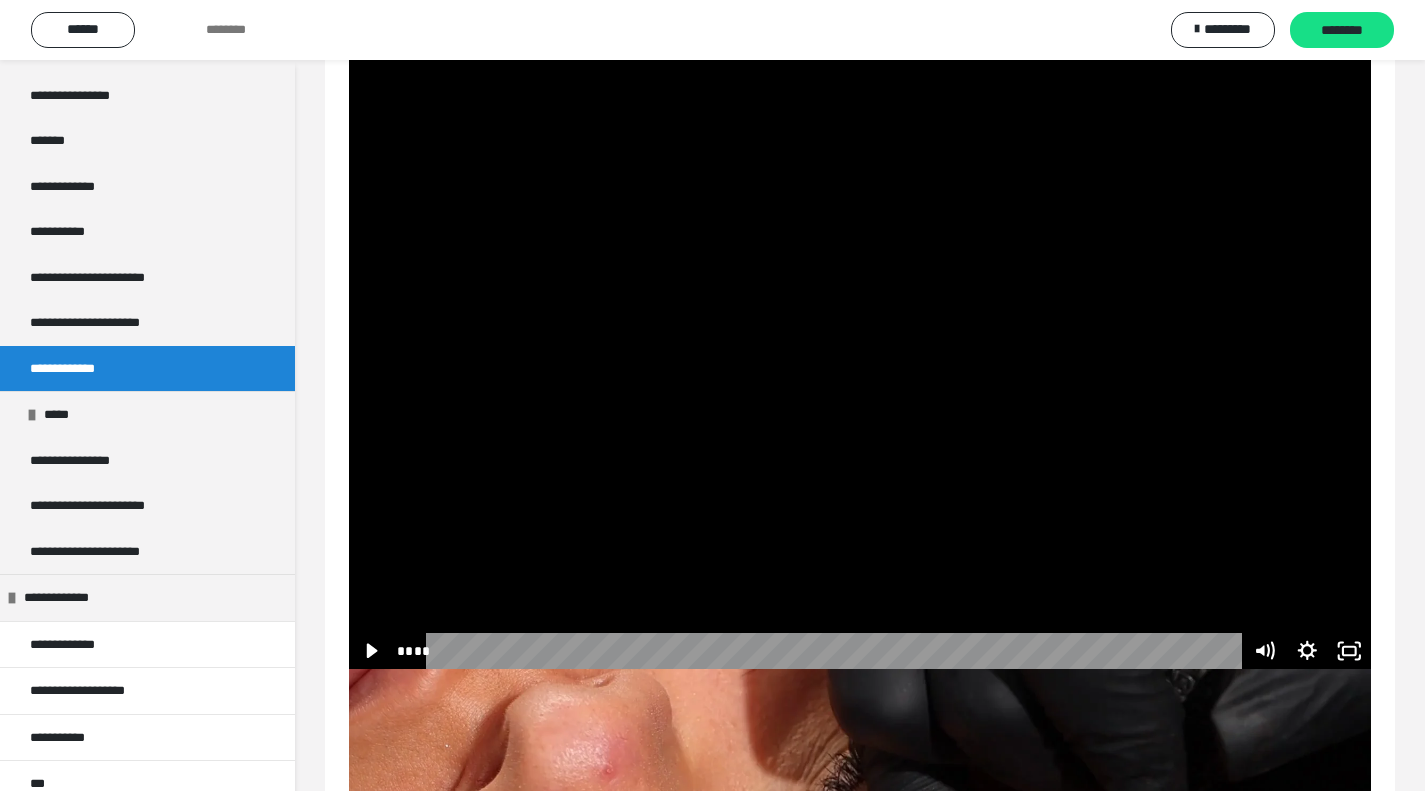drag, startPoint x: 819, startPoint y: 650, endPoint x: 422, endPoint y: 624, distance: 397.85046 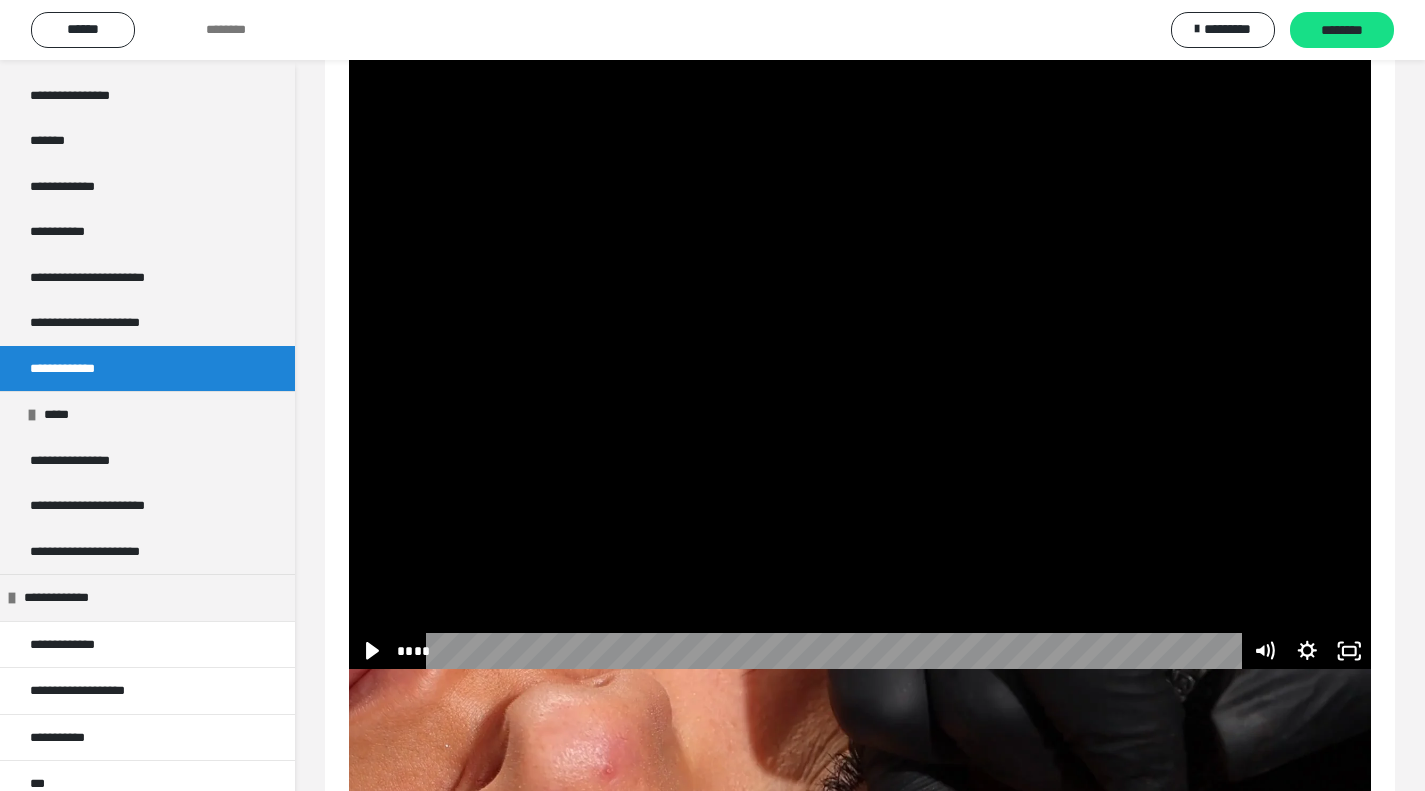 click 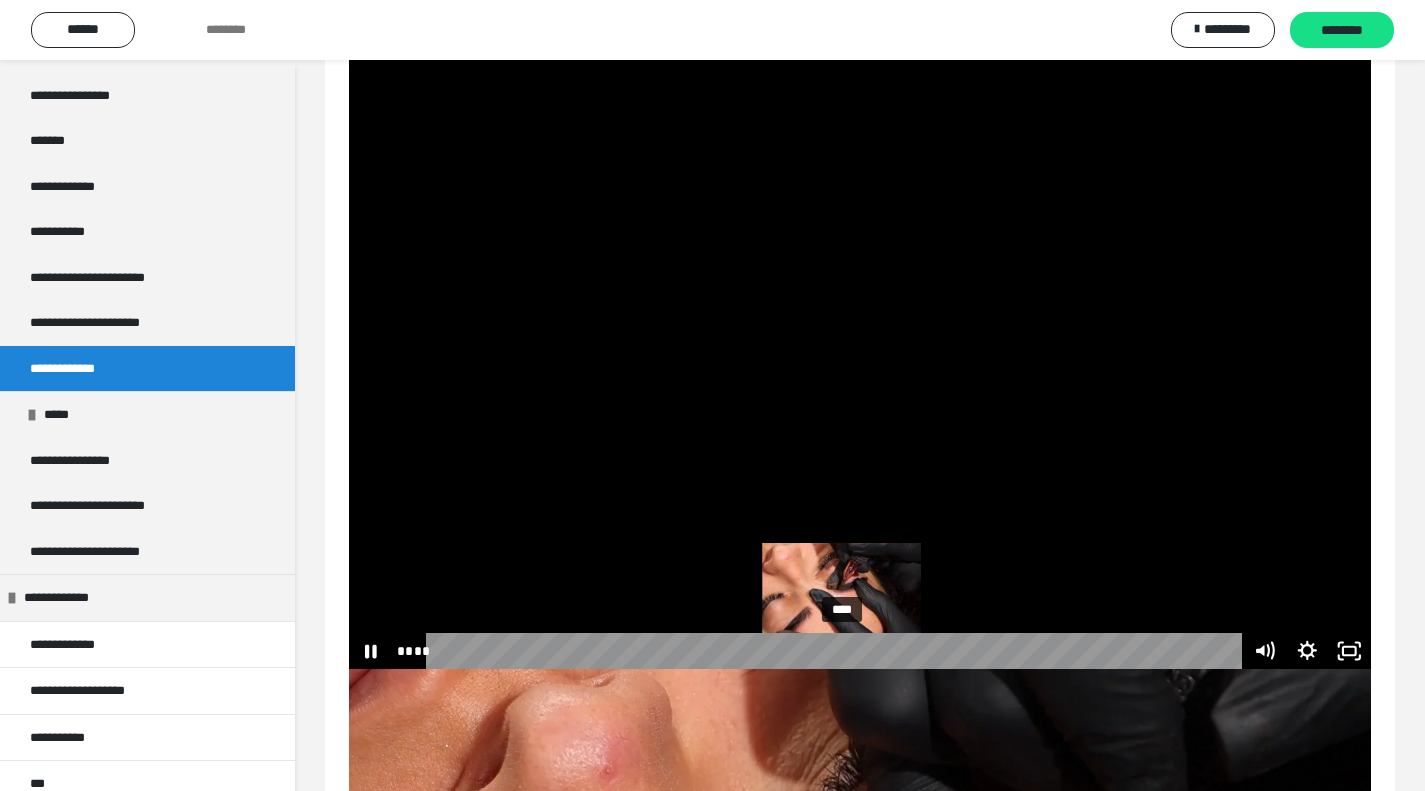 click on "****" at bounding box center [836, 651] 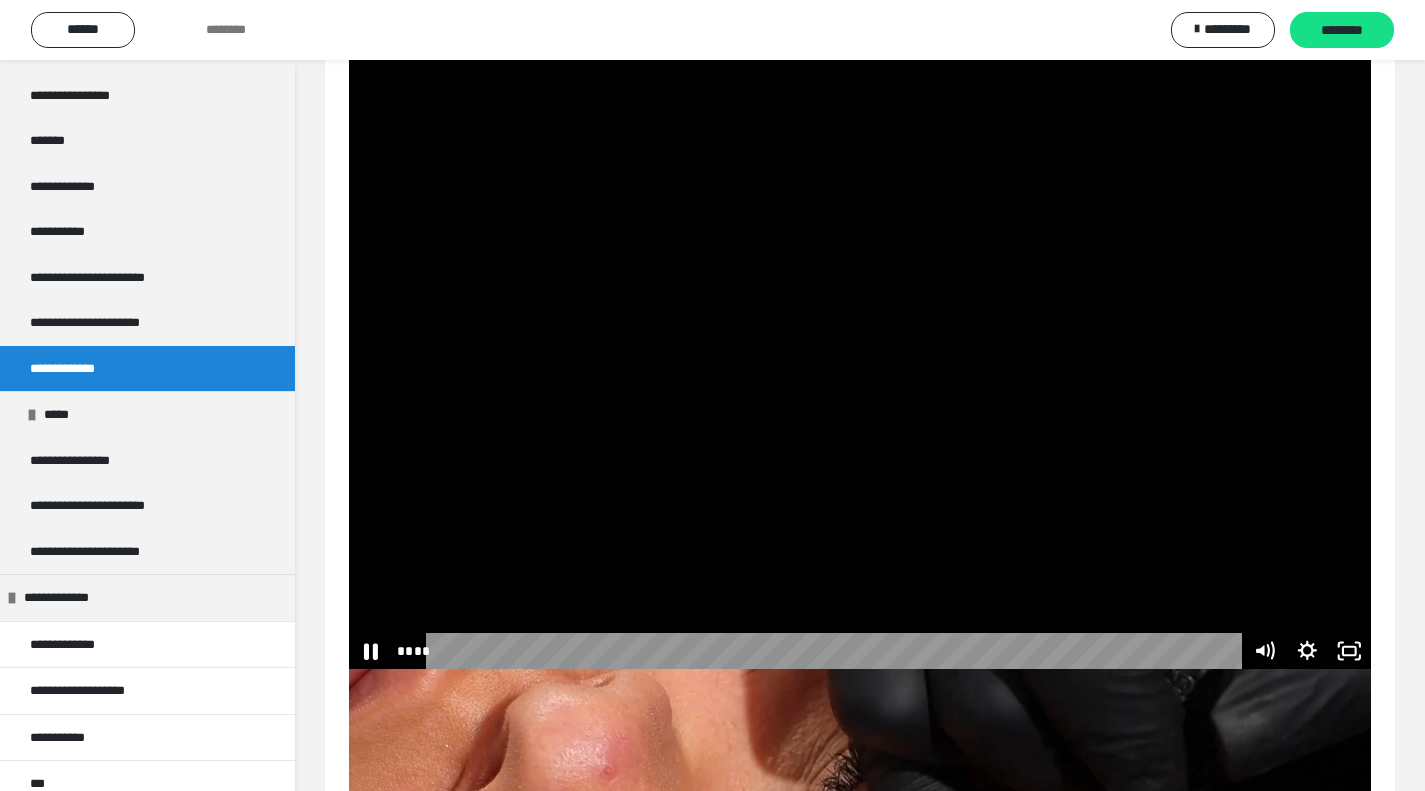 click 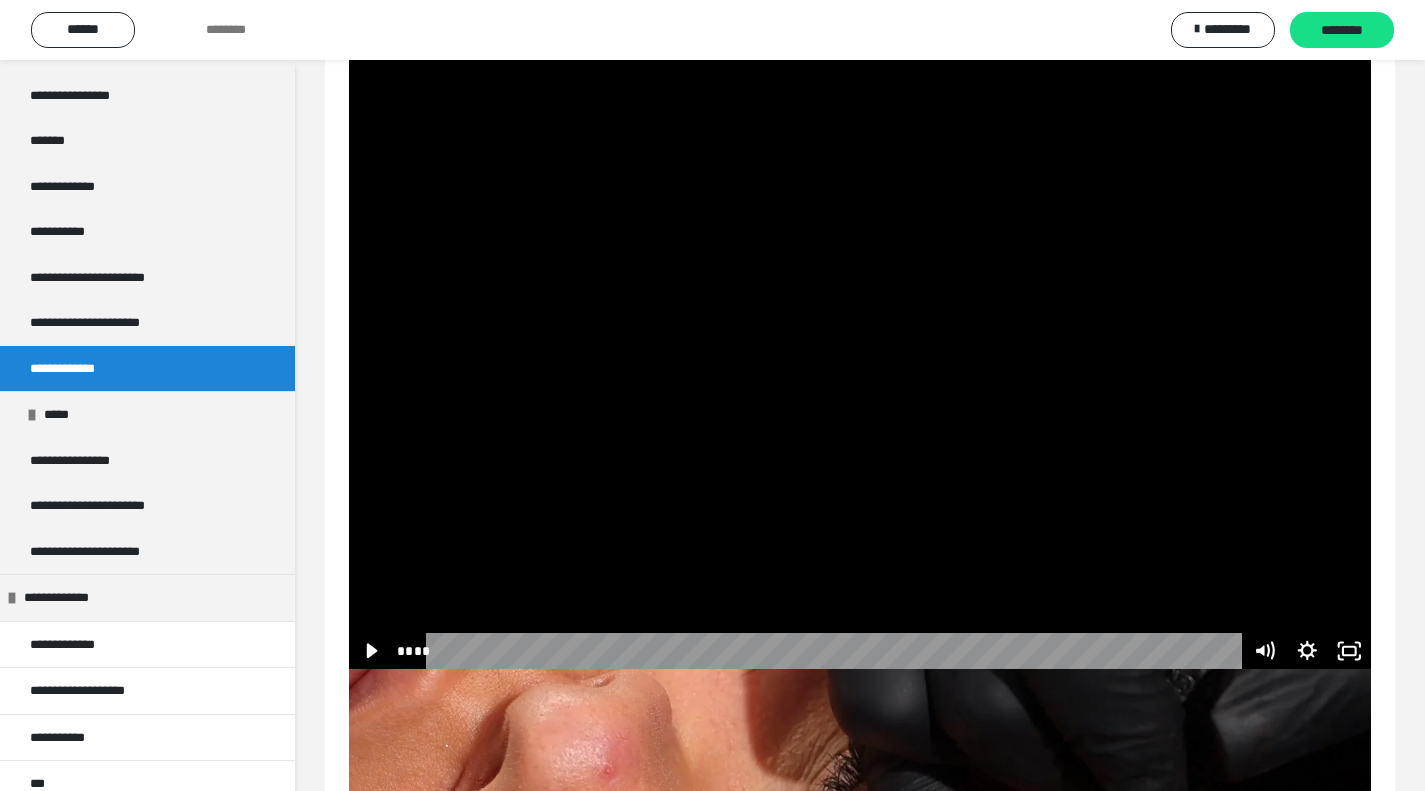 type 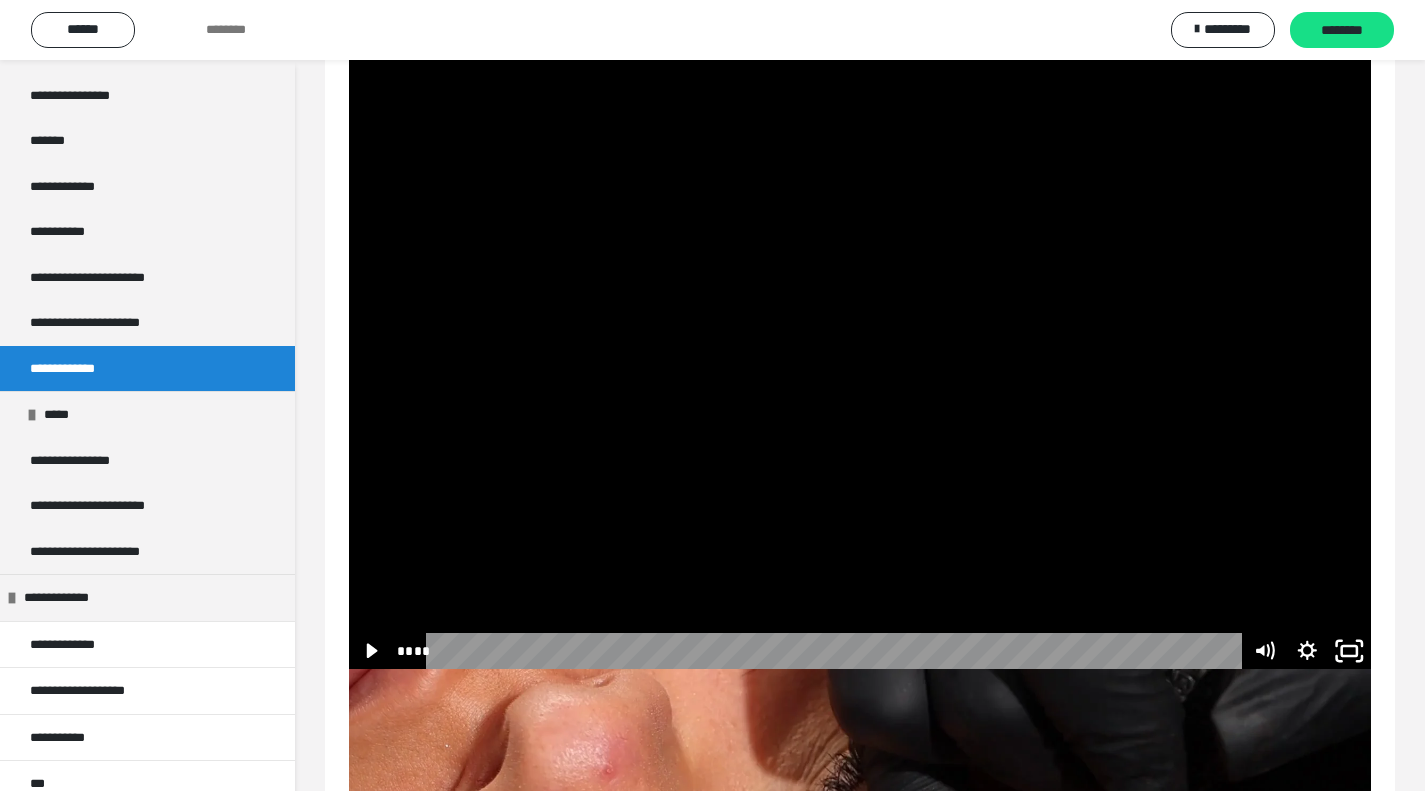 click 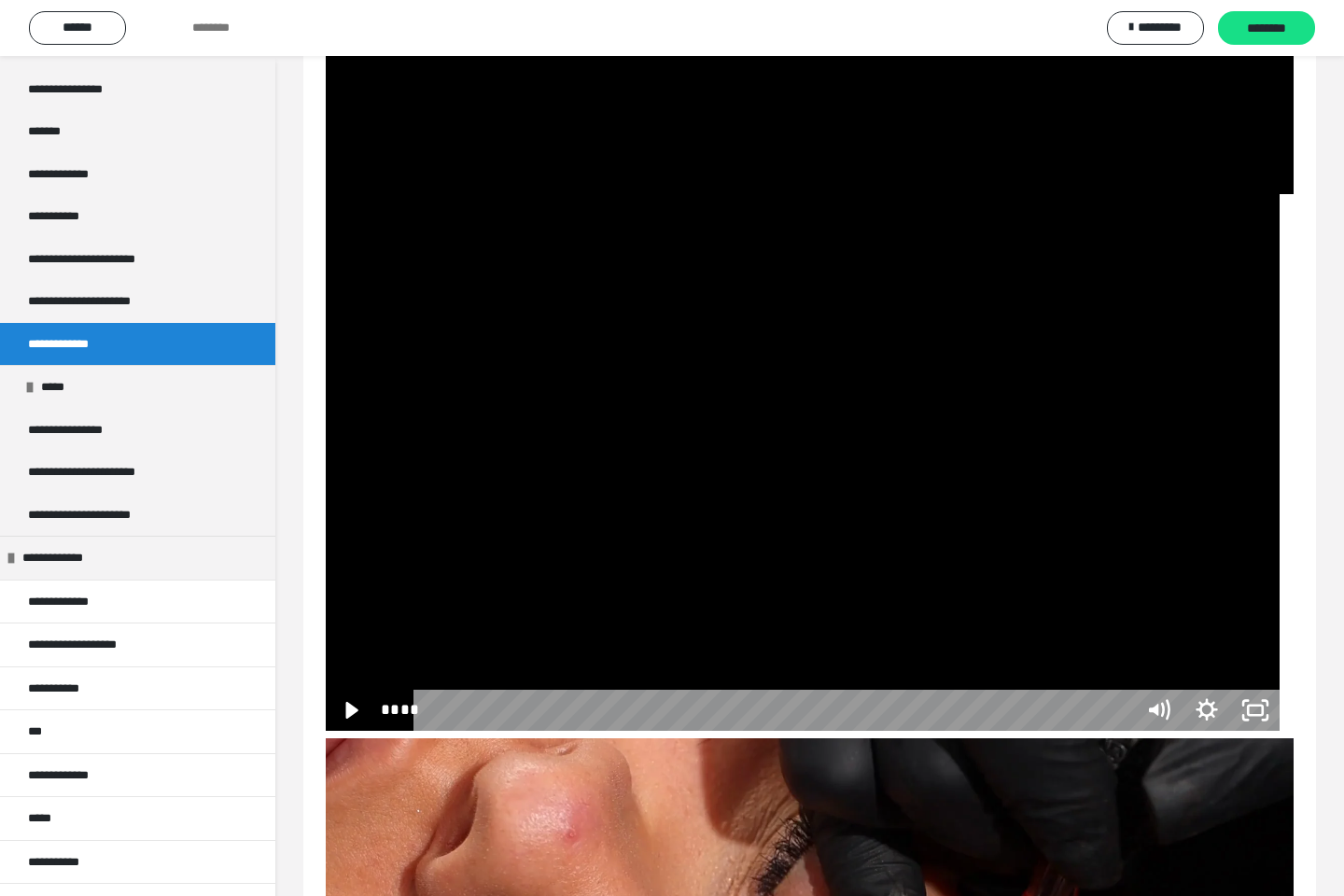 type 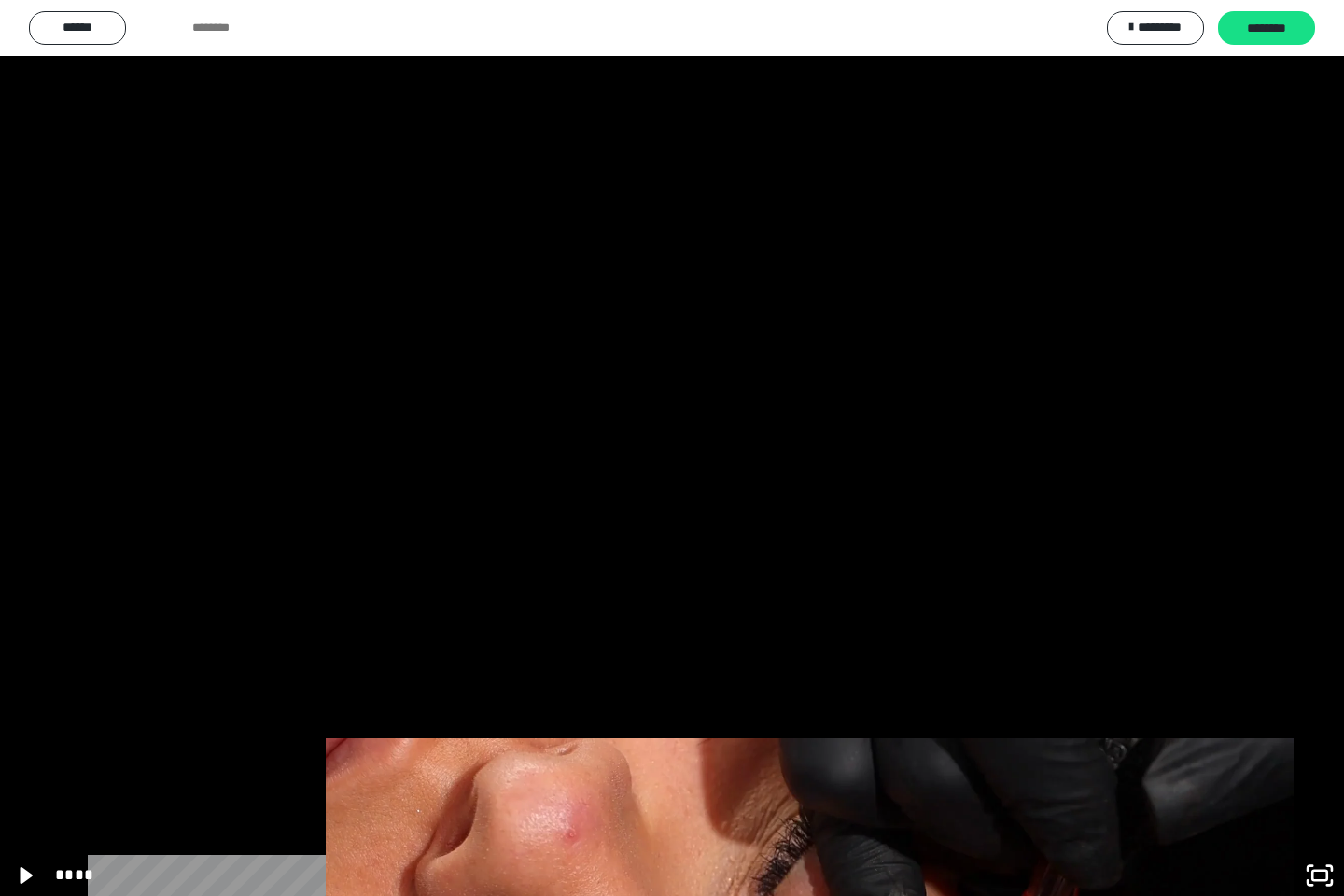 click at bounding box center [672, 448] 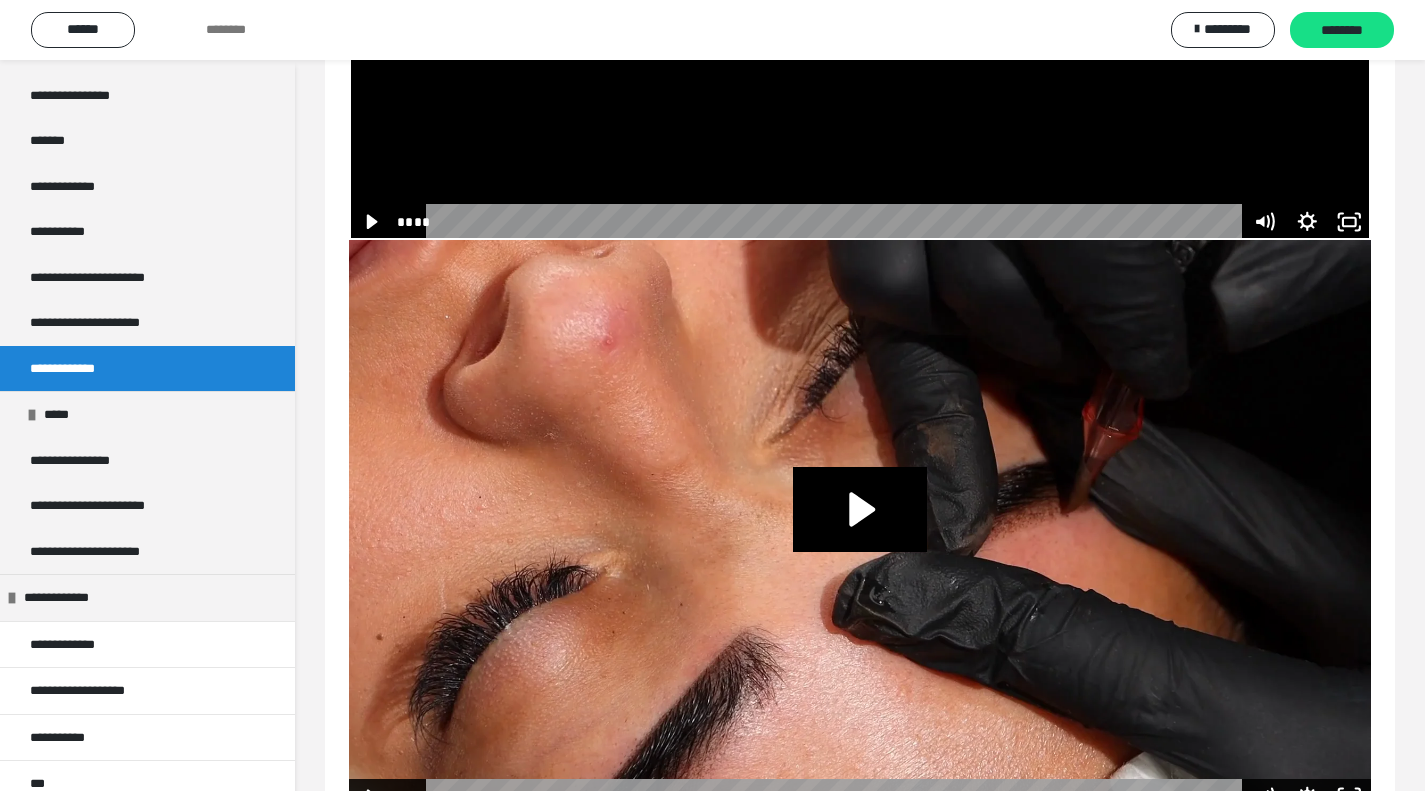 scroll, scrollTop: 8248, scrollLeft: 0, axis: vertical 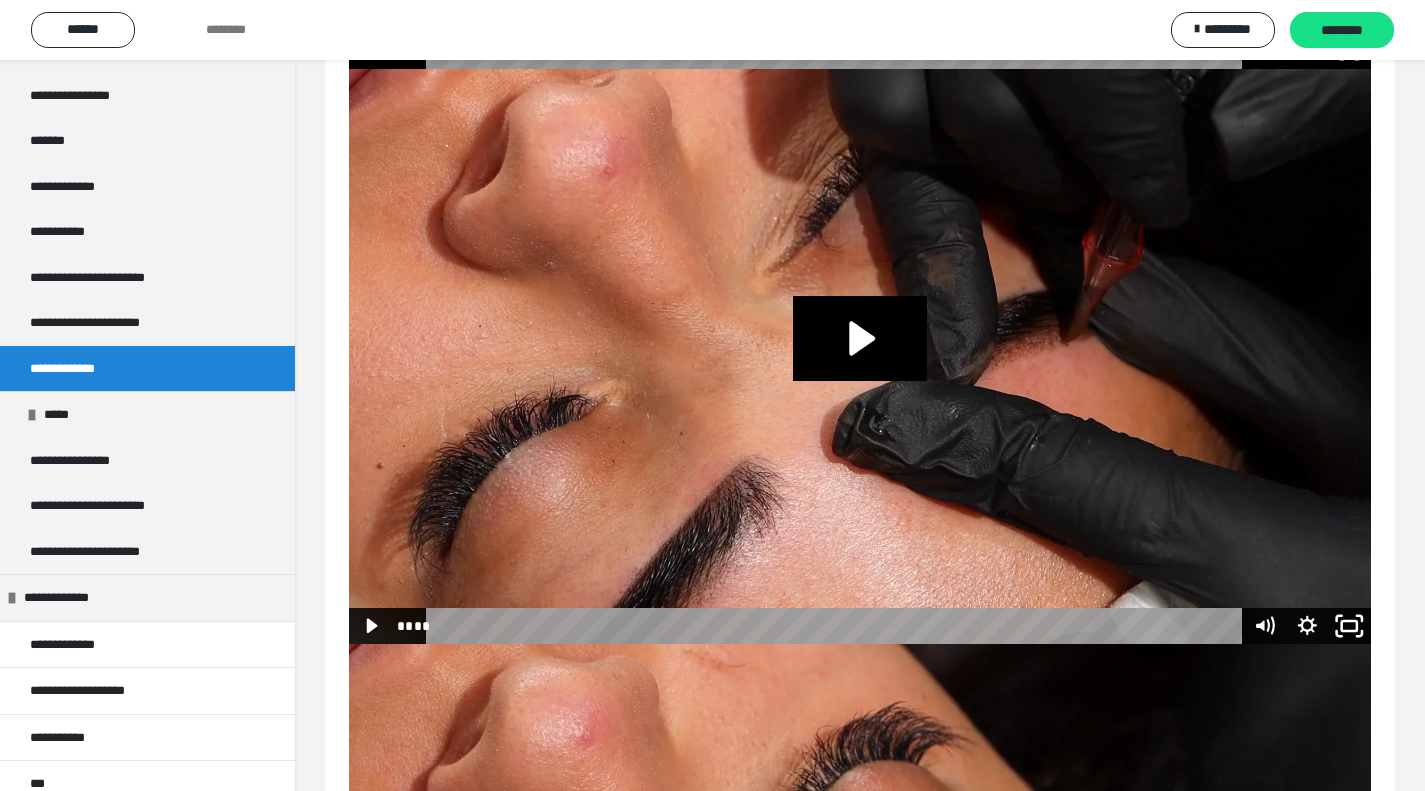 click 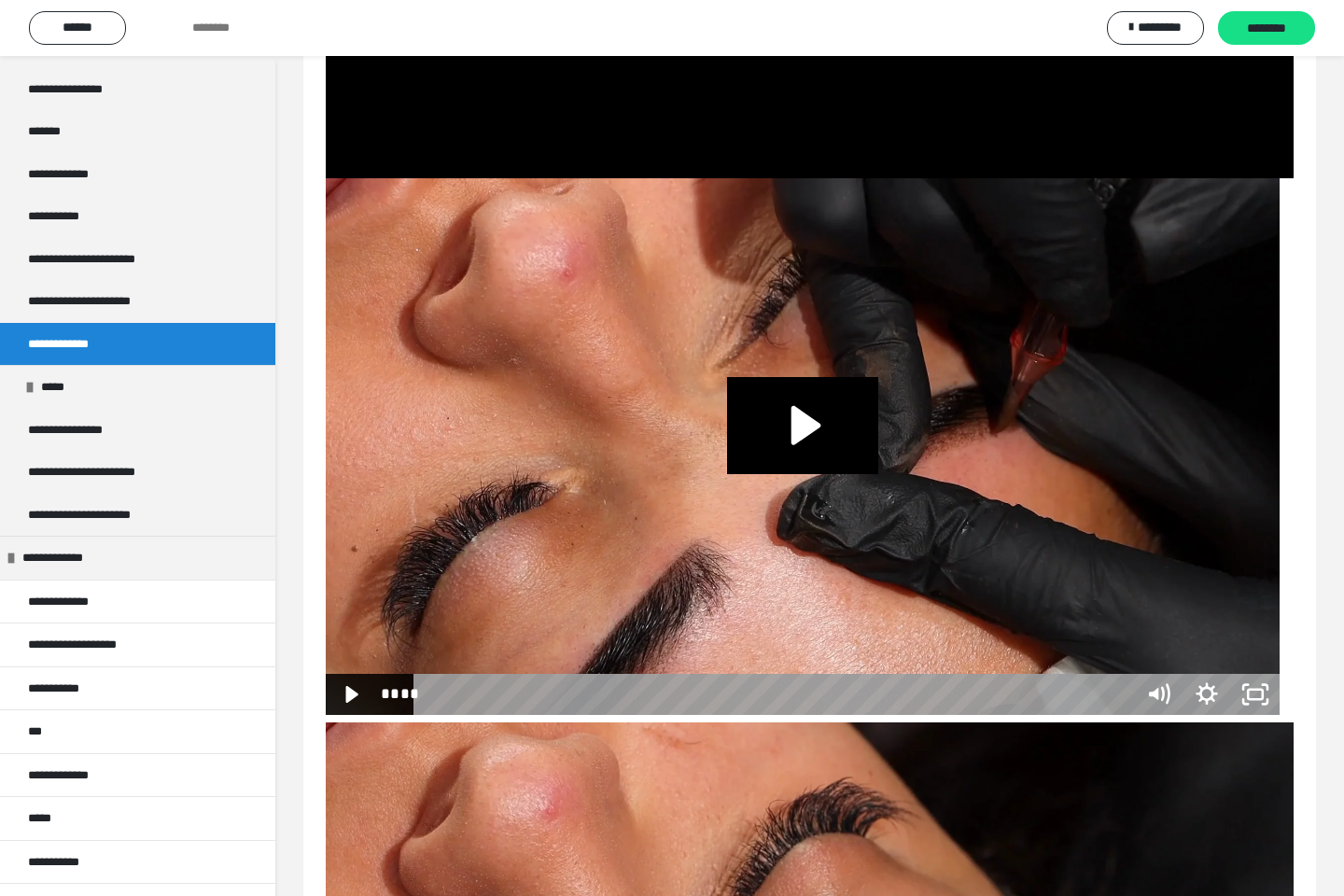 type 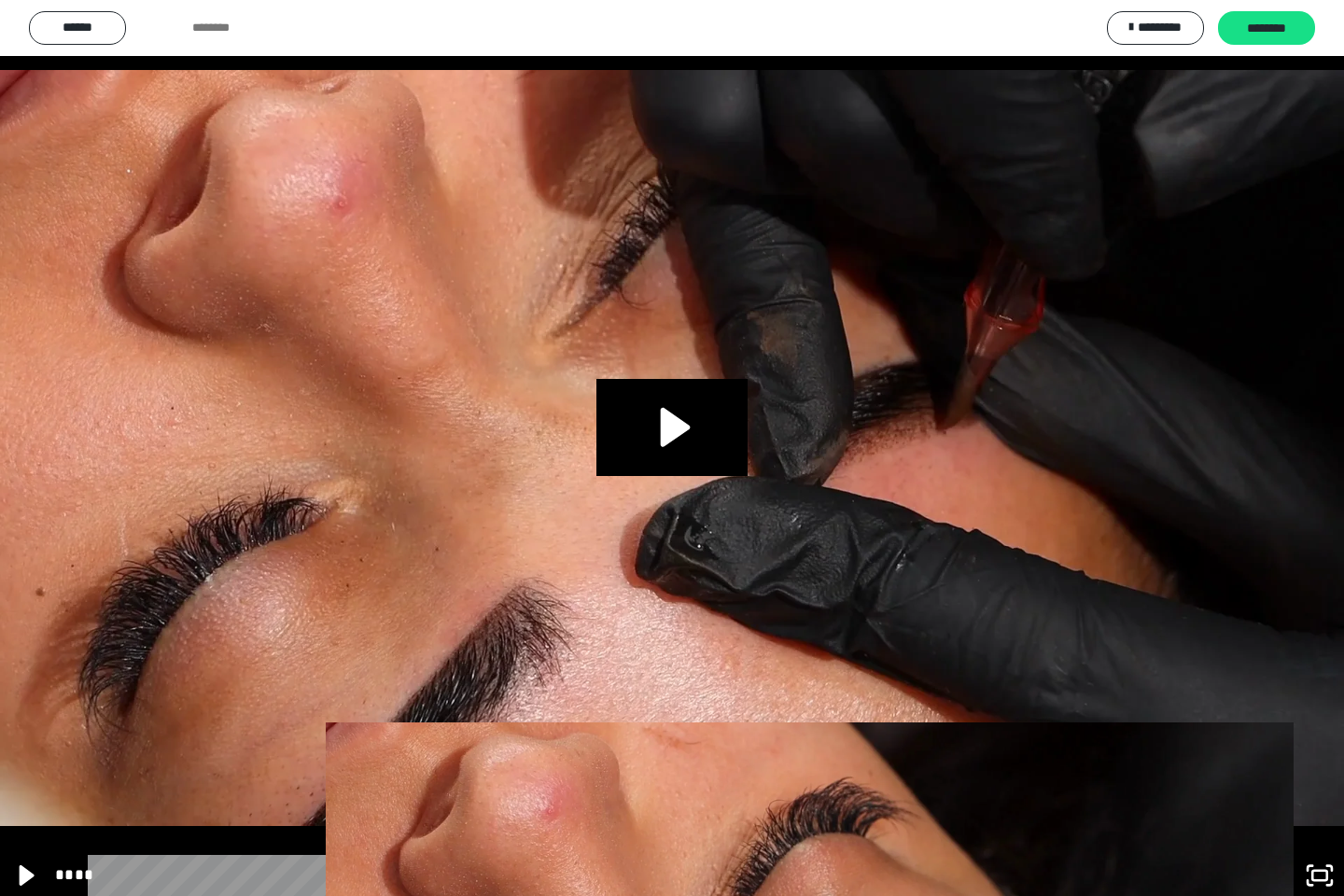 click 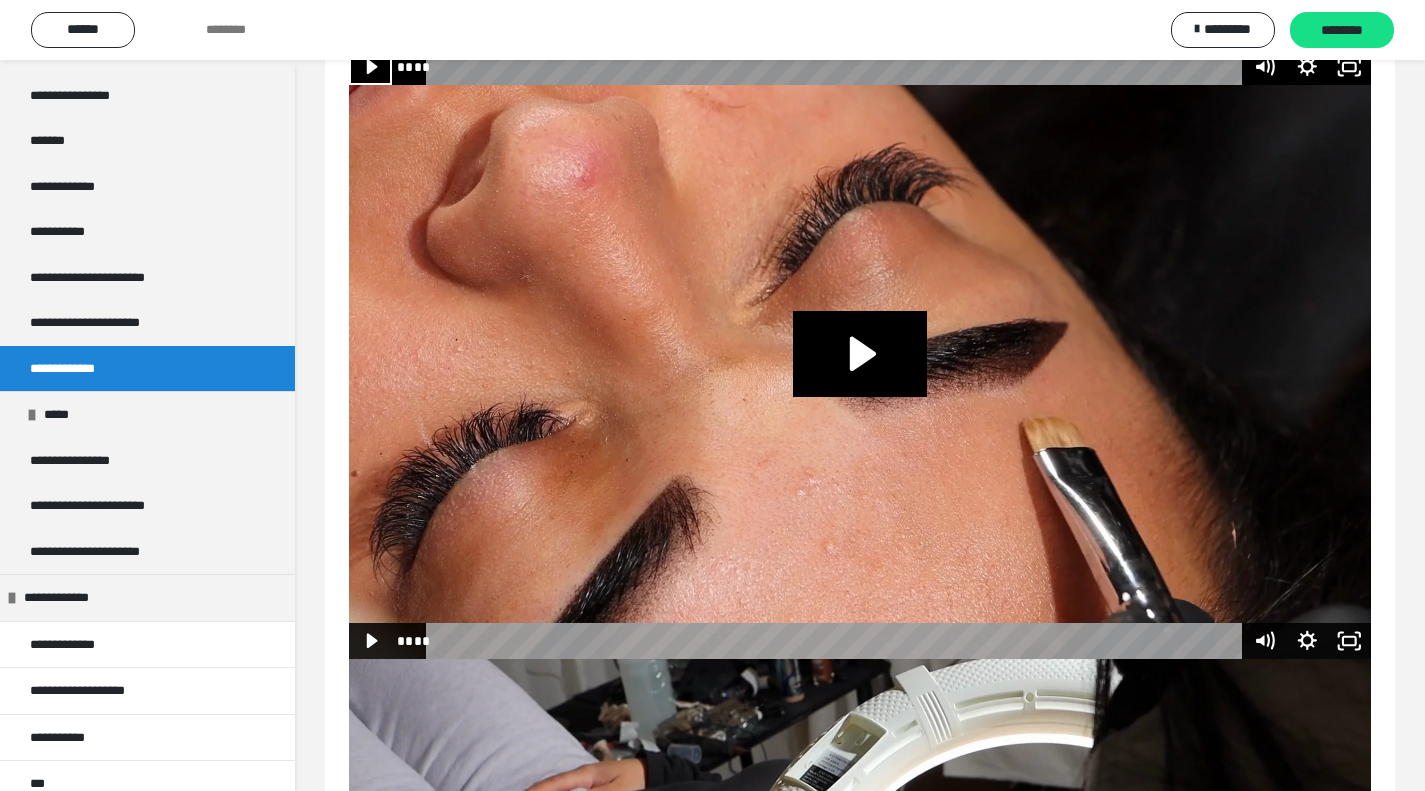 scroll, scrollTop: 8968, scrollLeft: 0, axis: vertical 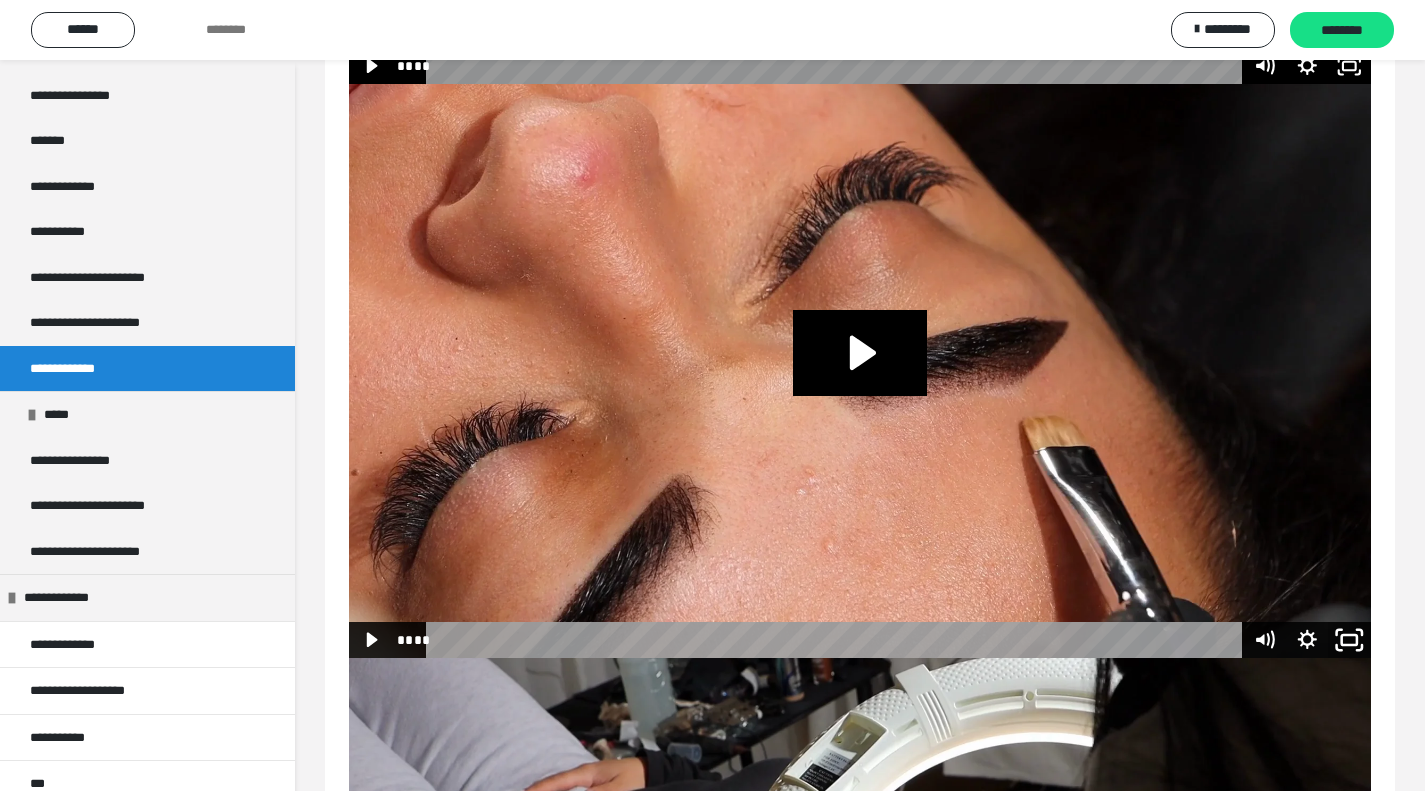 click 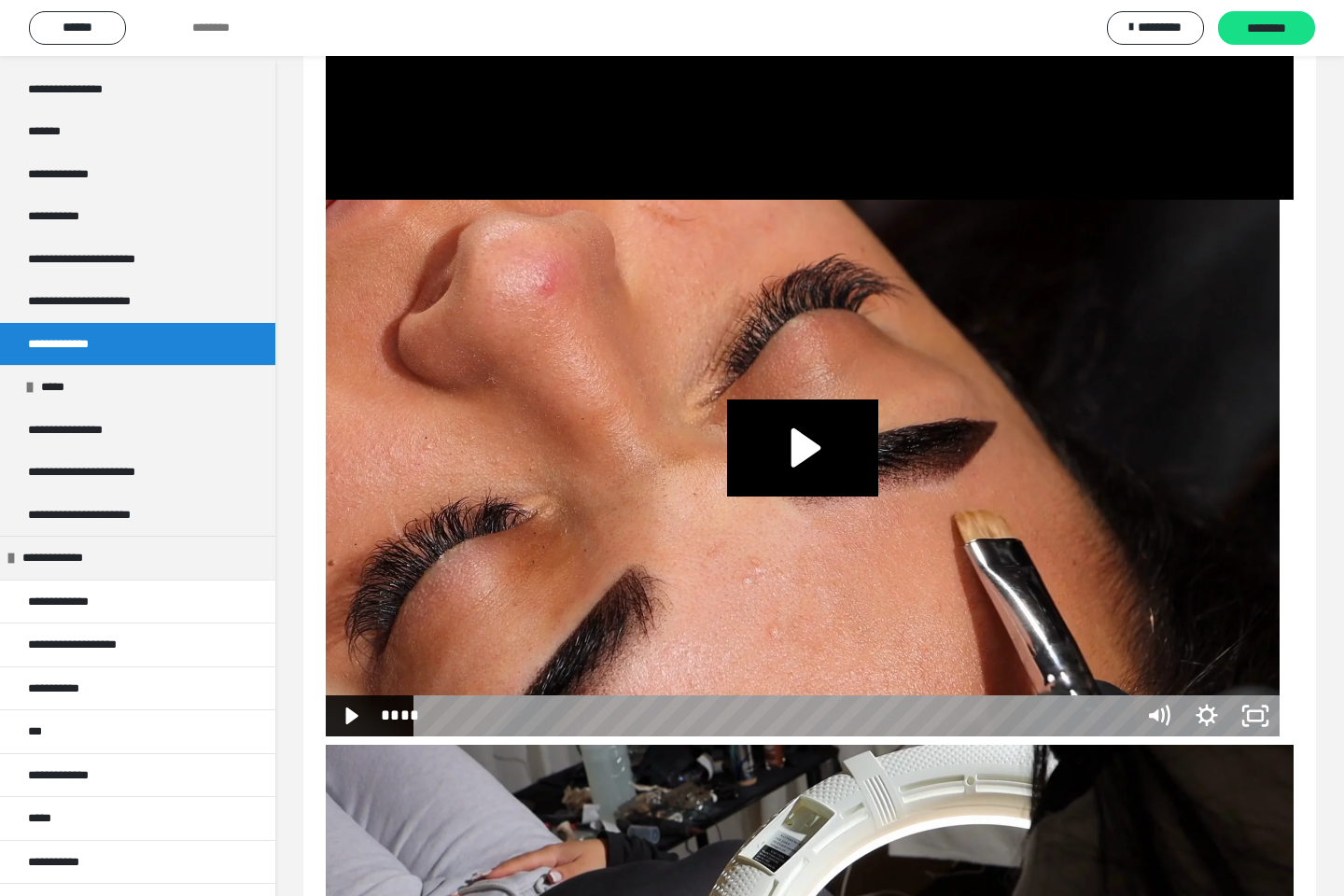 type 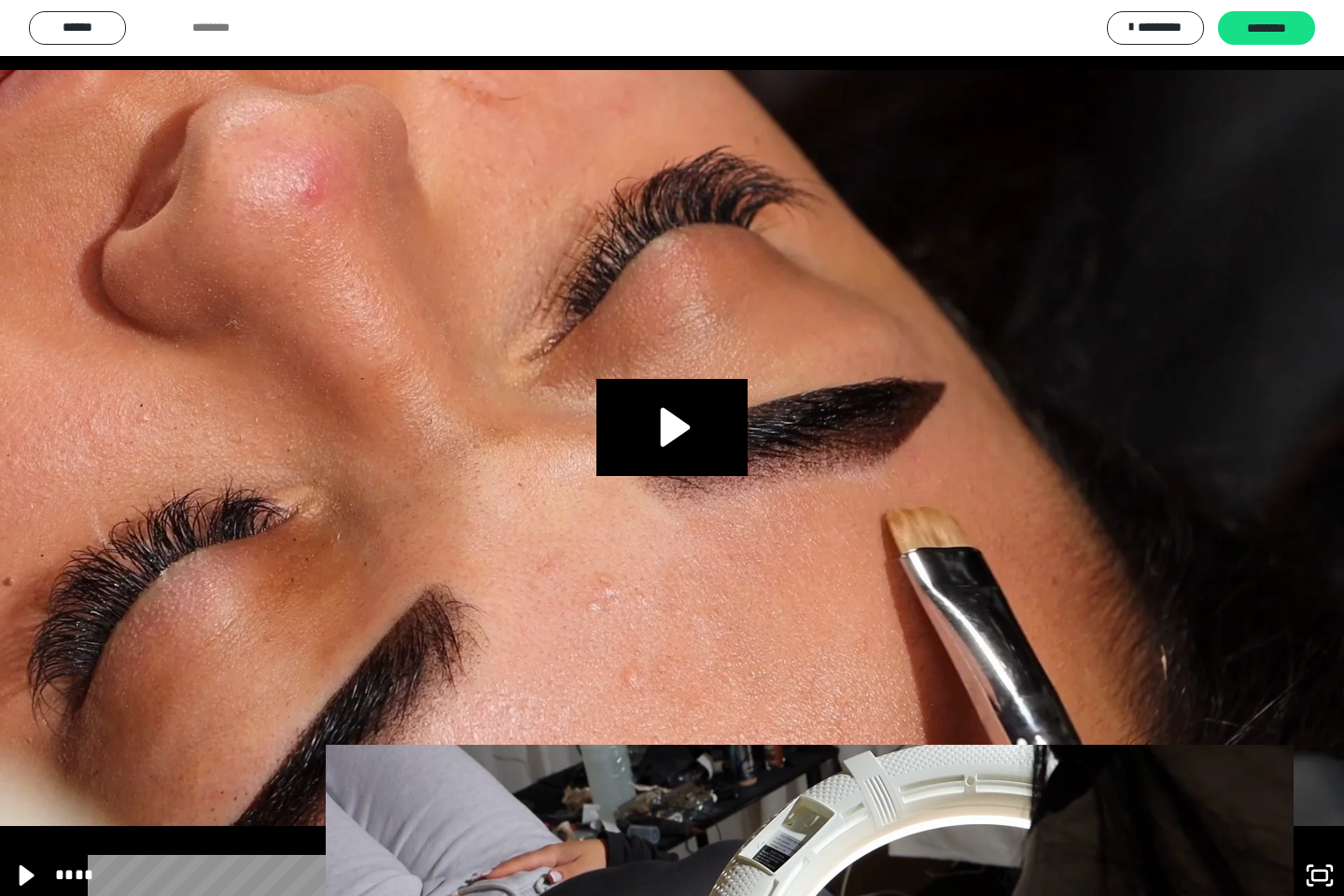 click 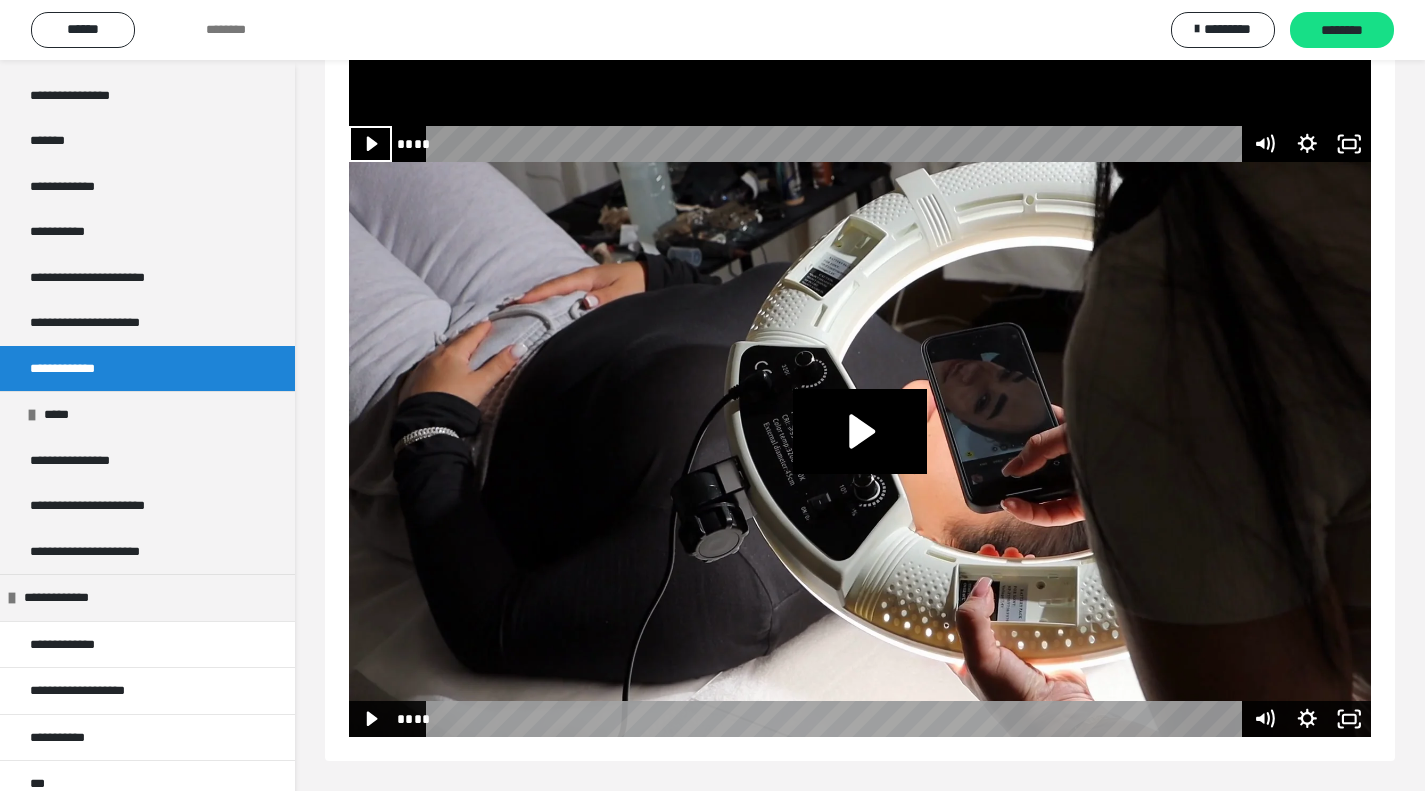 scroll, scrollTop: 9464, scrollLeft: 0, axis: vertical 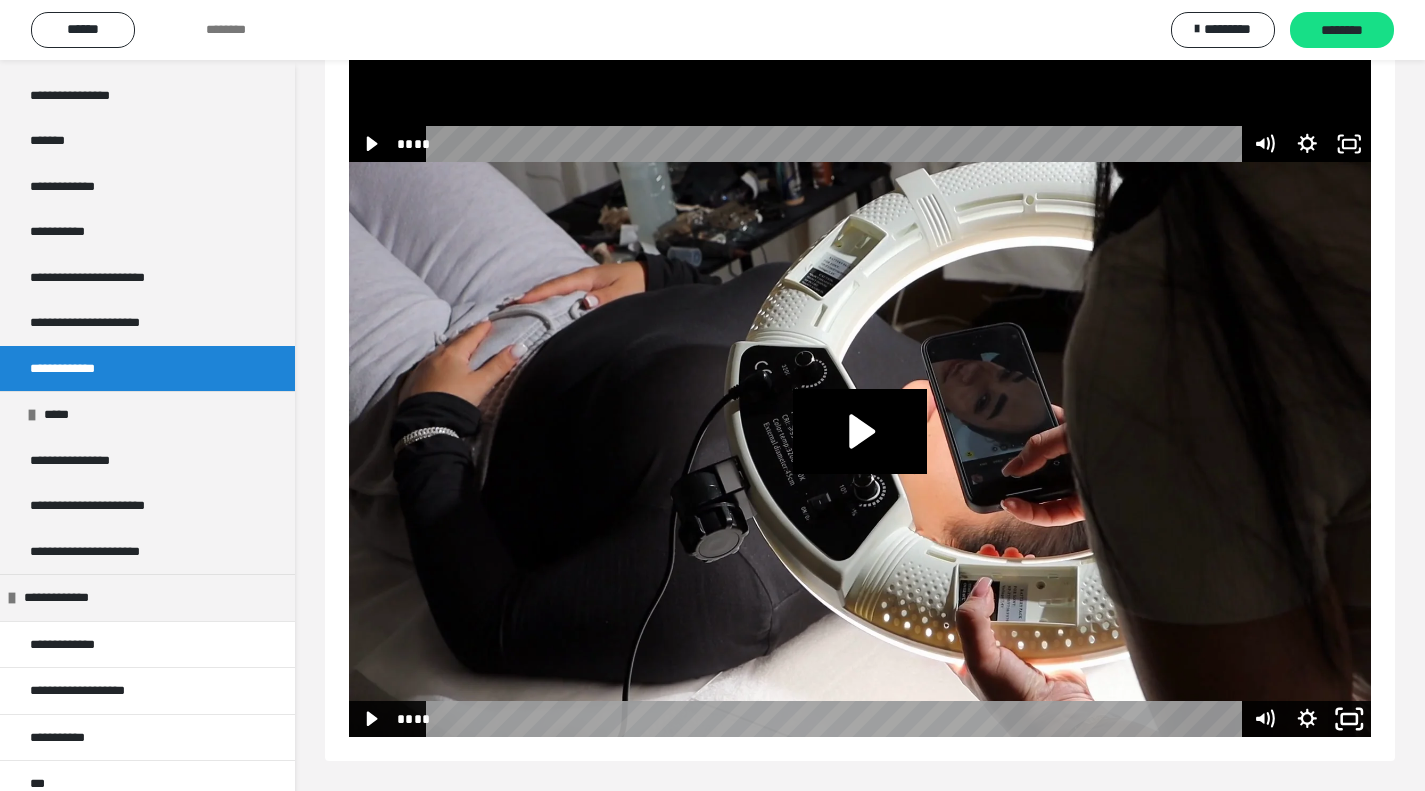 click 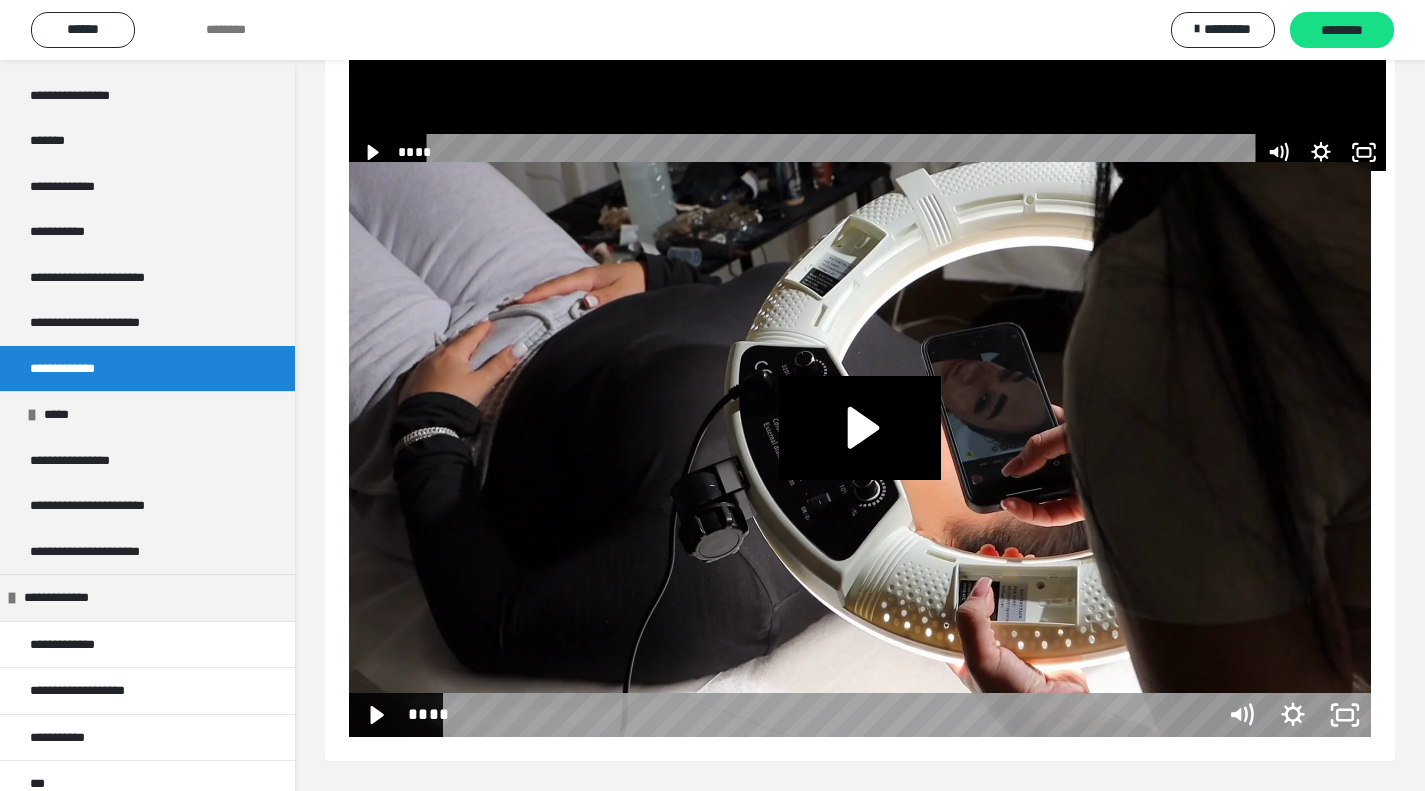 scroll, scrollTop: 9443, scrollLeft: 0, axis: vertical 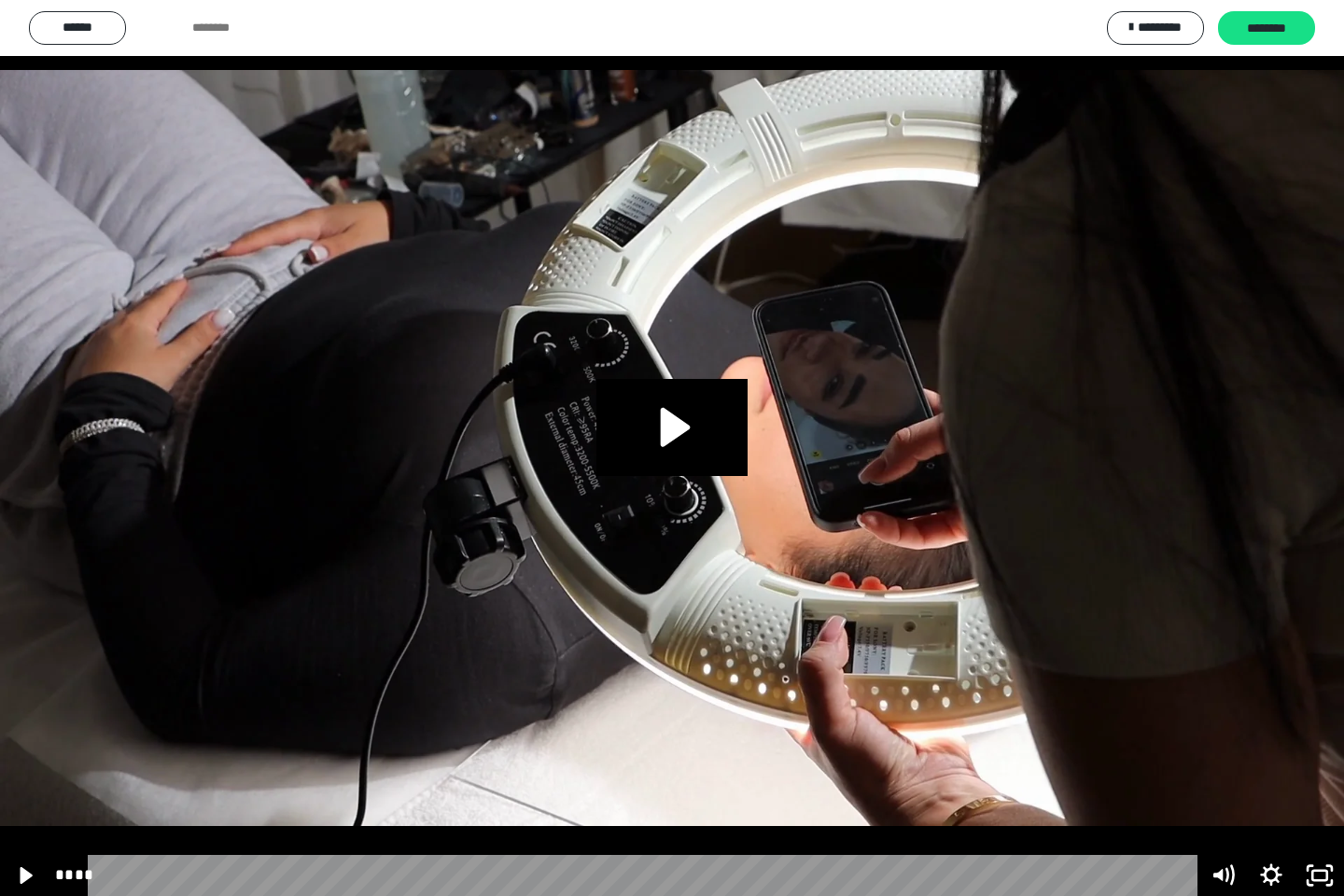 type 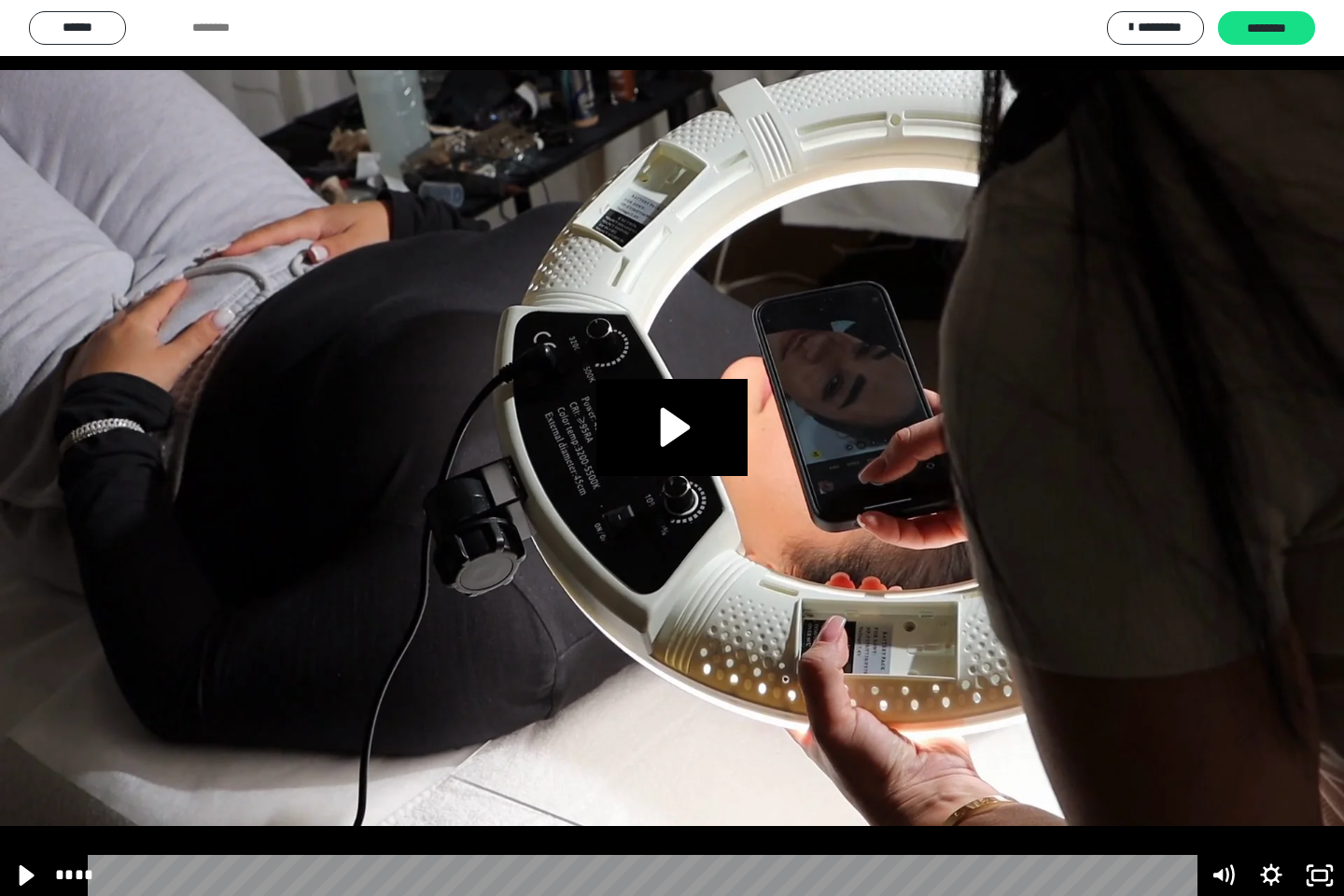 click 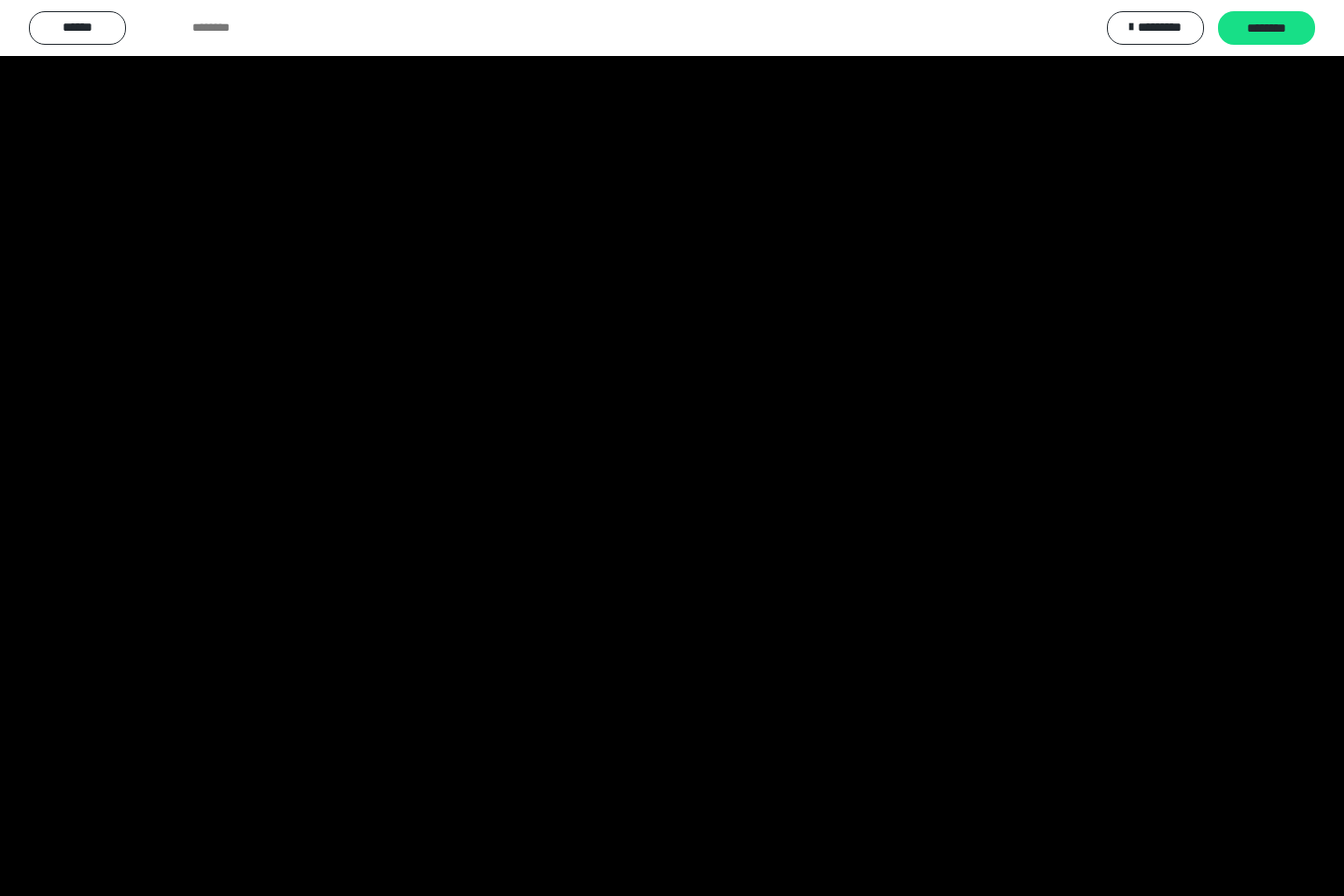 click at bounding box center (672, 448) 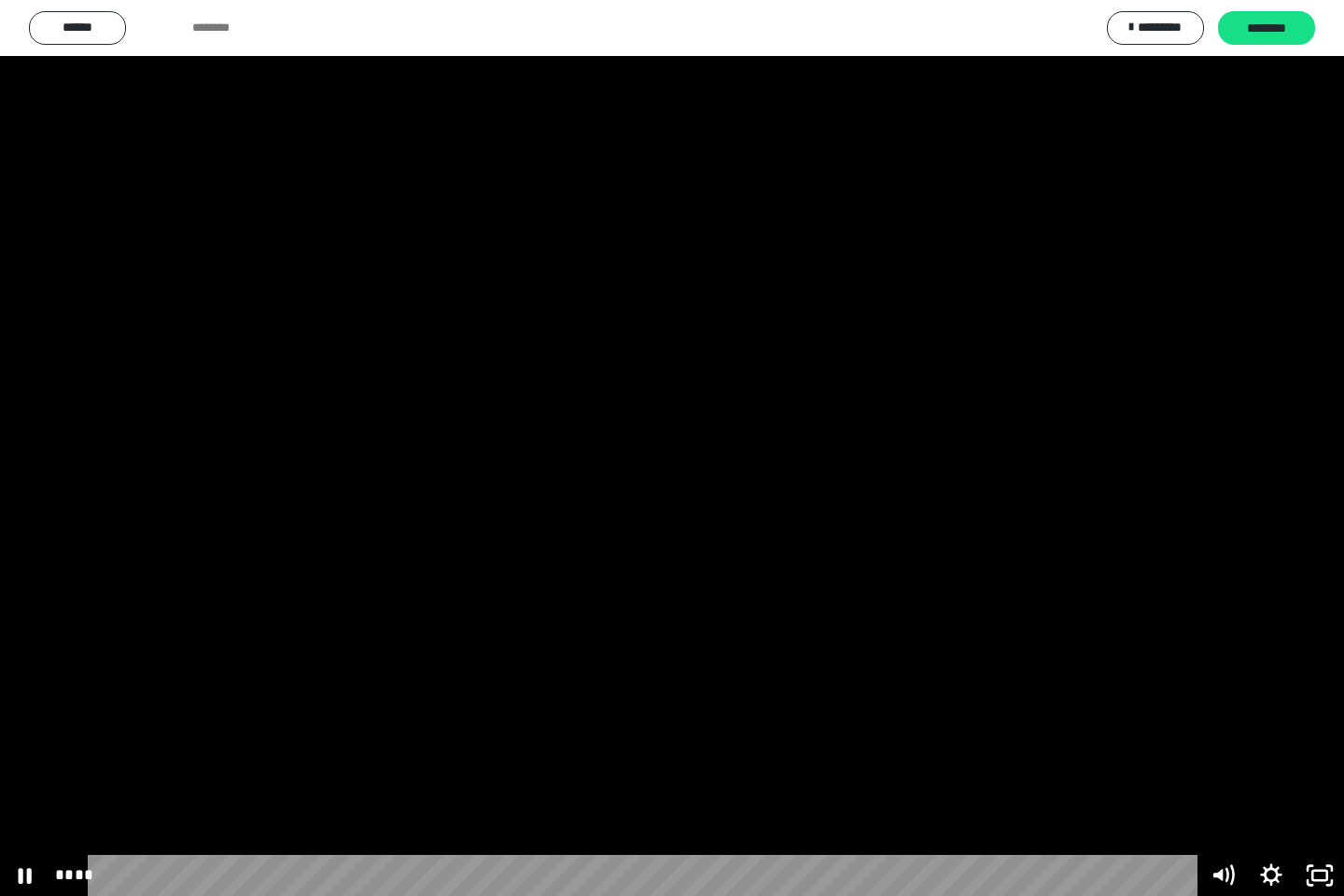 click at bounding box center [672, 448] 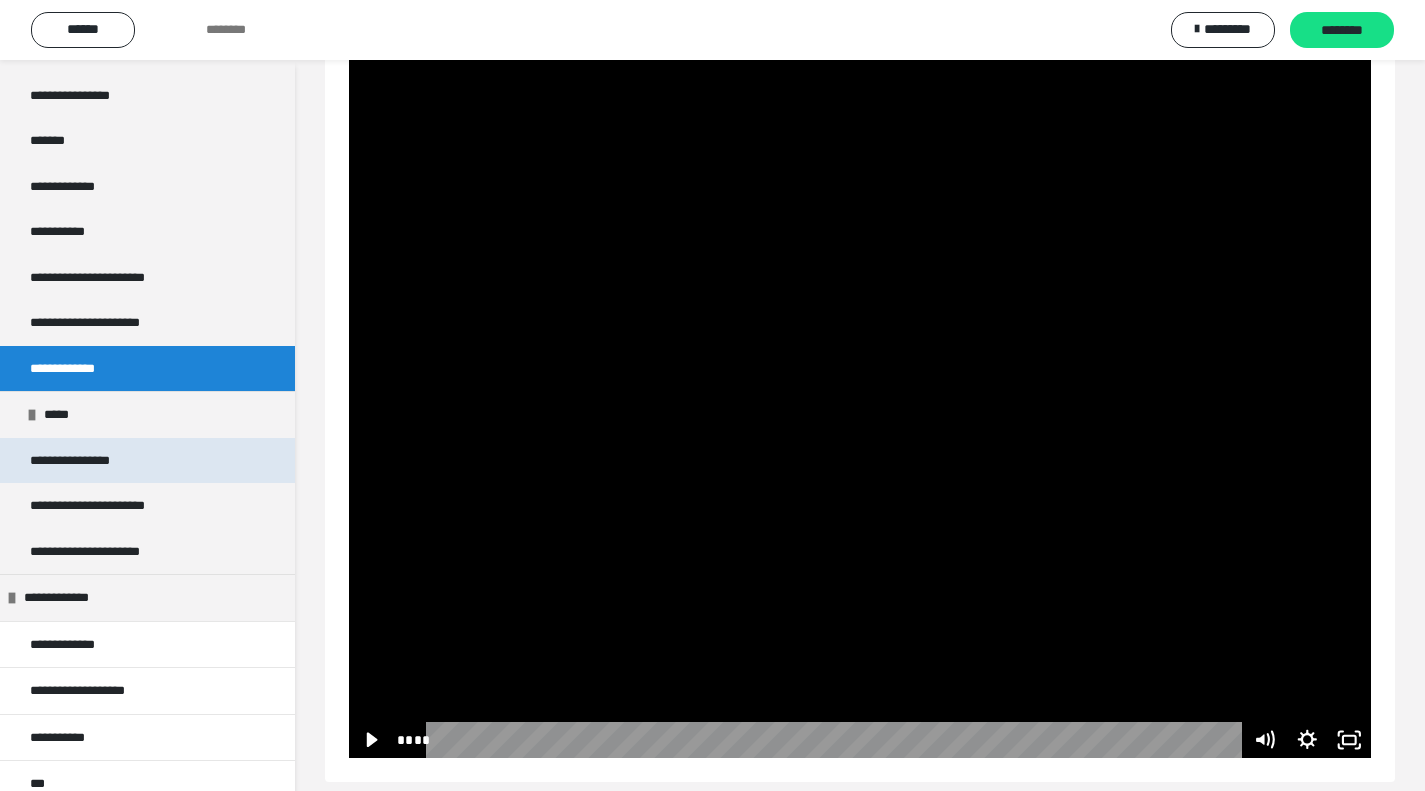 click on "**********" at bounding box center [147, 461] 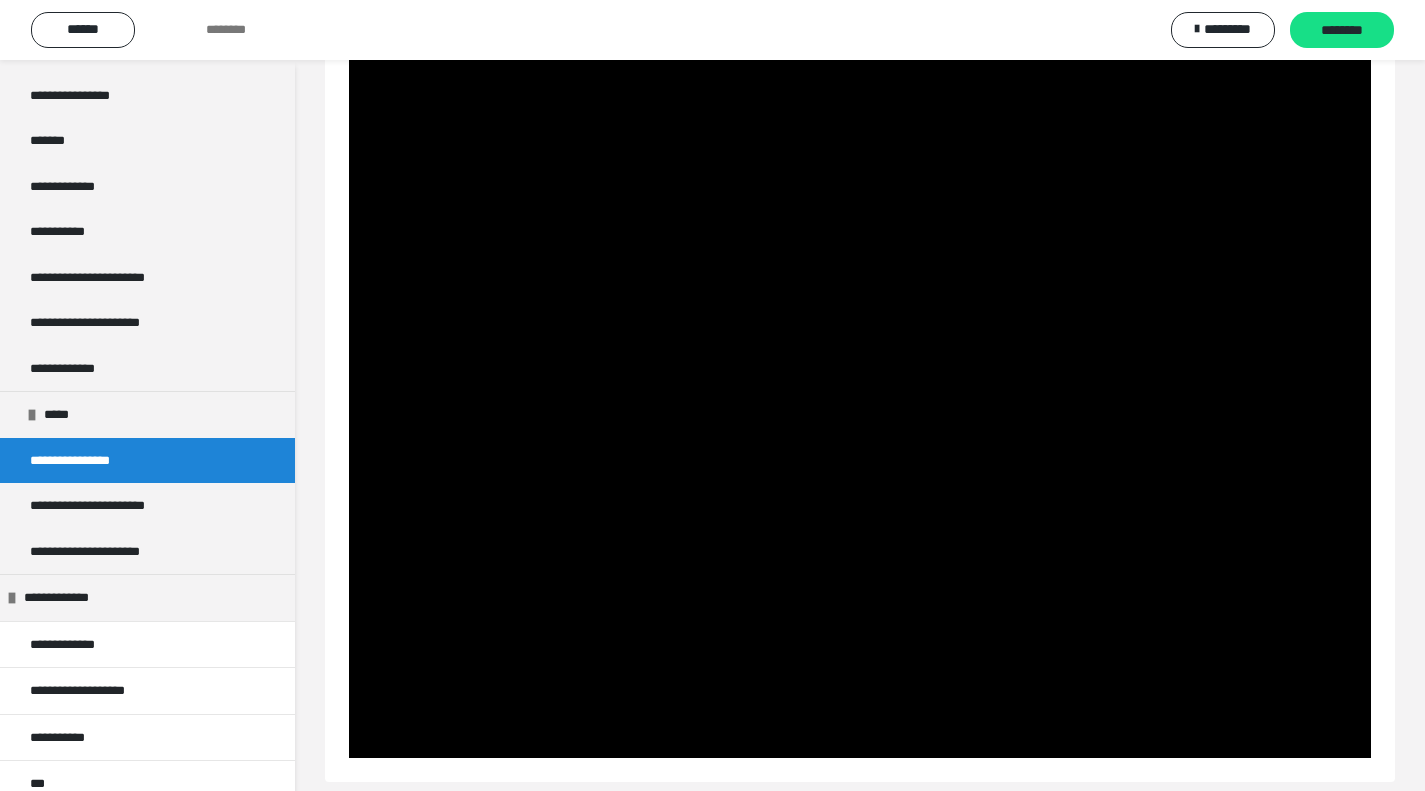 scroll, scrollTop: 60, scrollLeft: 0, axis: vertical 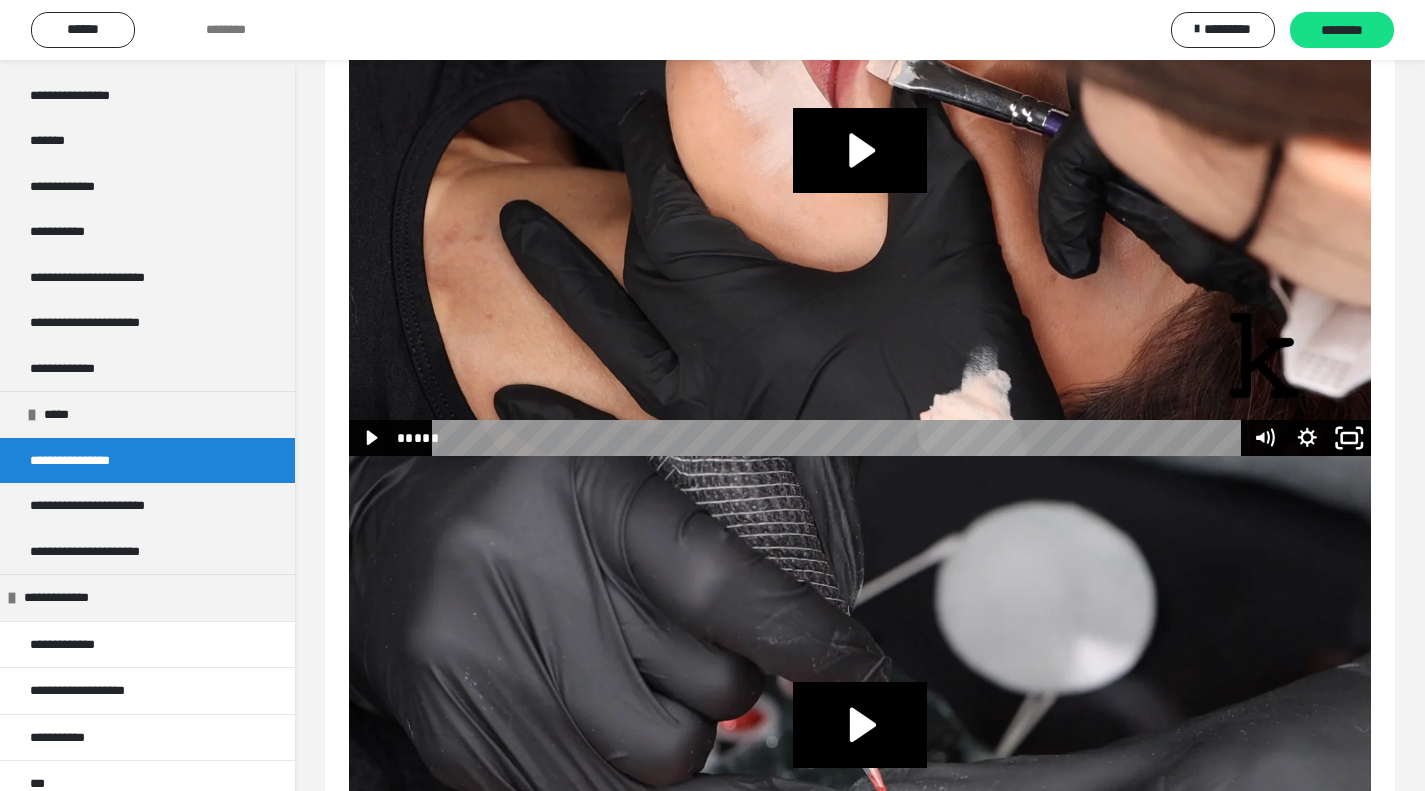 click 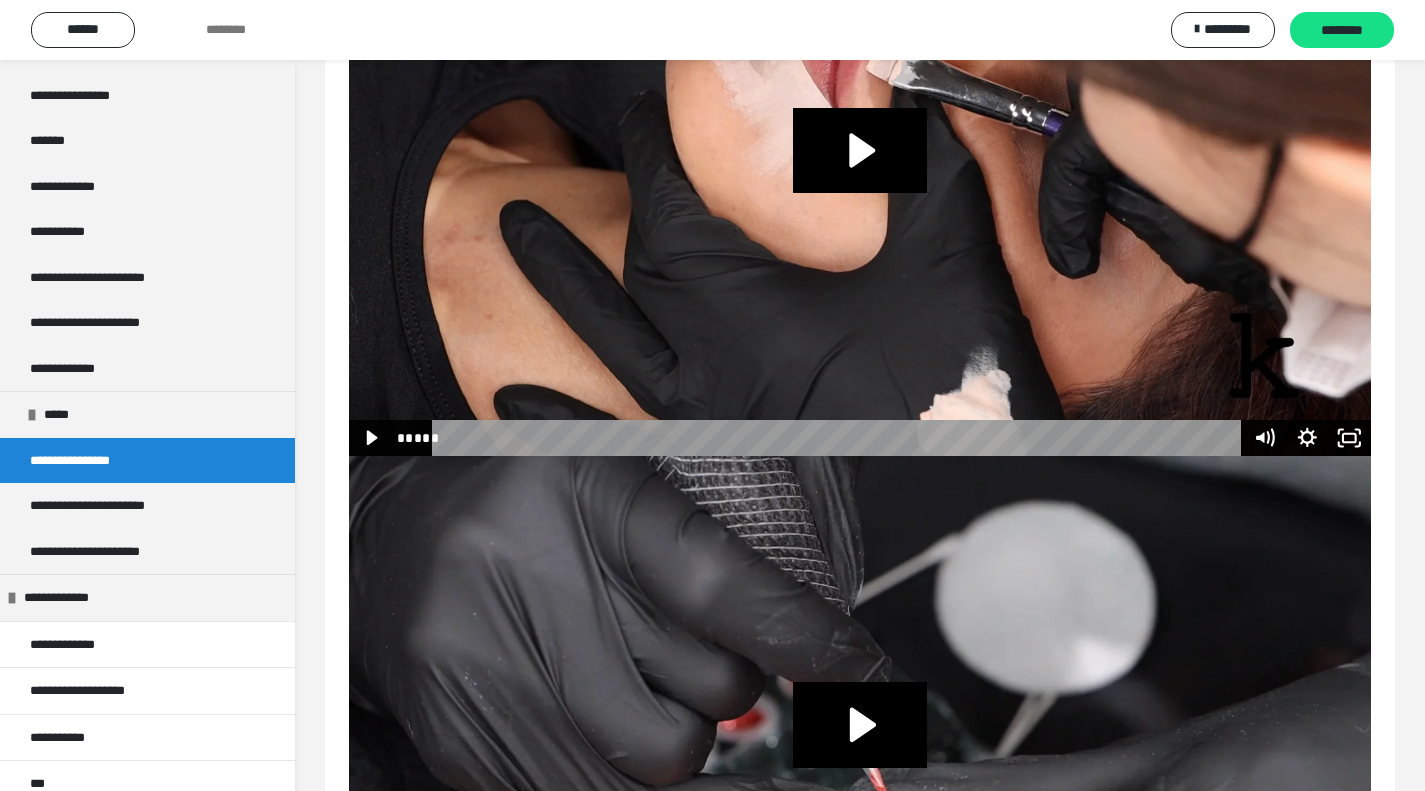 click on "**********" at bounding box center [860, 1818] 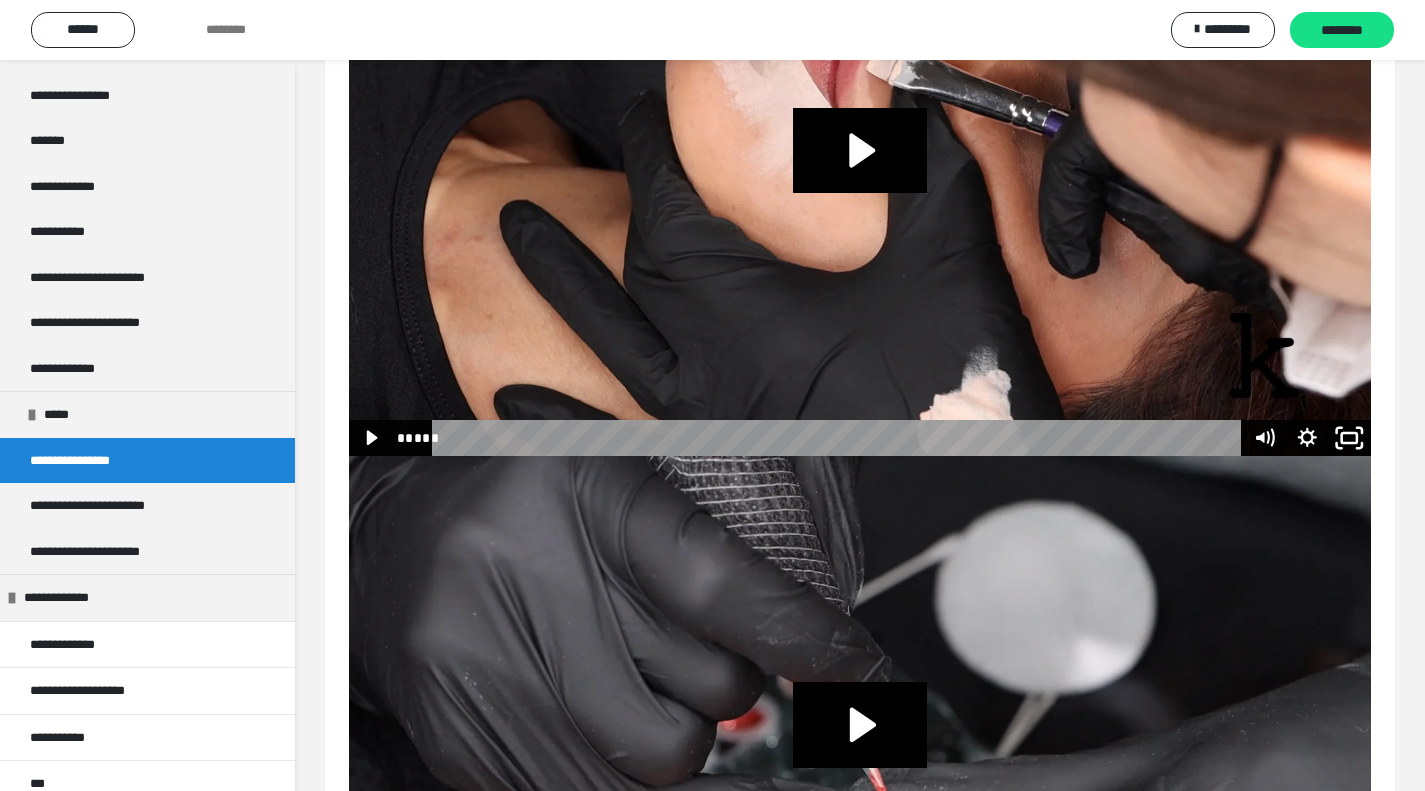 click 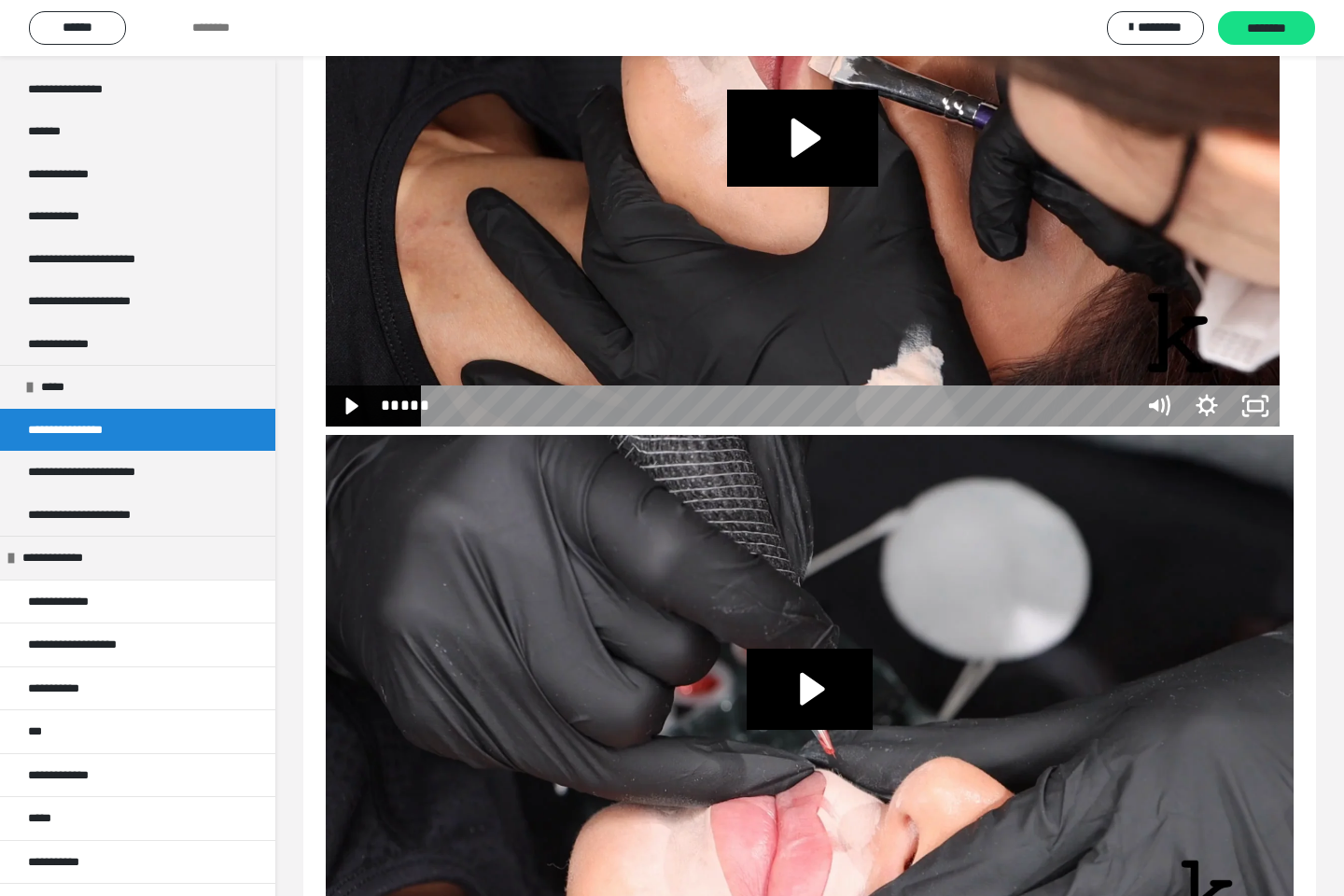 type 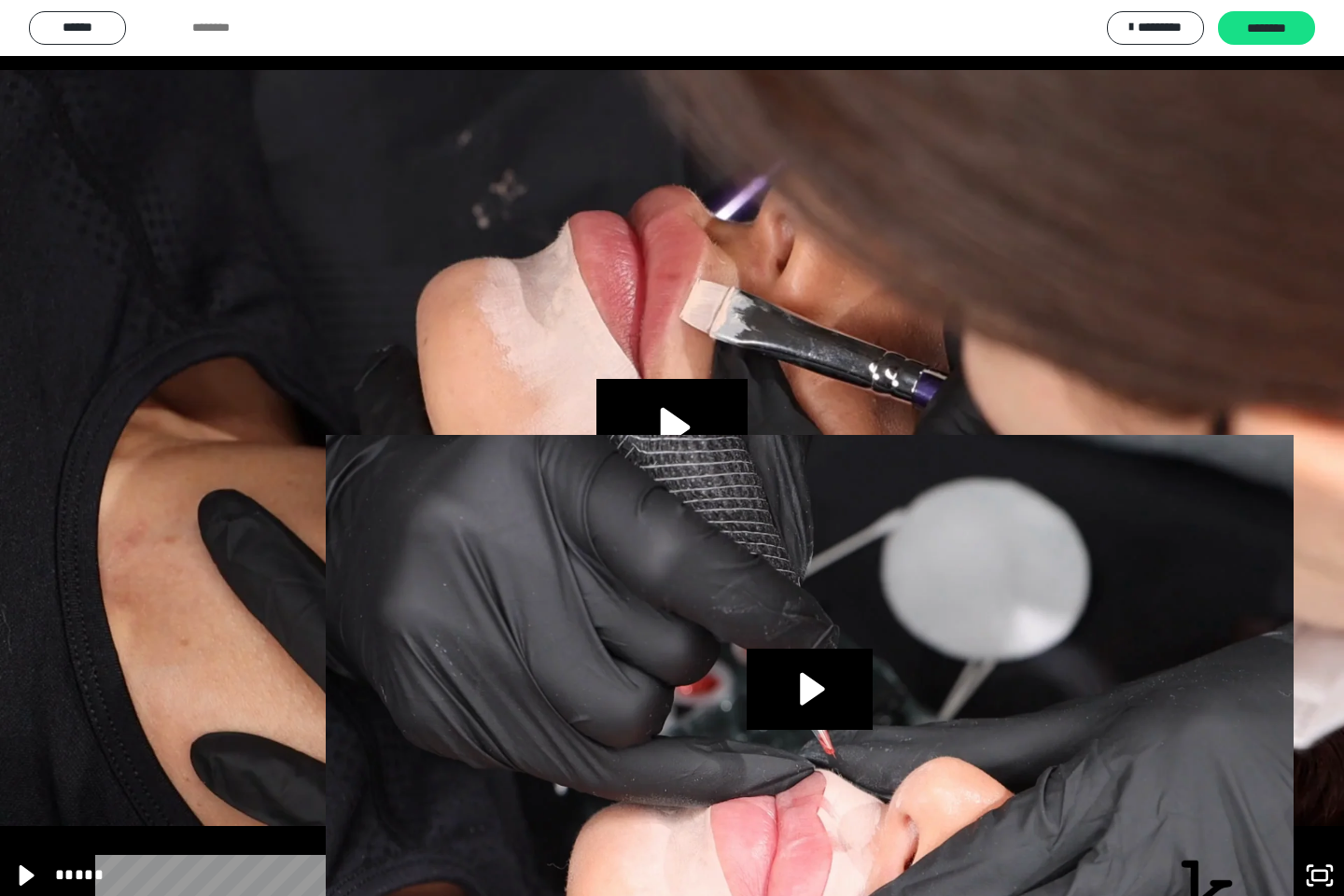 click 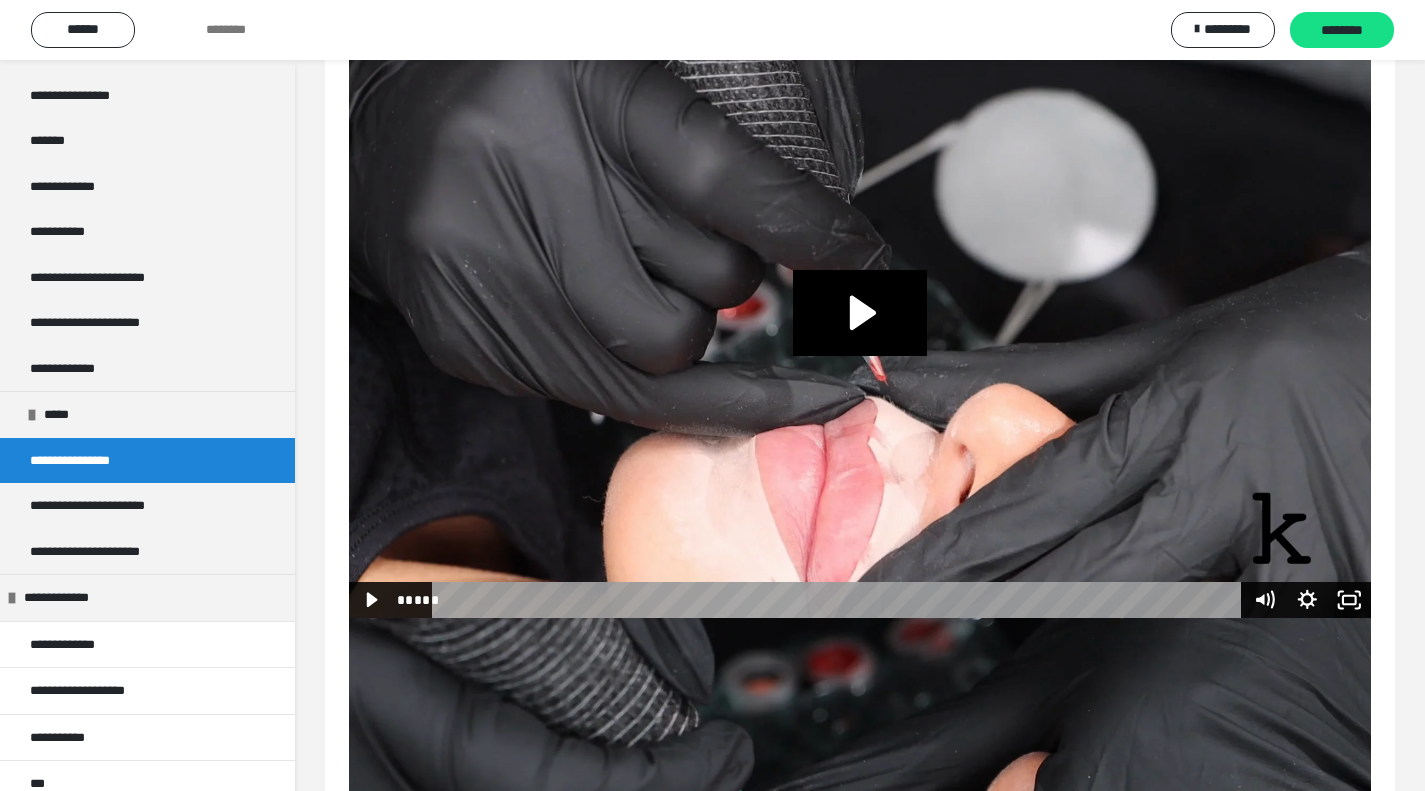 scroll, scrollTop: 822, scrollLeft: 0, axis: vertical 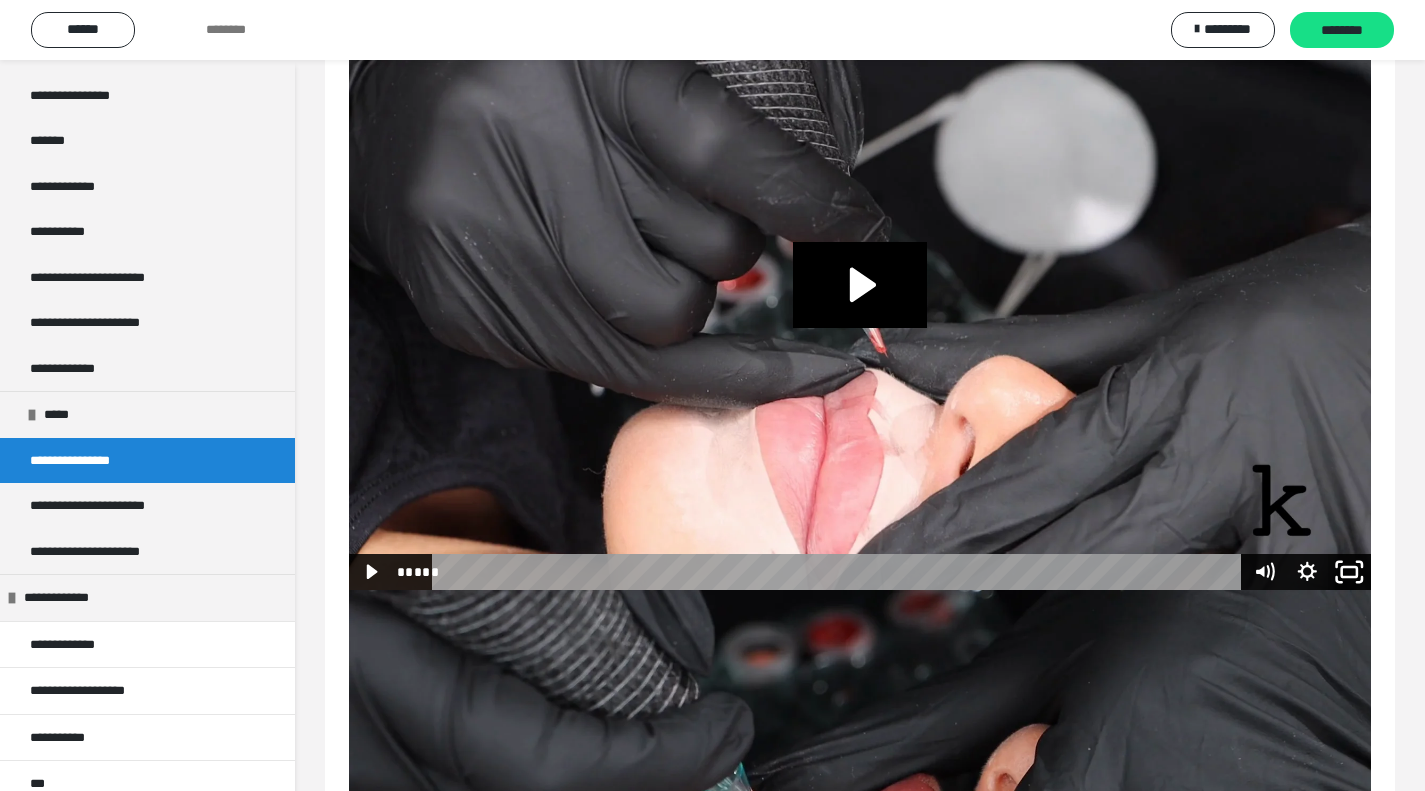 click 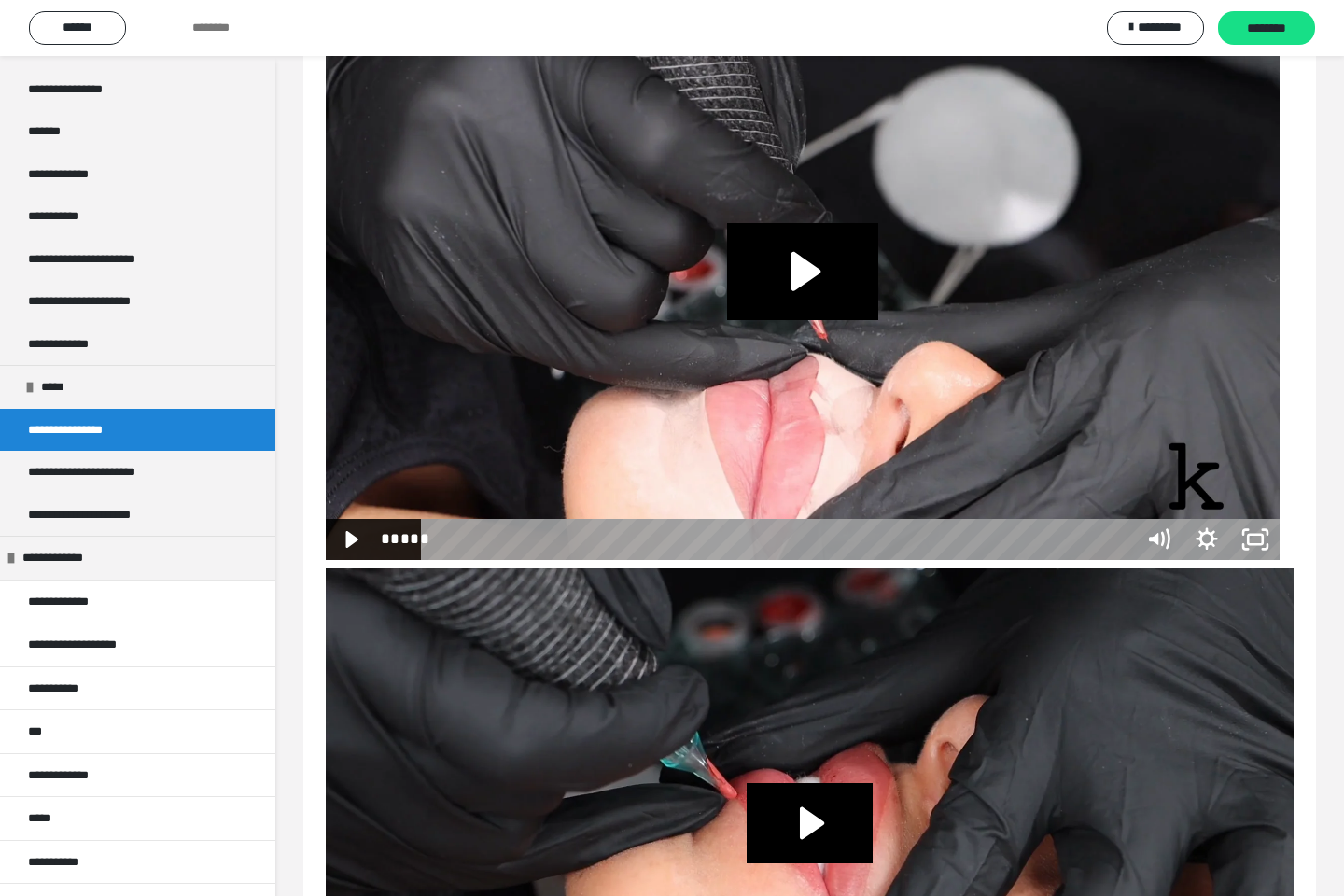 type 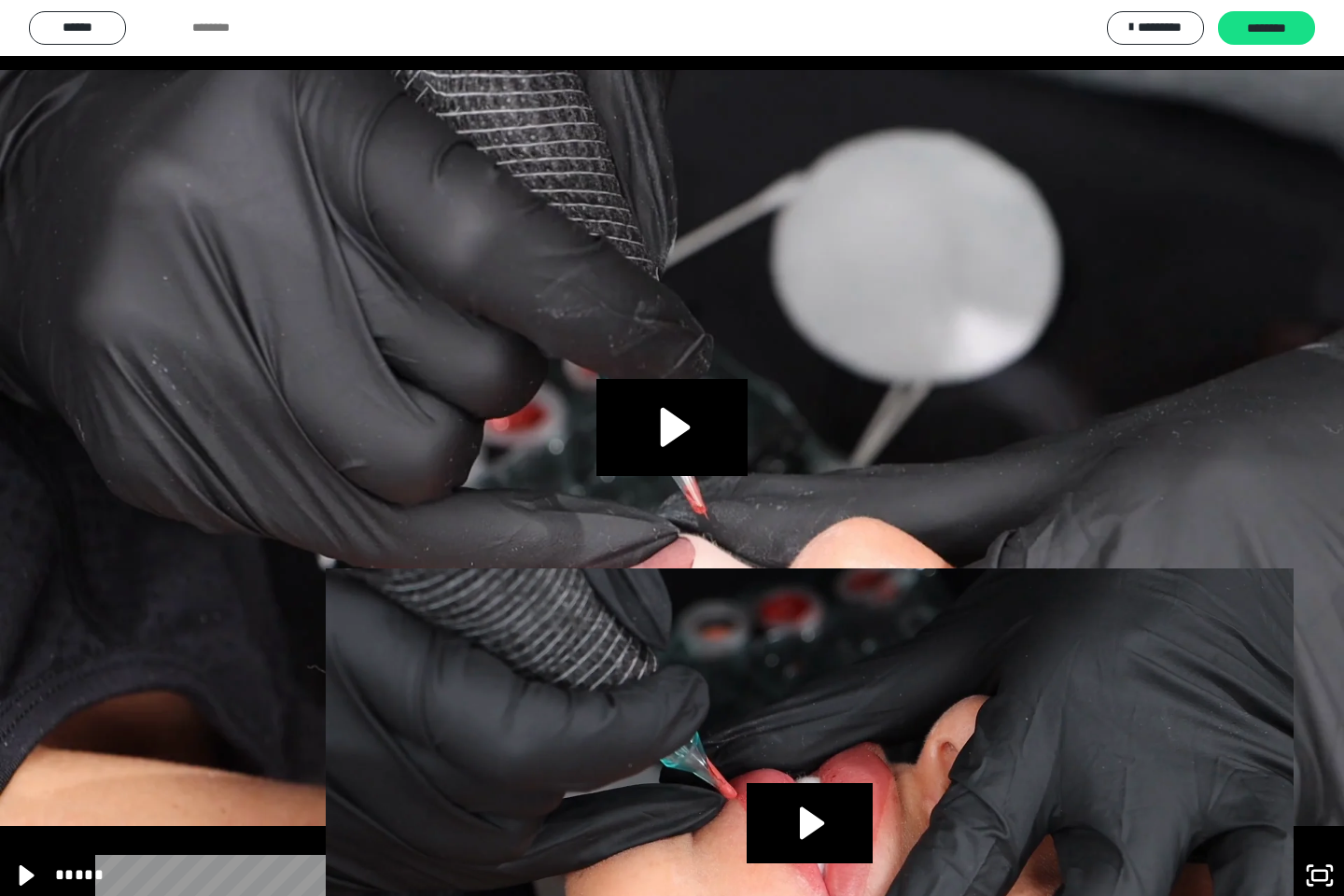click 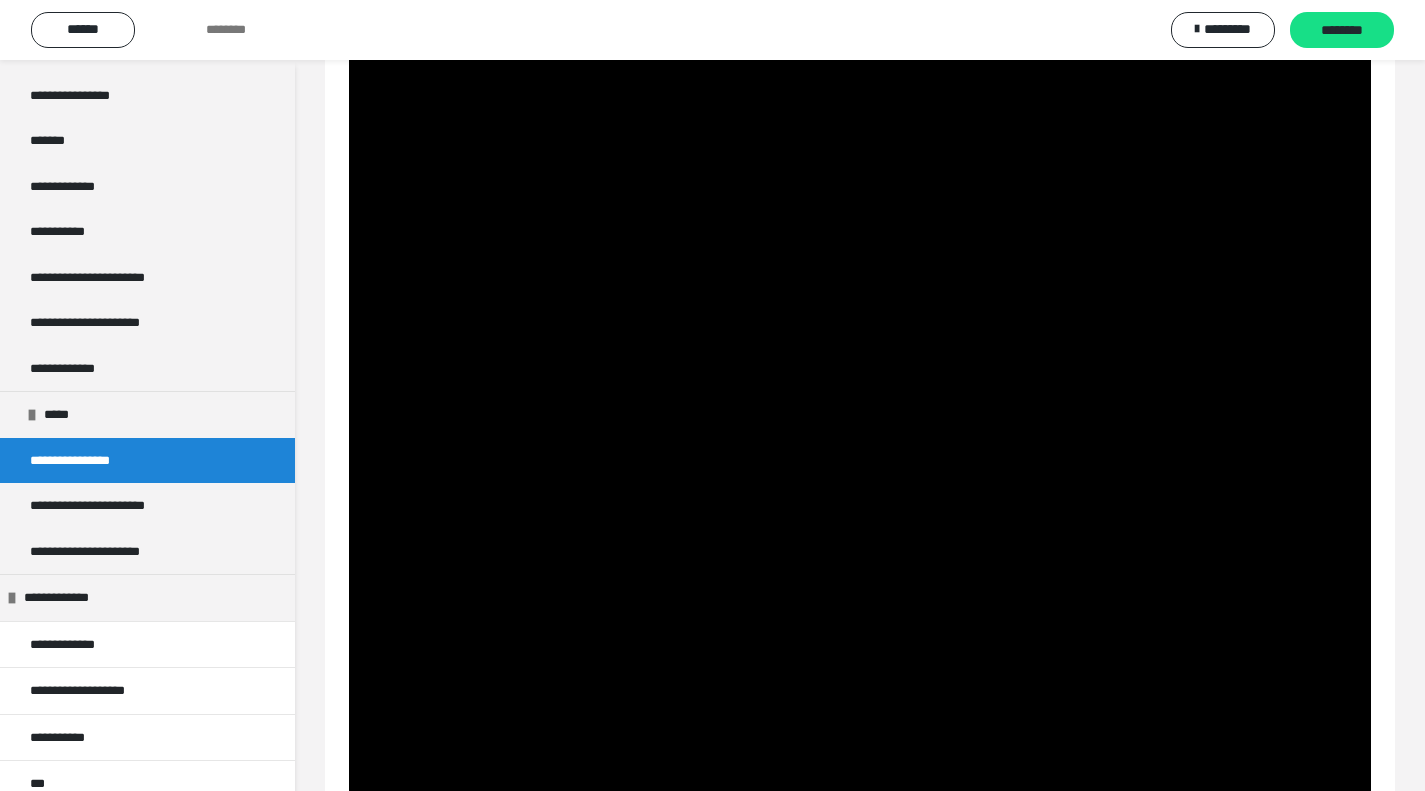 scroll, scrollTop: 347, scrollLeft: 0, axis: vertical 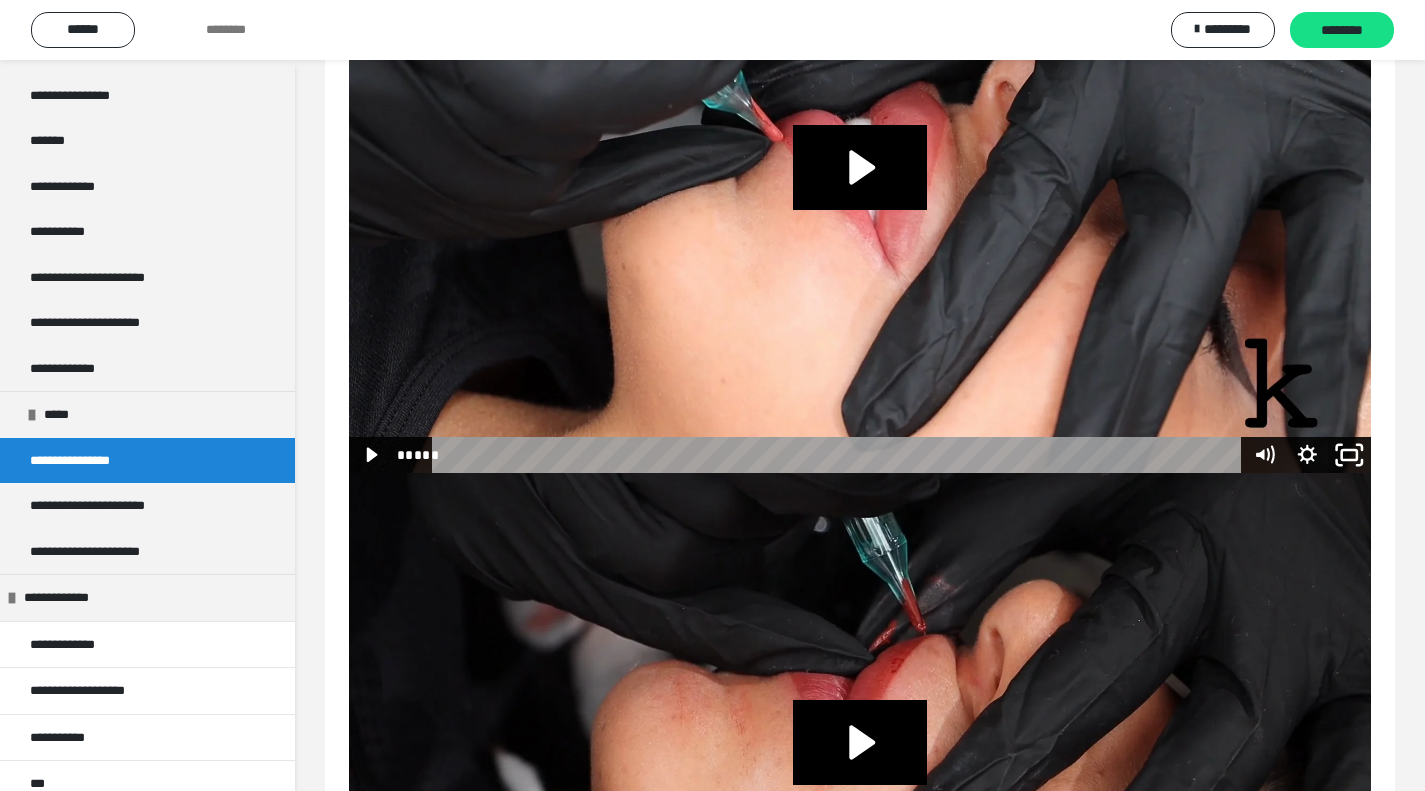 click 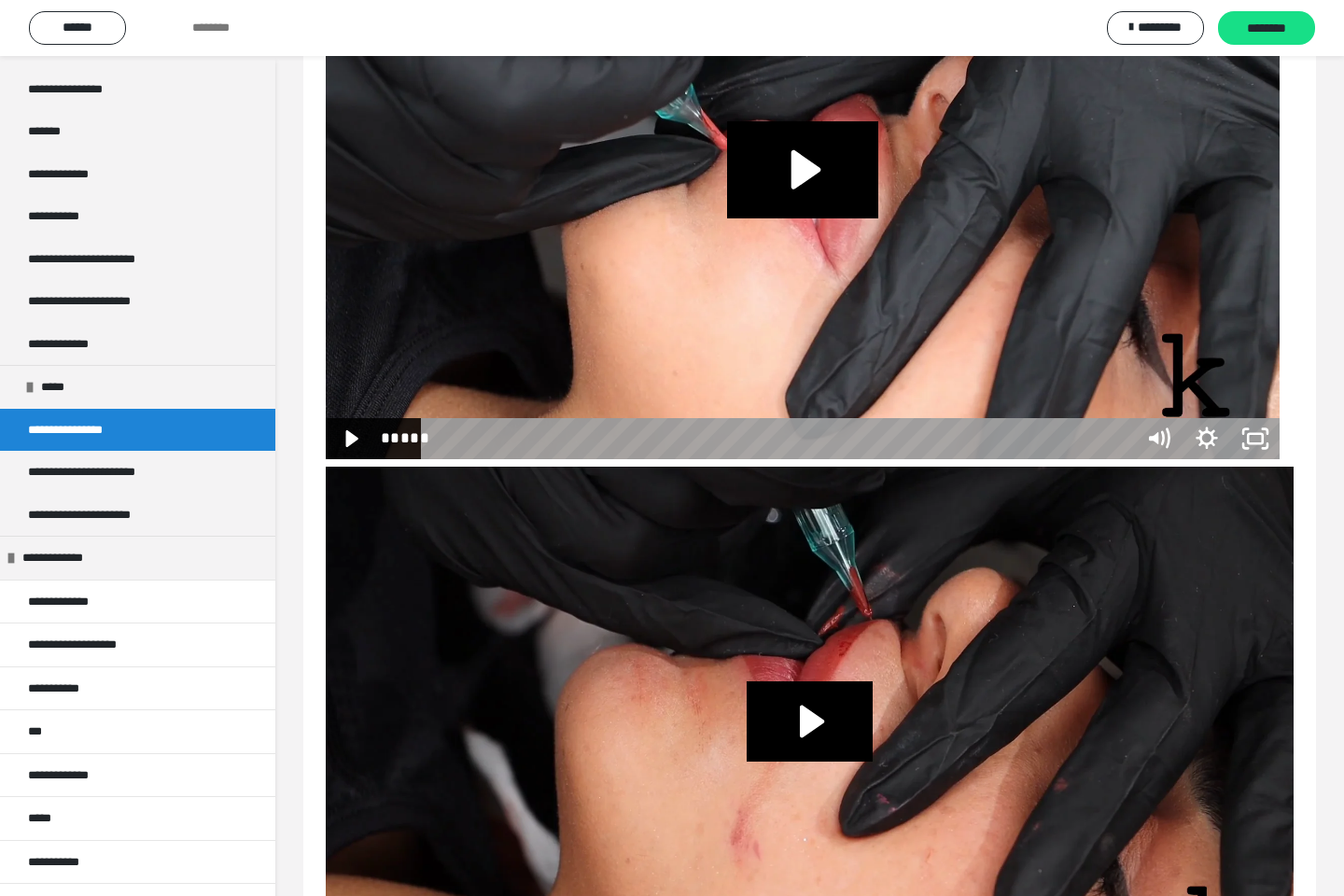 type 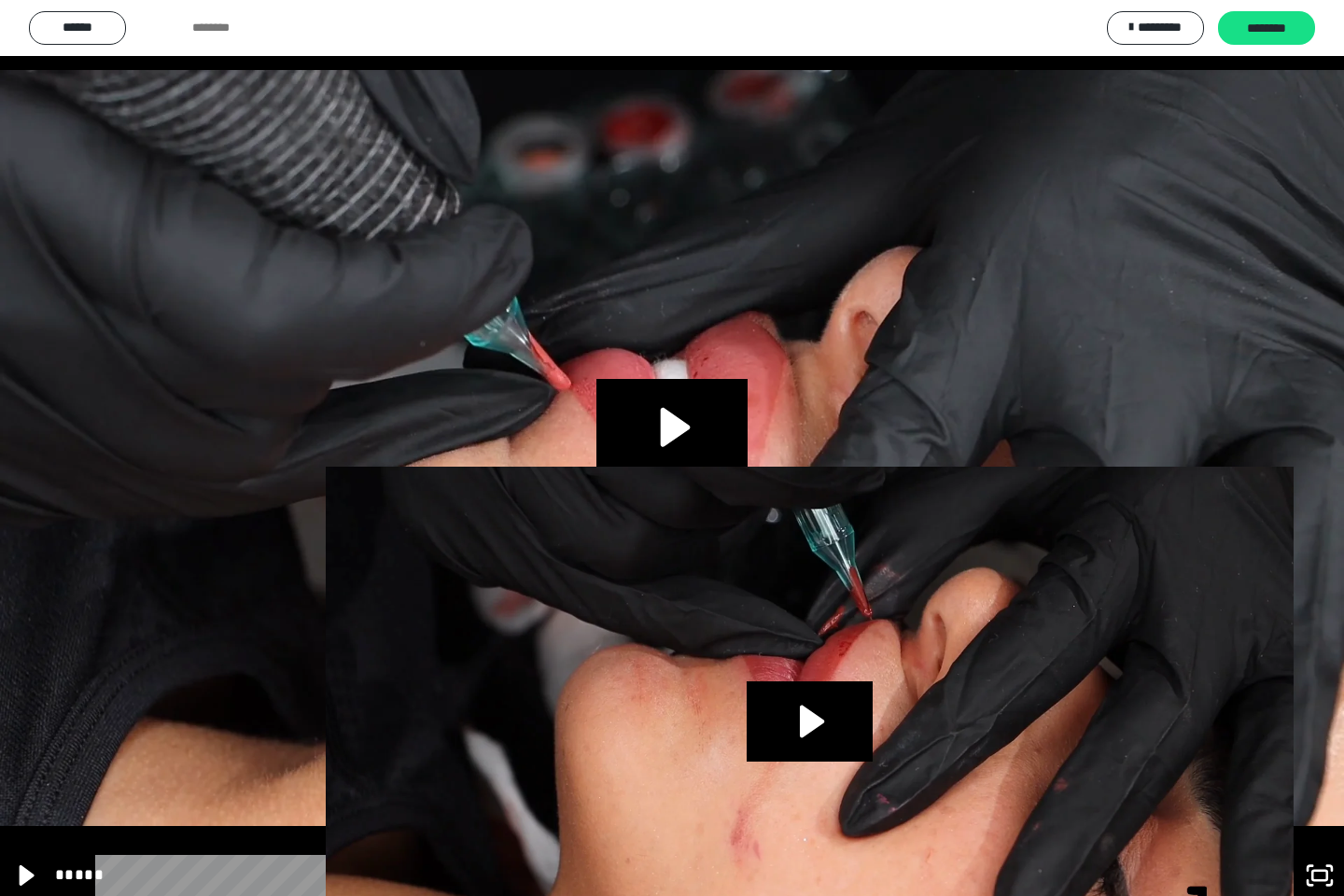 click 